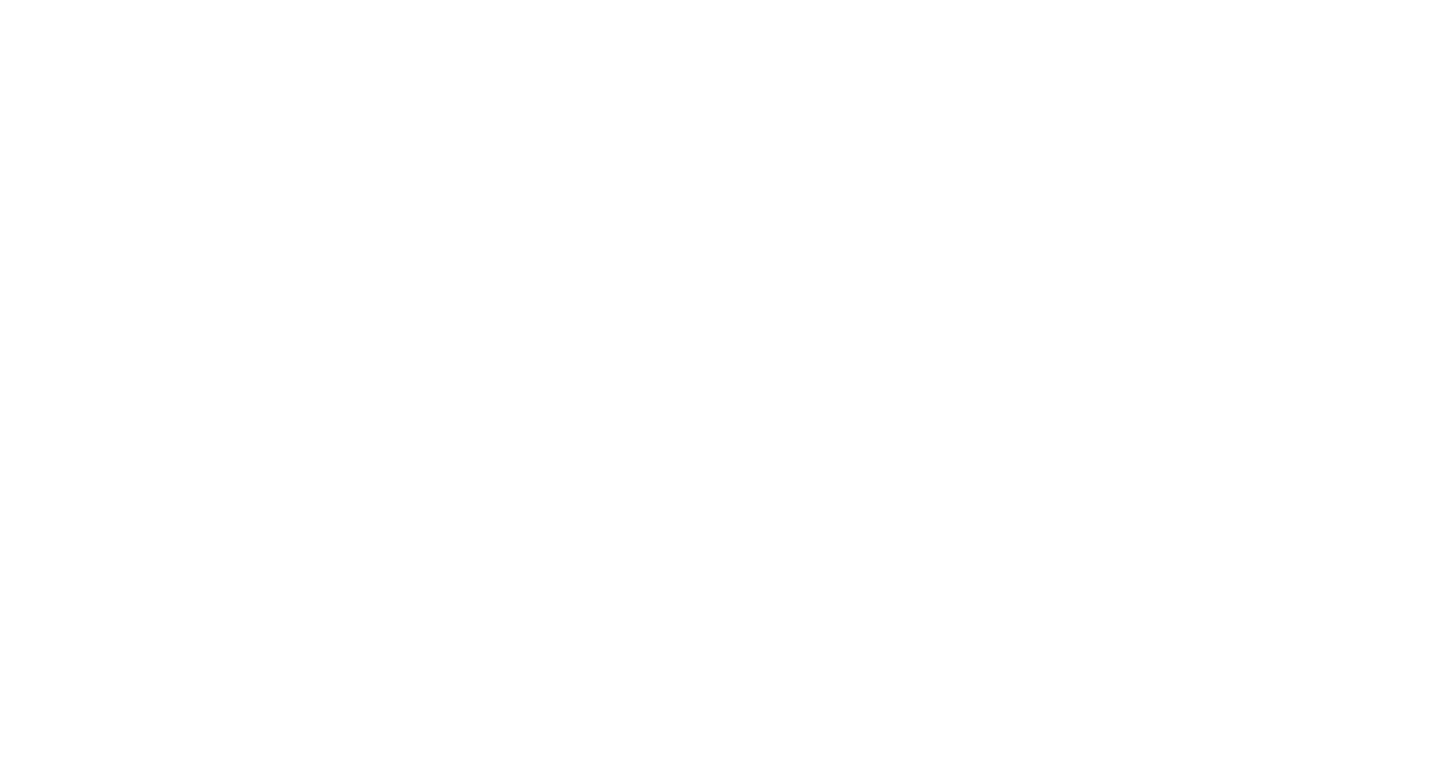 scroll, scrollTop: 0, scrollLeft: 0, axis: both 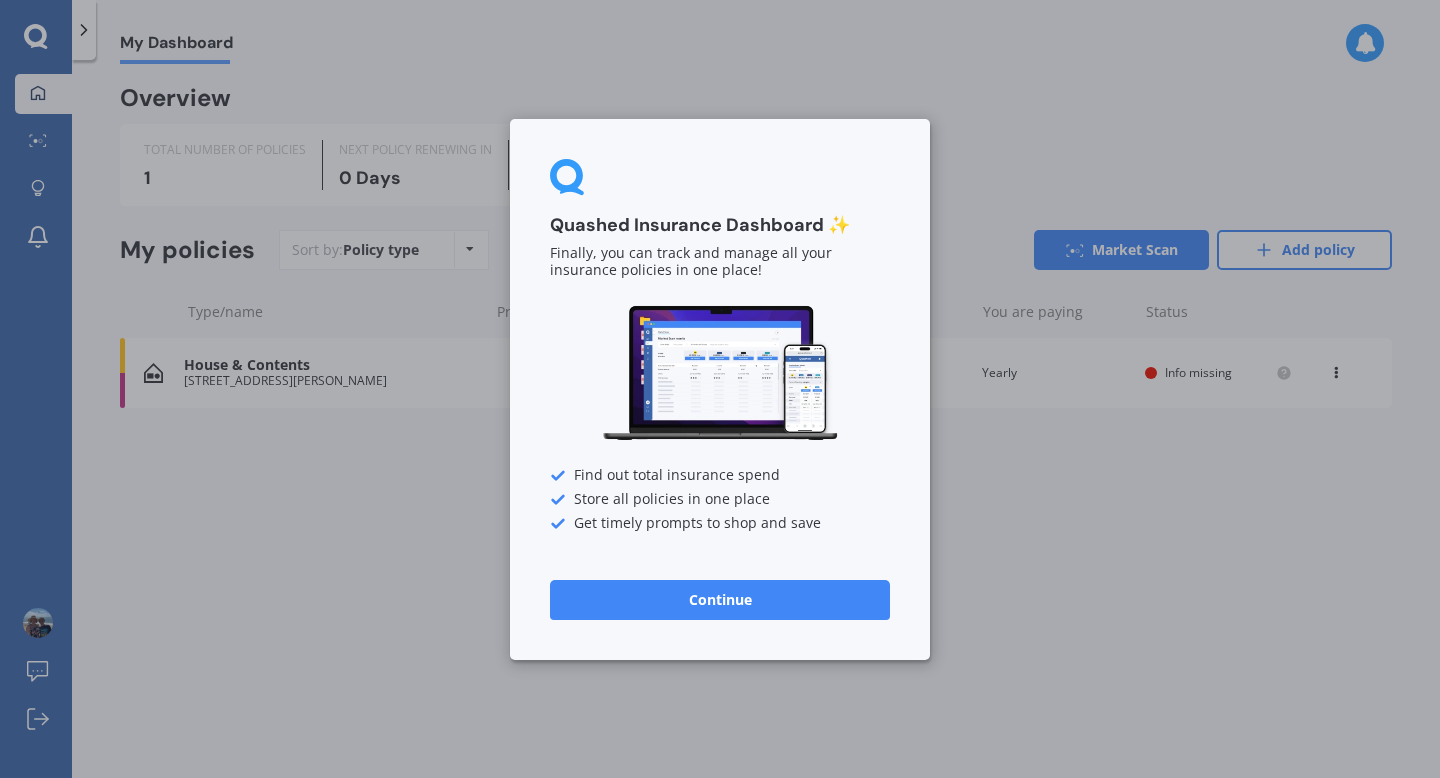 click on "Continue" at bounding box center (720, 599) 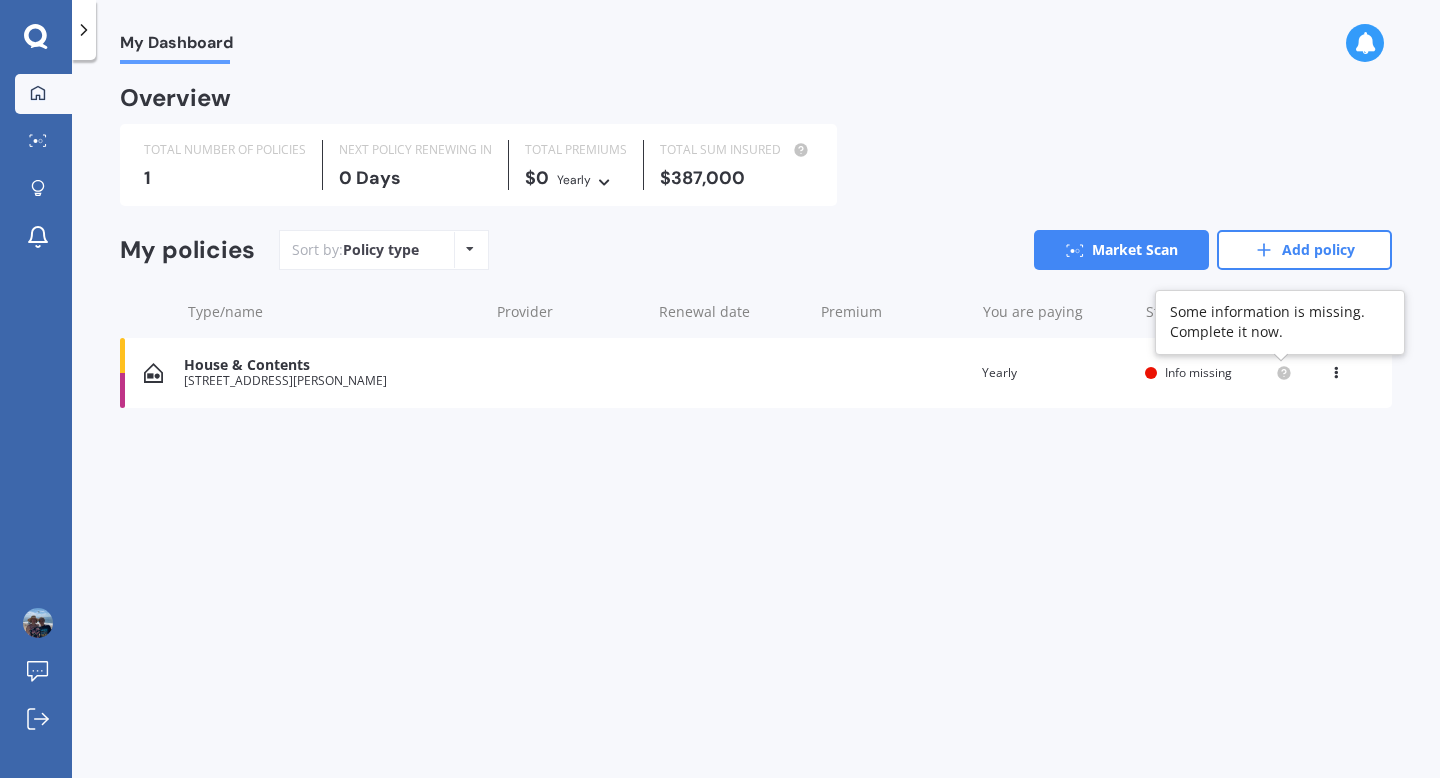 click 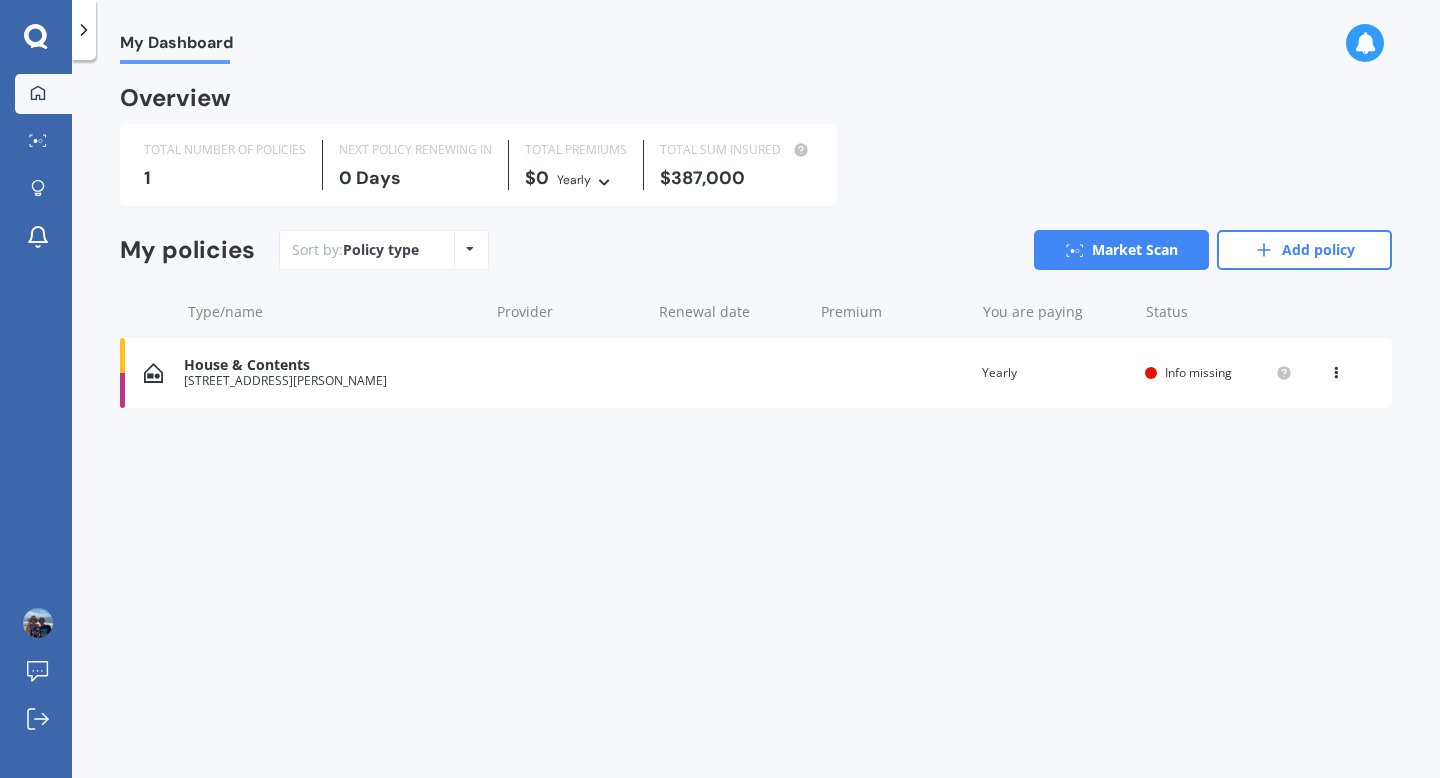 click on "[STREET_ADDRESS][PERSON_NAME]" at bounding box center (331, 381) 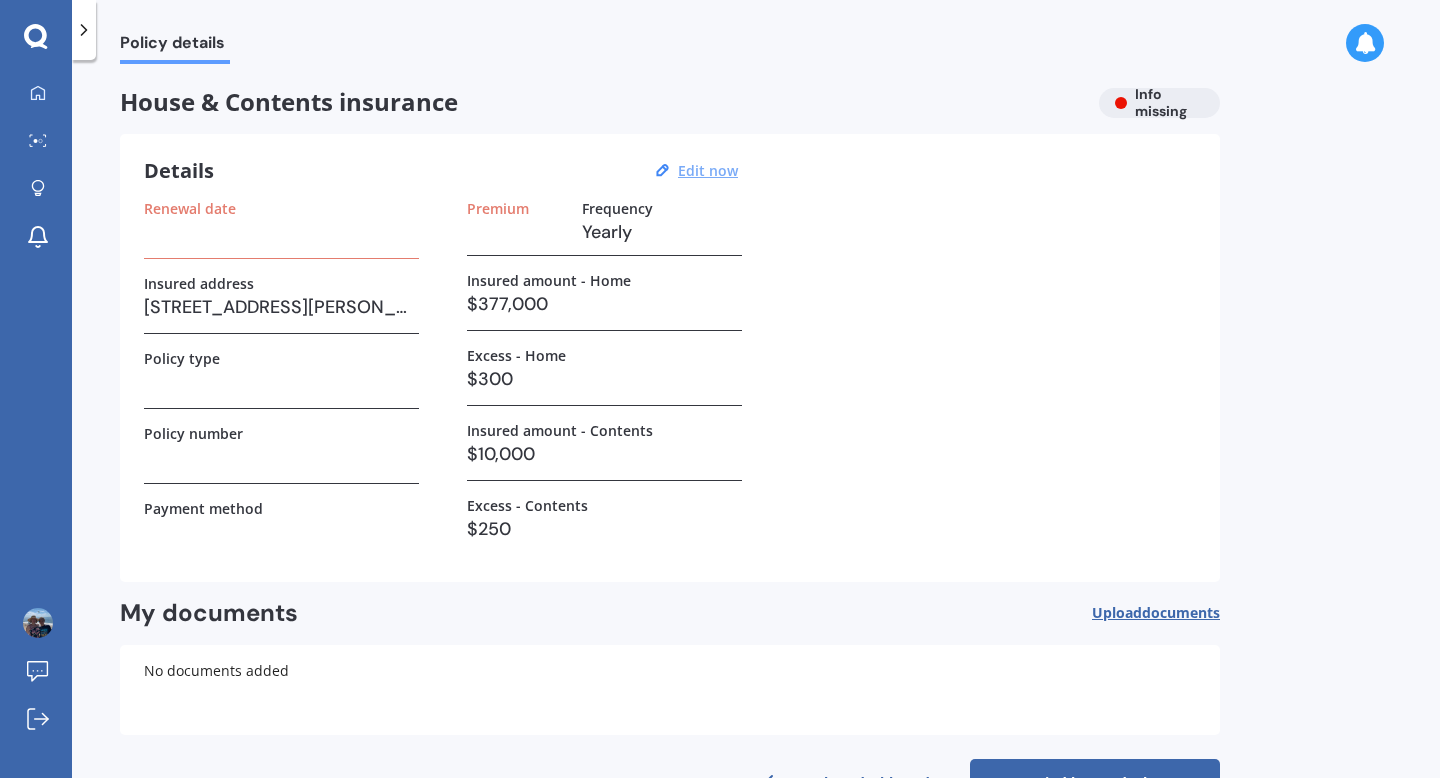 click on "Edit now" at bounding box center [708, 170] 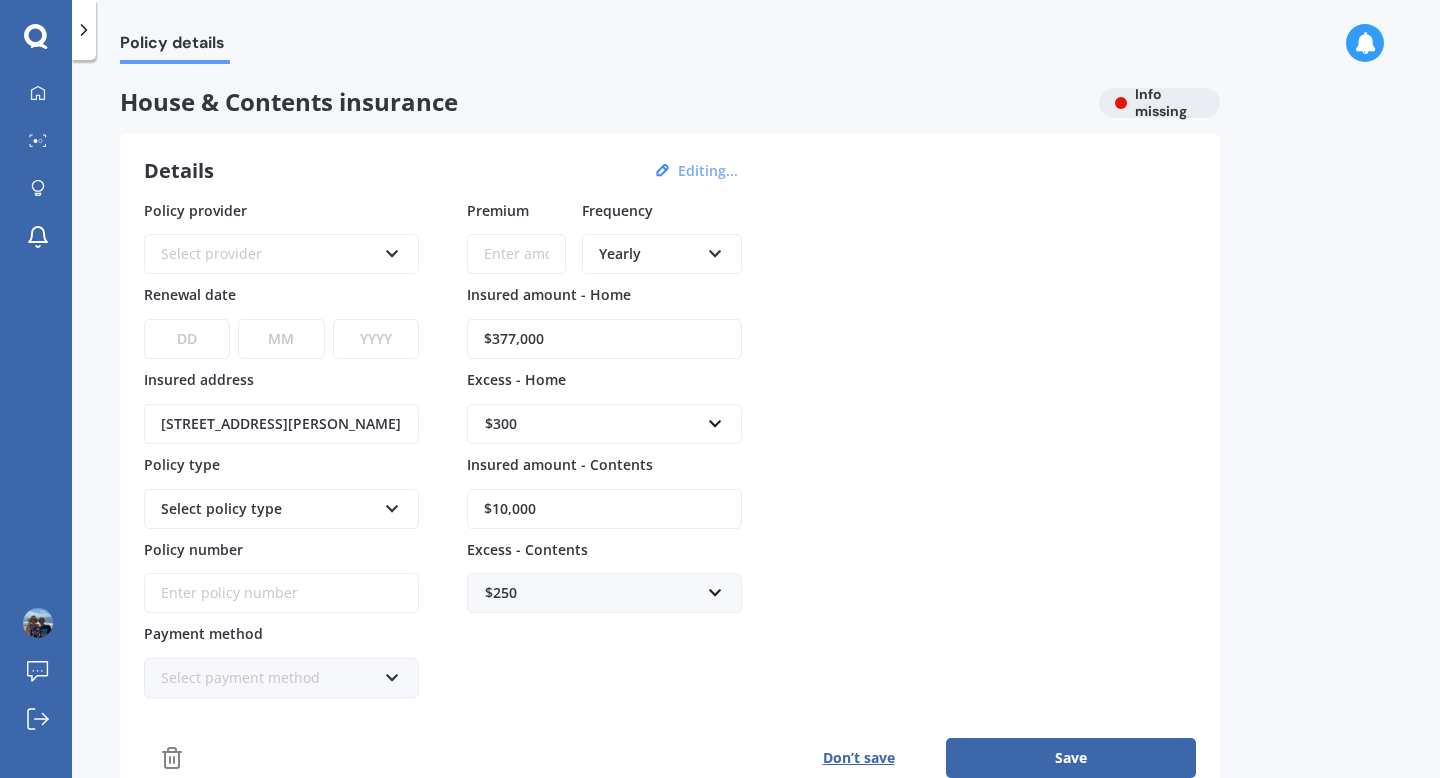 click at bounding box center (392, 250) 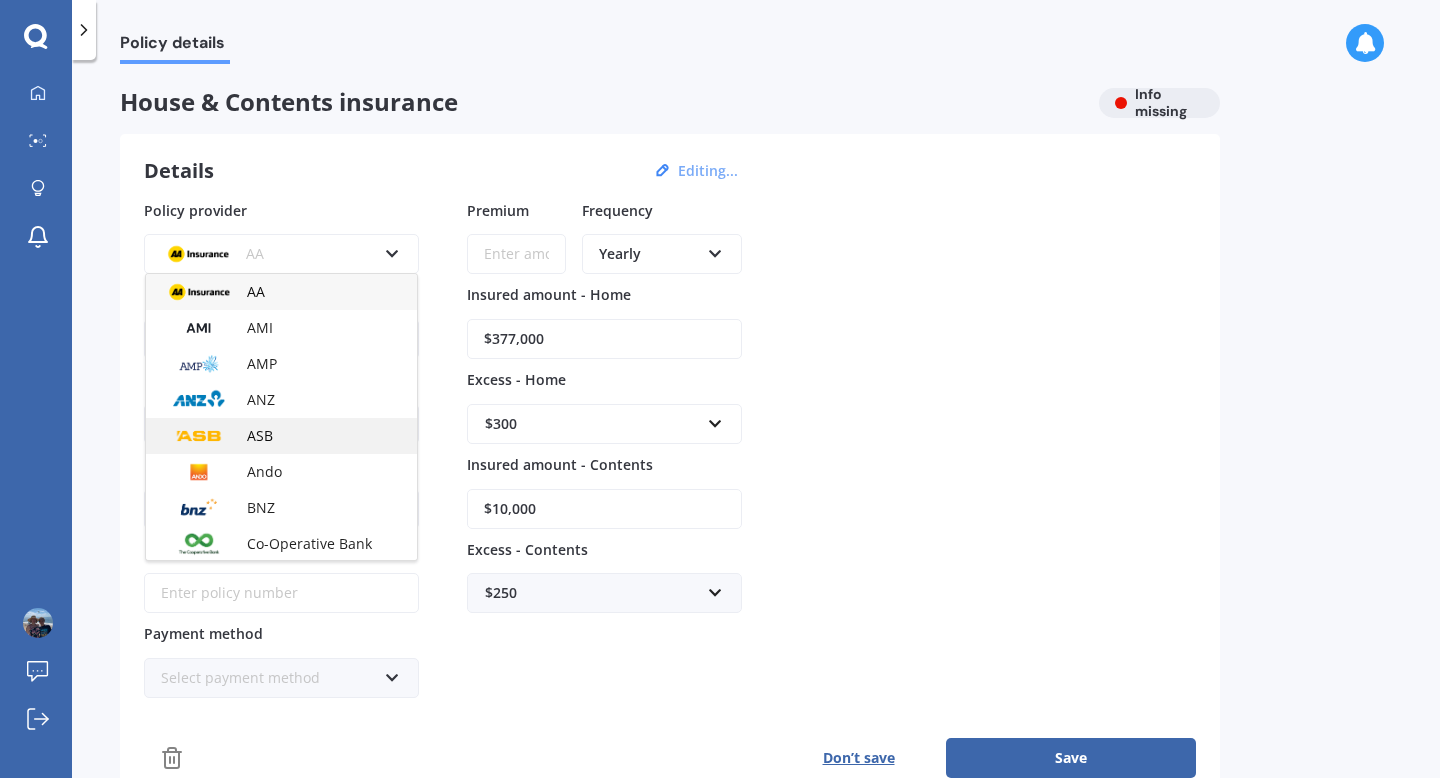 click on "ASB" at bounding box center (281, 436) 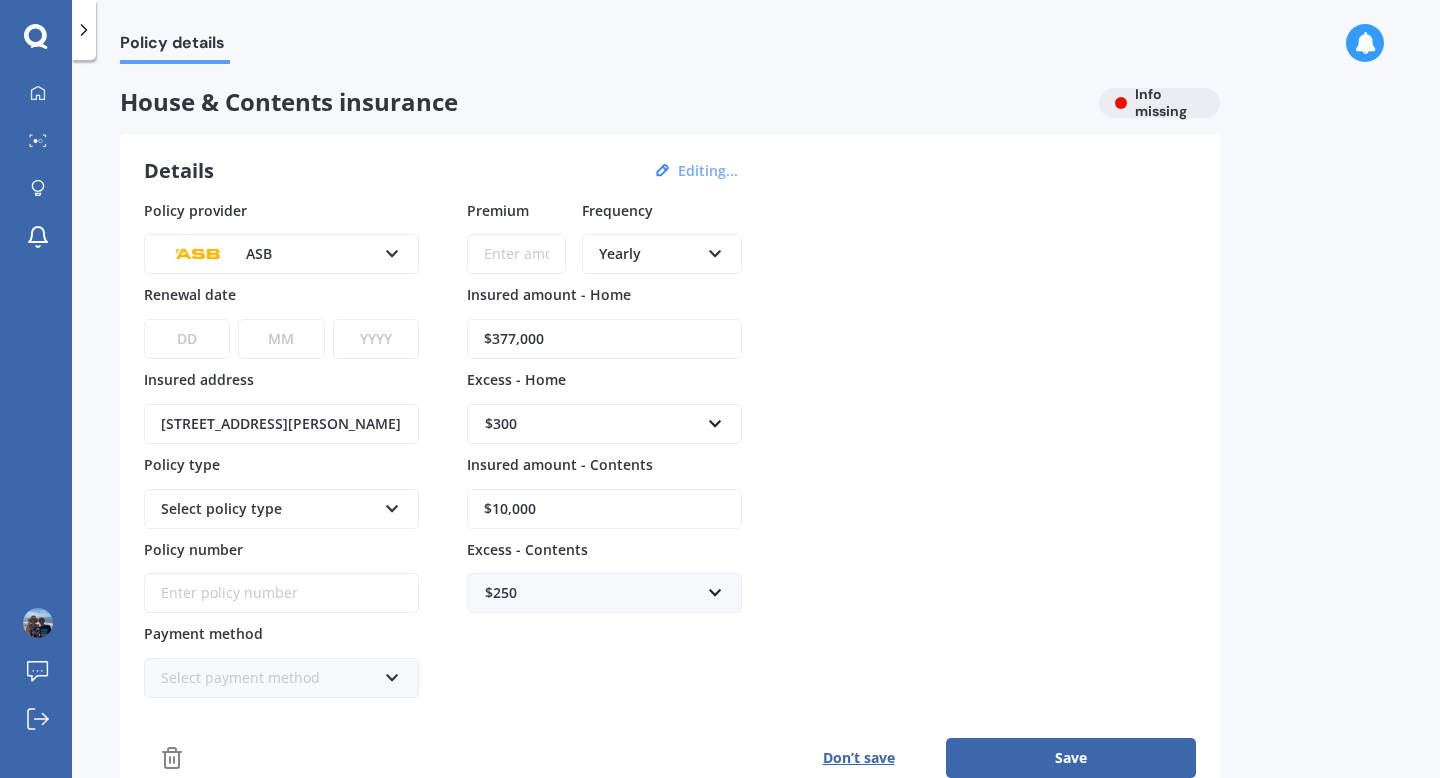 click on "Premium" at bounding box center (516, 254) 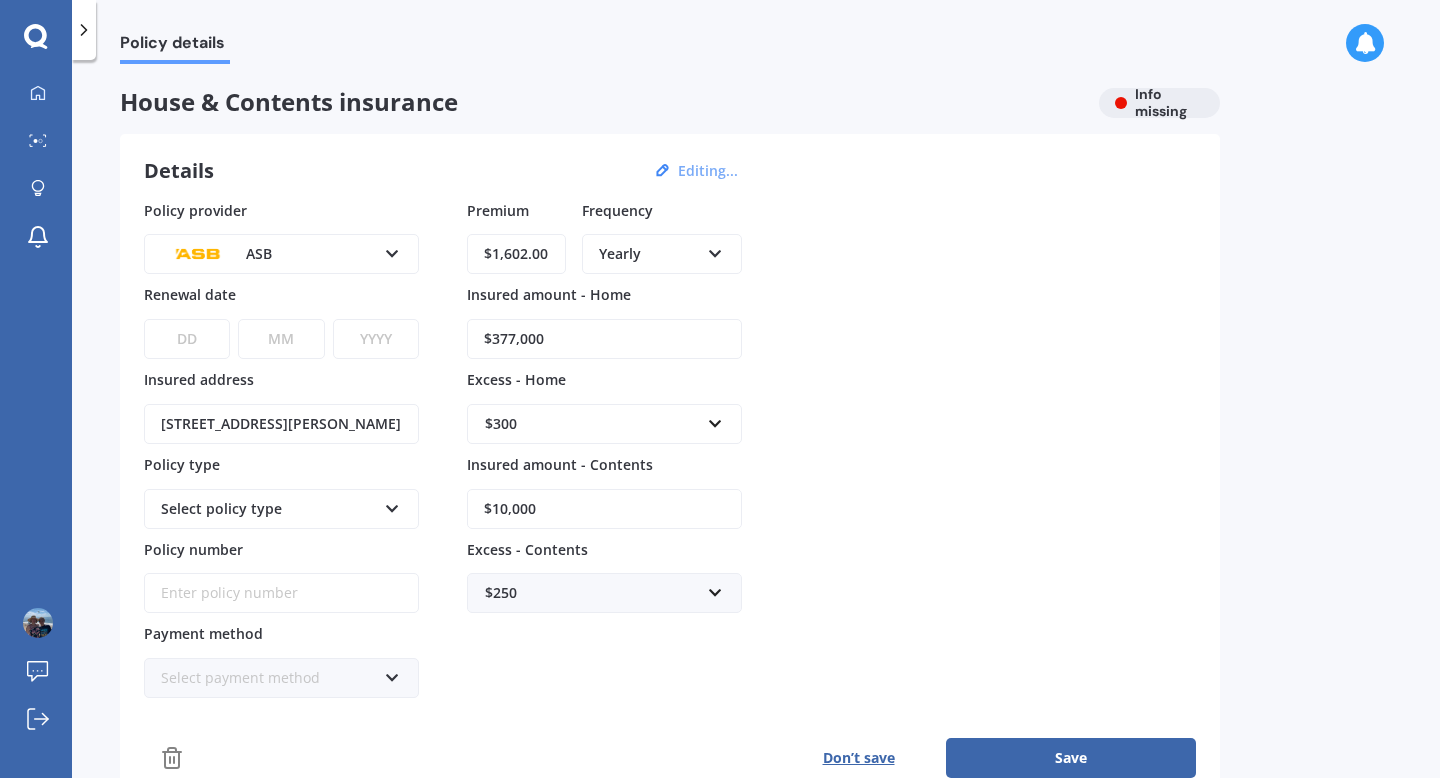 type on "$1,602.00" 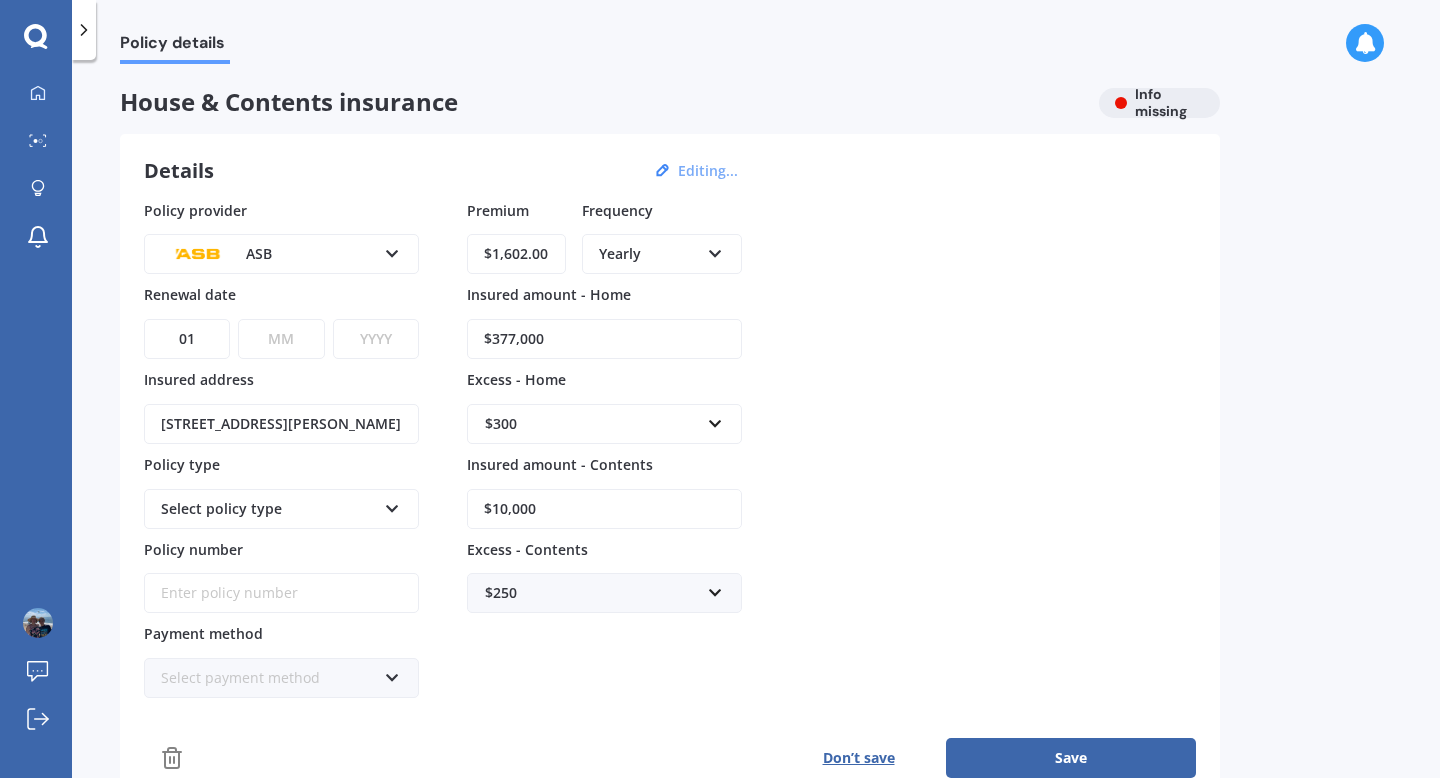 click on "MM 01 02 03 04 05 06 07 08 09 10 11 12" at bounding box center (281, 339) 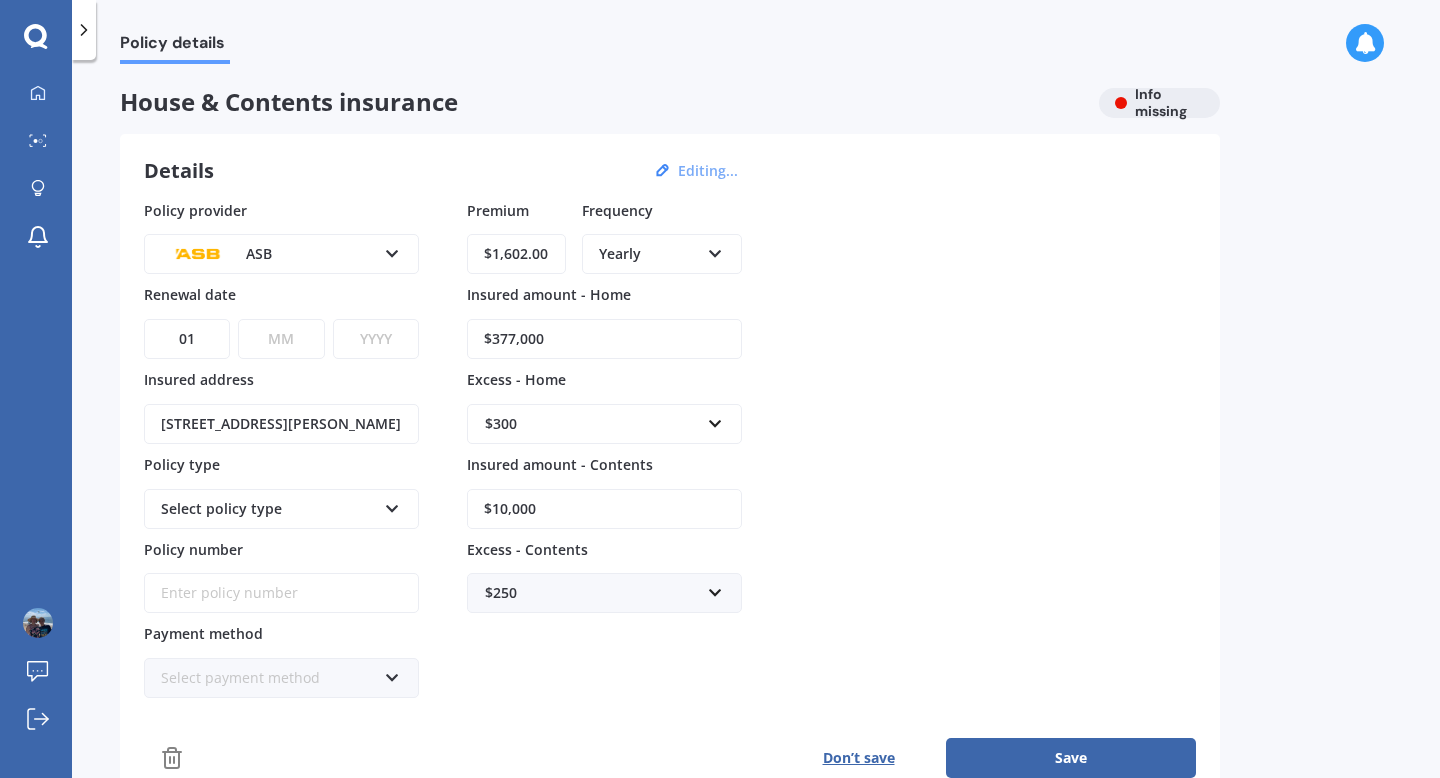 select on "09" 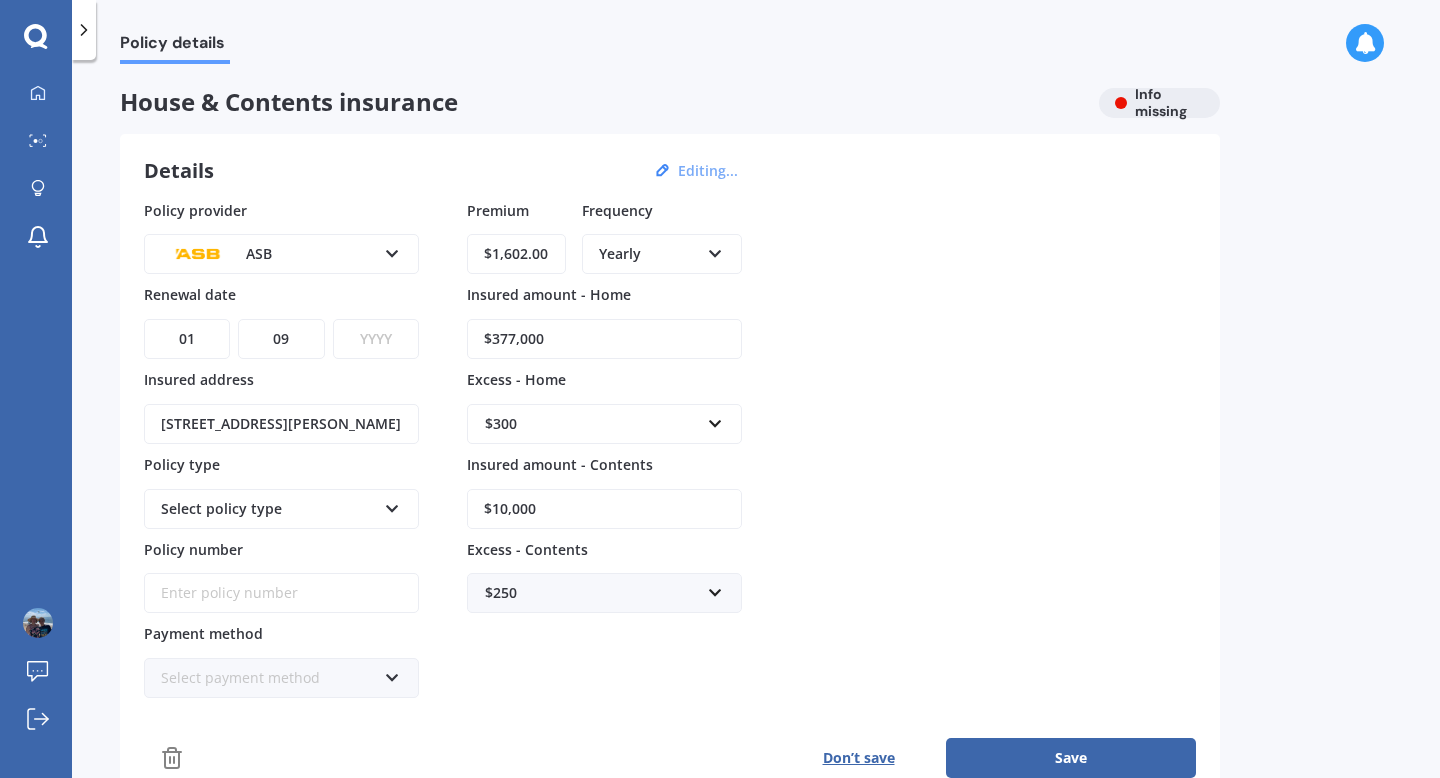click on "YYYY 2027 2026 2025 2024 2023 2022 2021 2020 2019 2018 2017 2016 2015 2014 2013 2012 2011 2010 2009 2008 2007 2006 2005 2004 2003 2002 2001 2000 1999 1998 1997 1996 1995 1994 1993 1992 1991 1990 1989 1988 1987 1986 1985 1984 1983 1982 1981 1980 1979 1978 1977 1976 1975 1974 1973 1972 1971 1970 1969 1968 1967 1966 1965 1964 1963 1962 1961 1960 1959 1958 1957 1956 1955 1954 1953 1952 1951 1950 1949 1948 1947 1946 1945 1944 1943 1942 1941 1940 1939 1938 1937 1936 1935 1934 1933 1932 1931 1930 1929 1928" at bounding box center (376, 339) 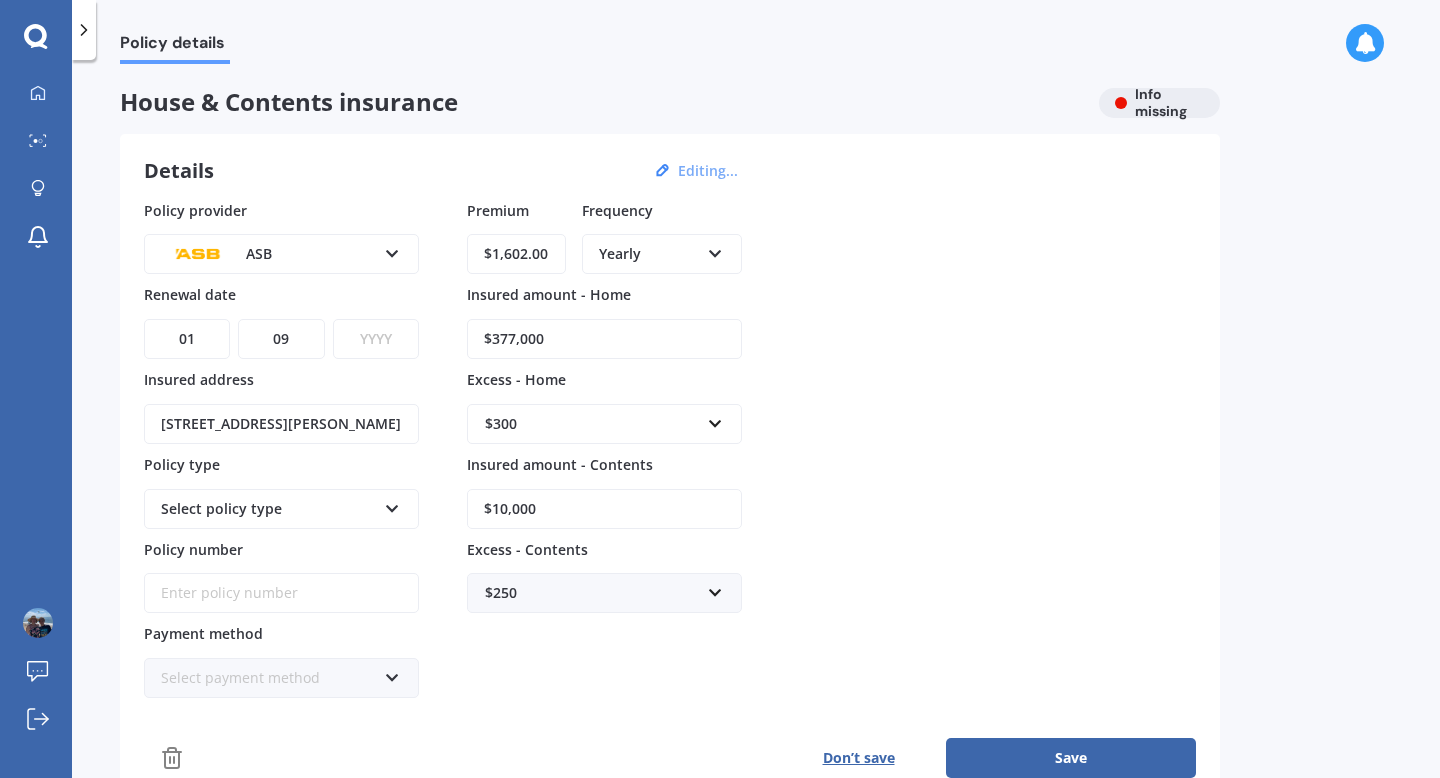 select on "2025" 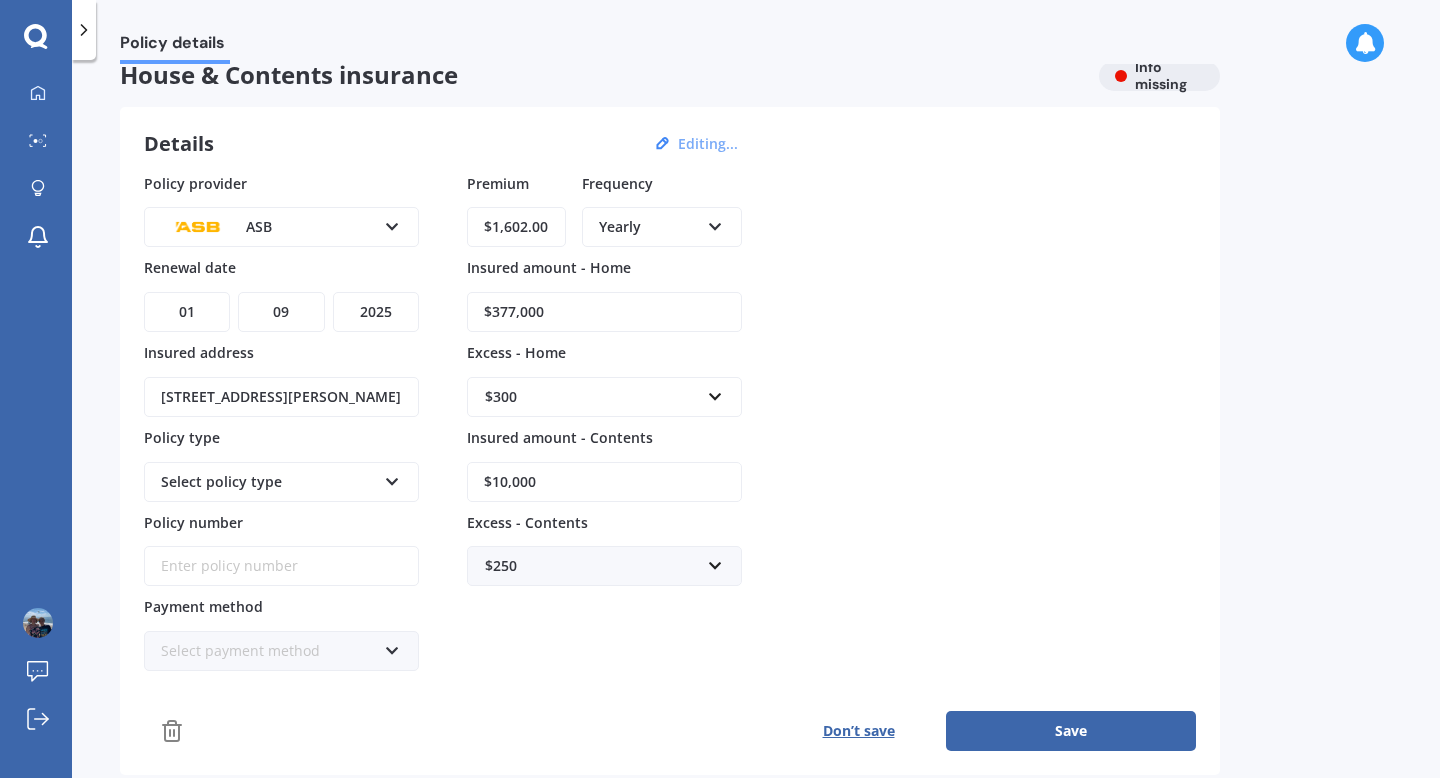 scroll, scrollTop: 44, scrollLeft: 0, axis: vertical 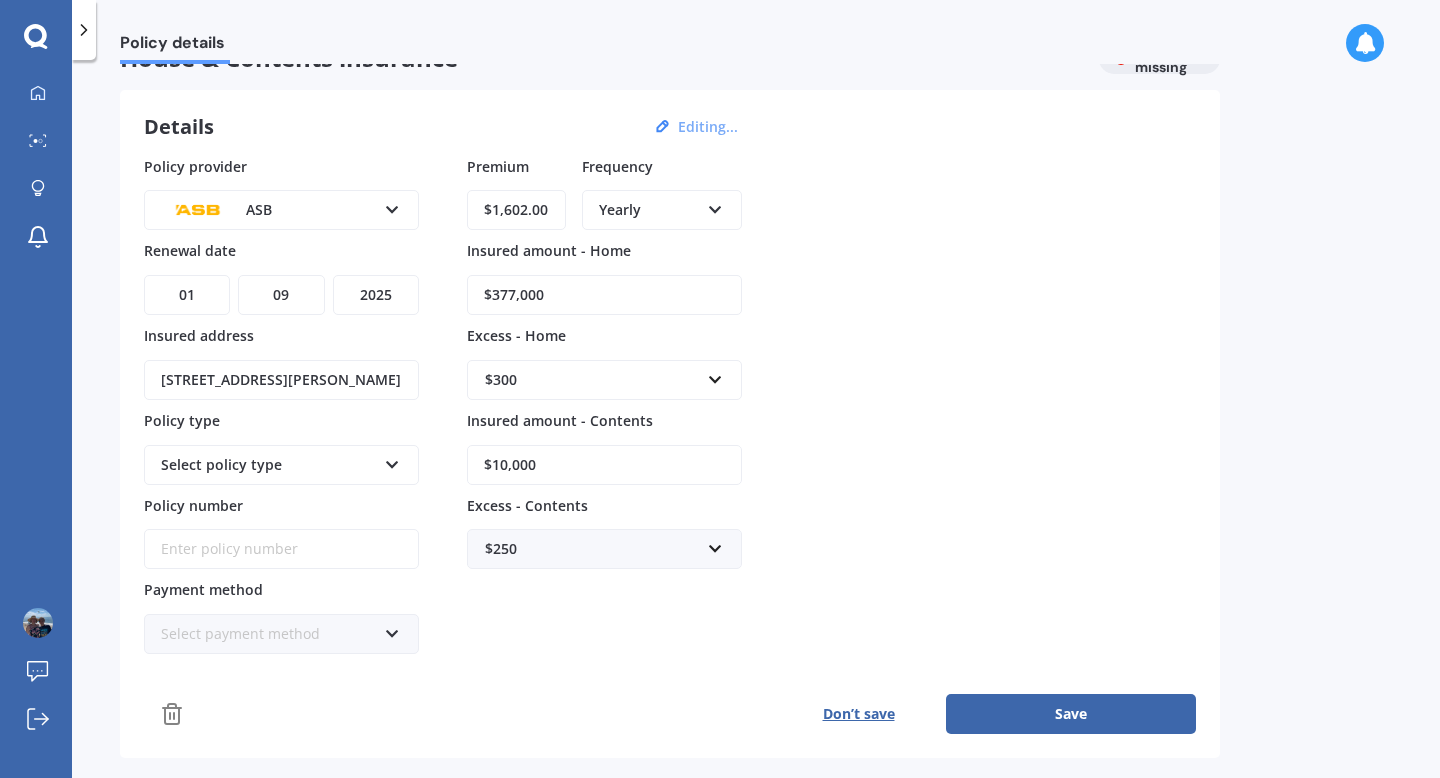 click at bounding box center (392, 461) 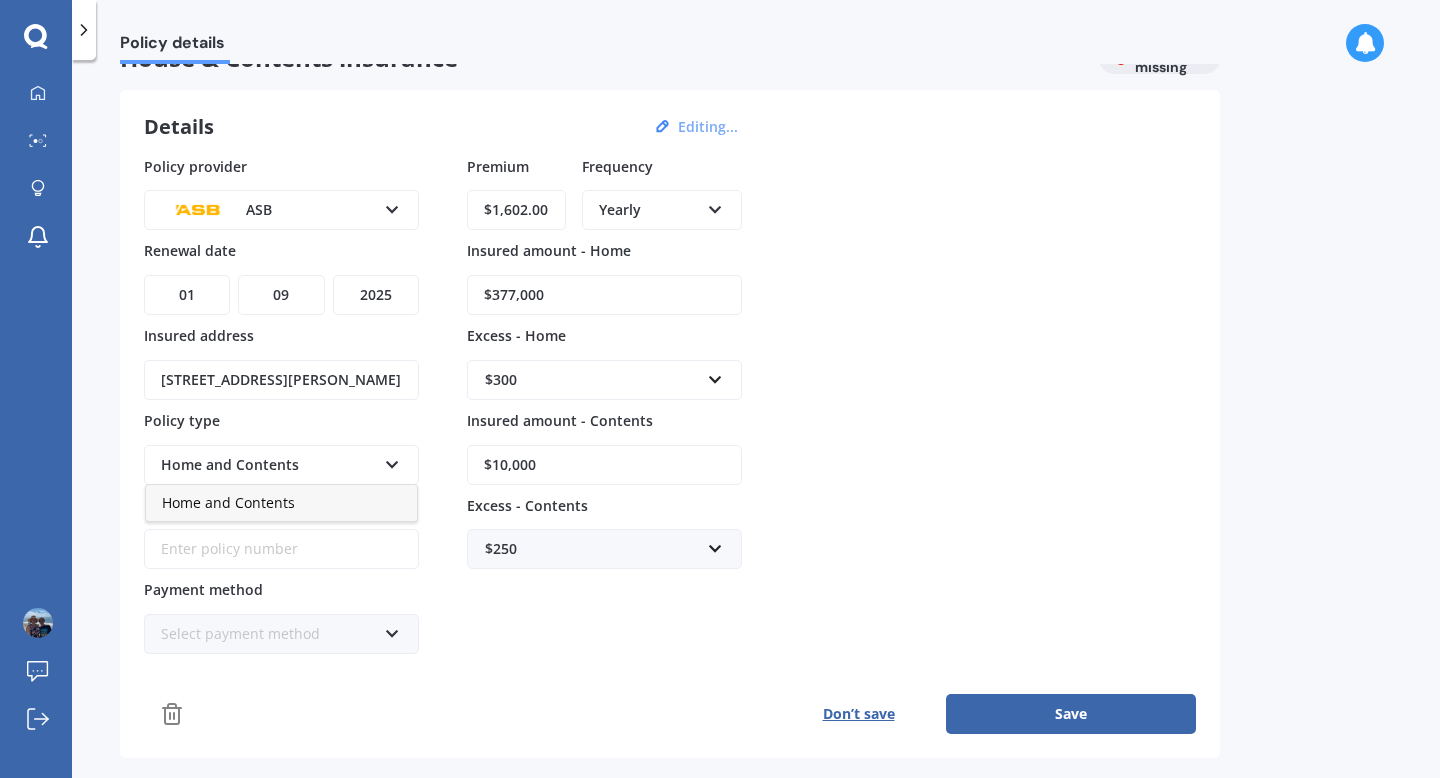 click at bounding box center (392, 461) 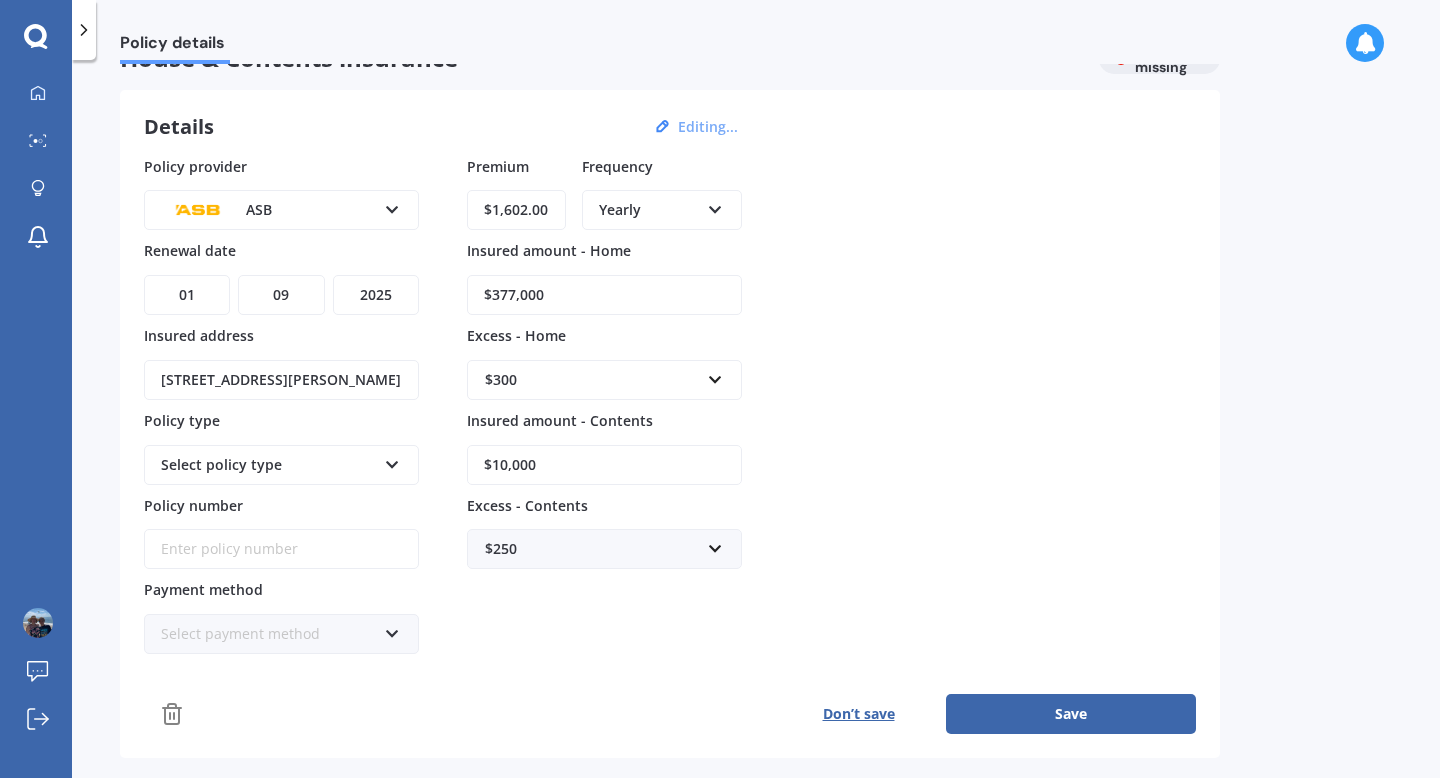 click at bounding box center [281, 536] 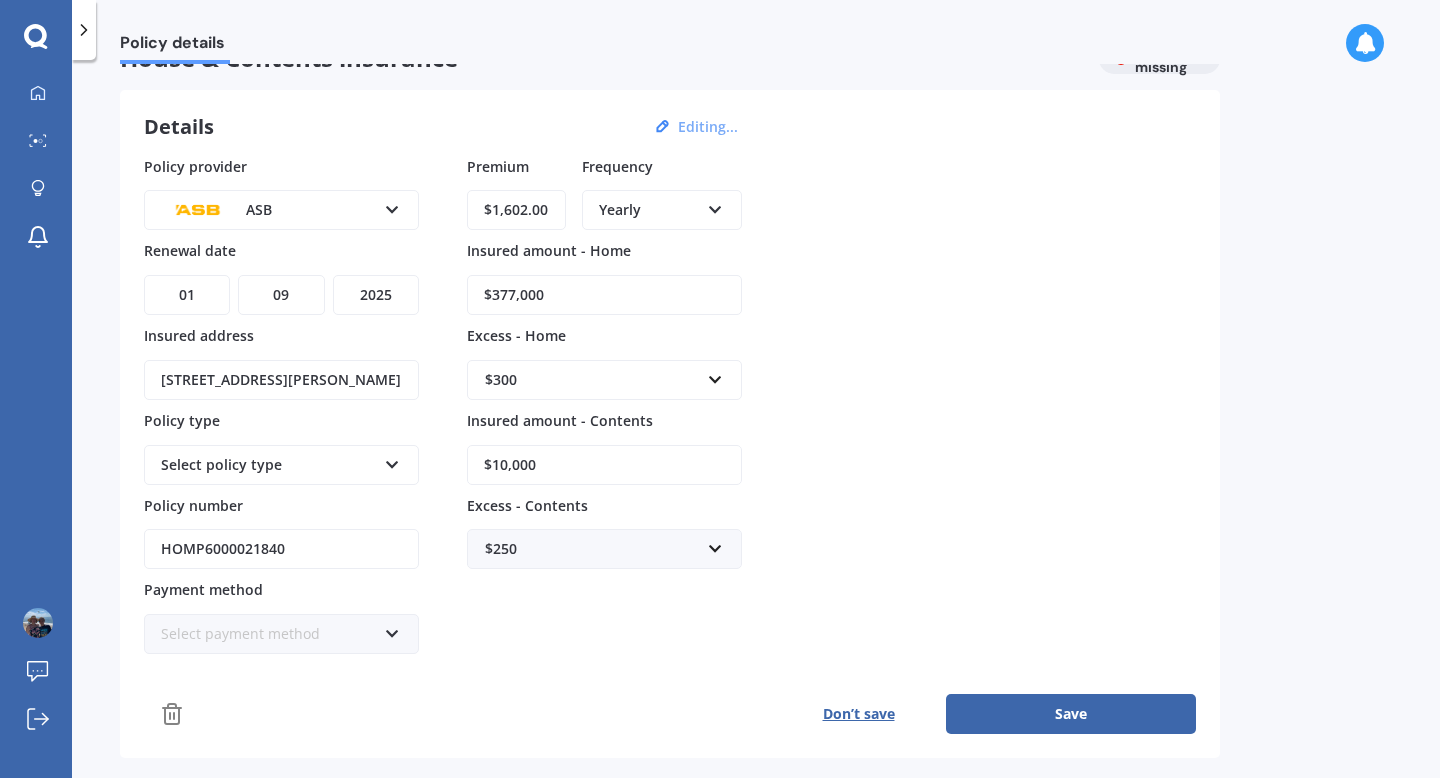 type on "HOMP6000021840" 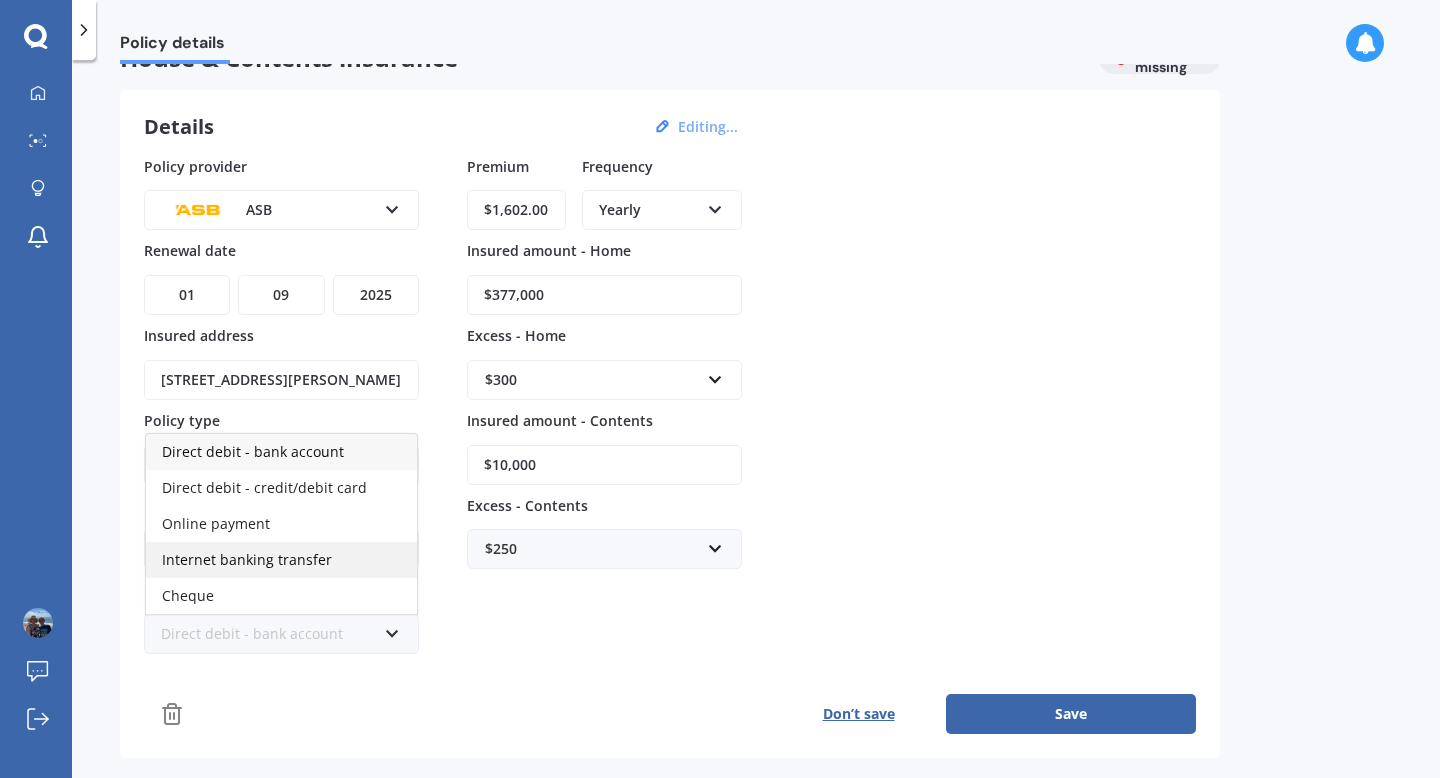 click on "Internet banking transfer" at bounding box center (247, 559) 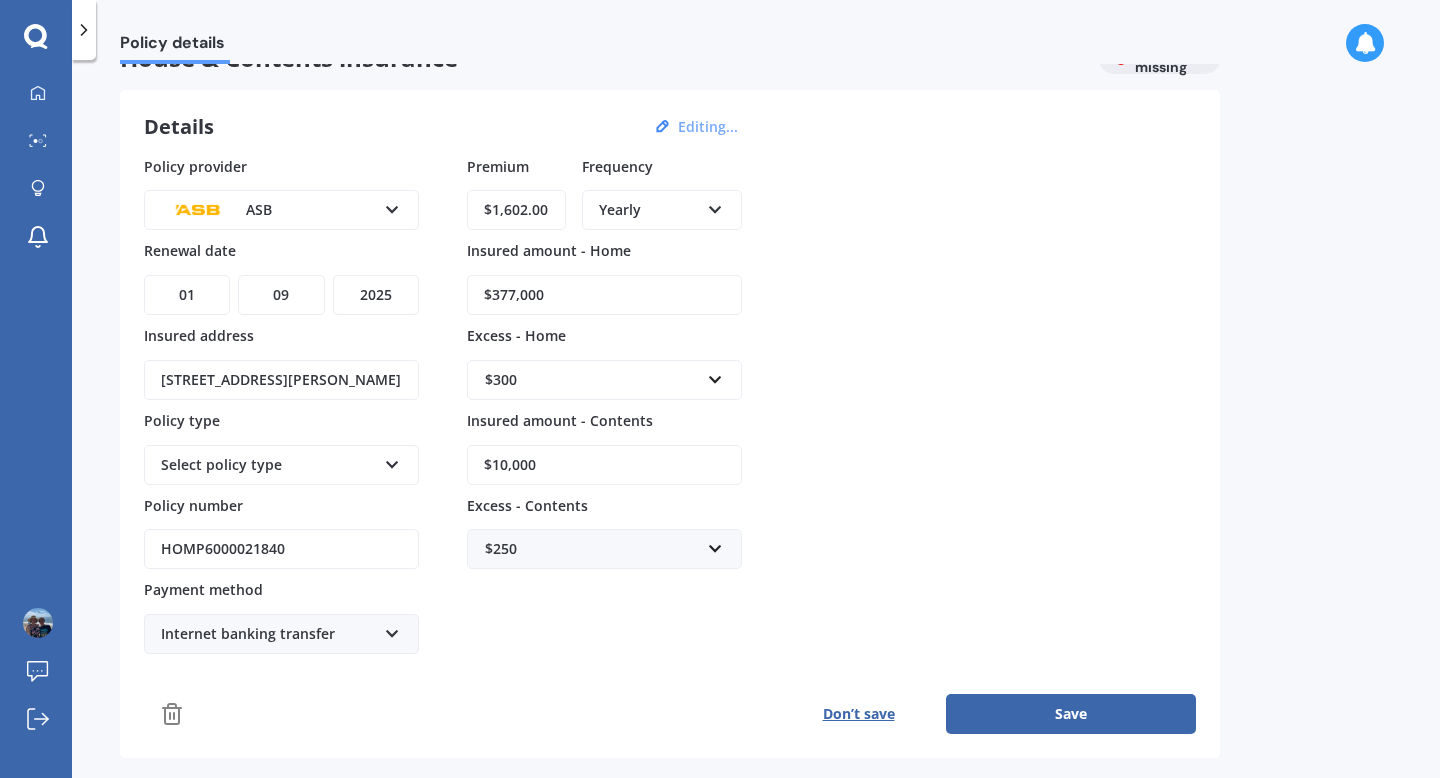 click on "$377,000" at bounding box center (604, 295) 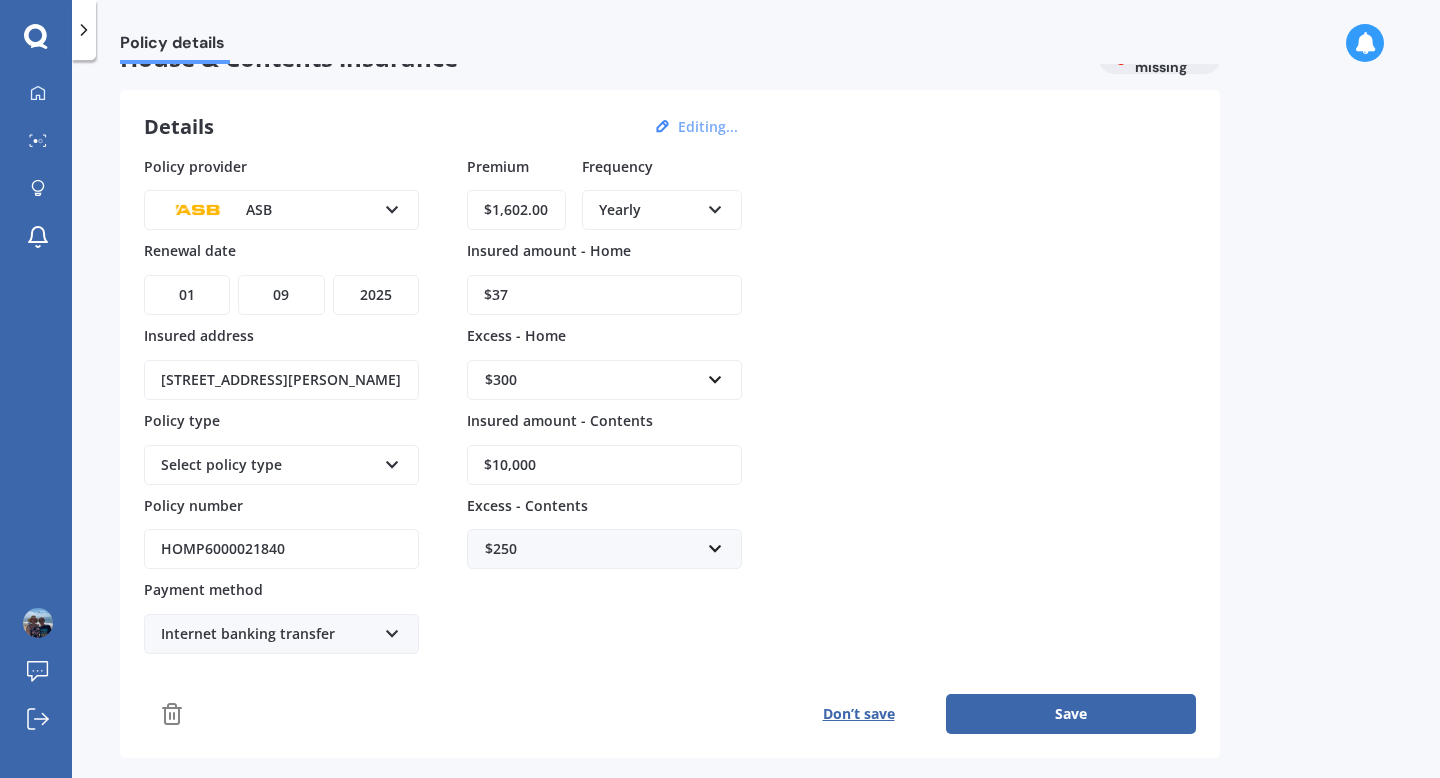 type on "$3" 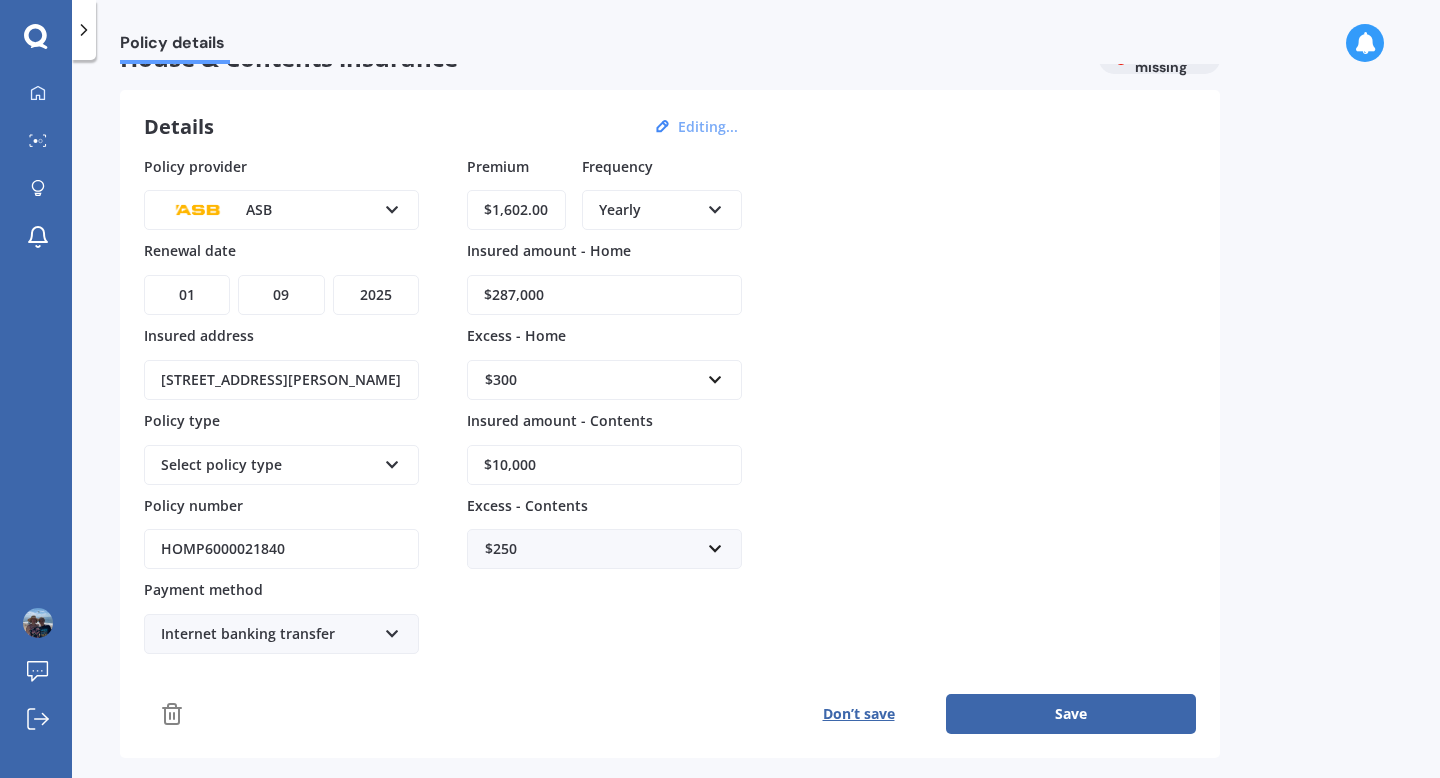 type on "$287,000" 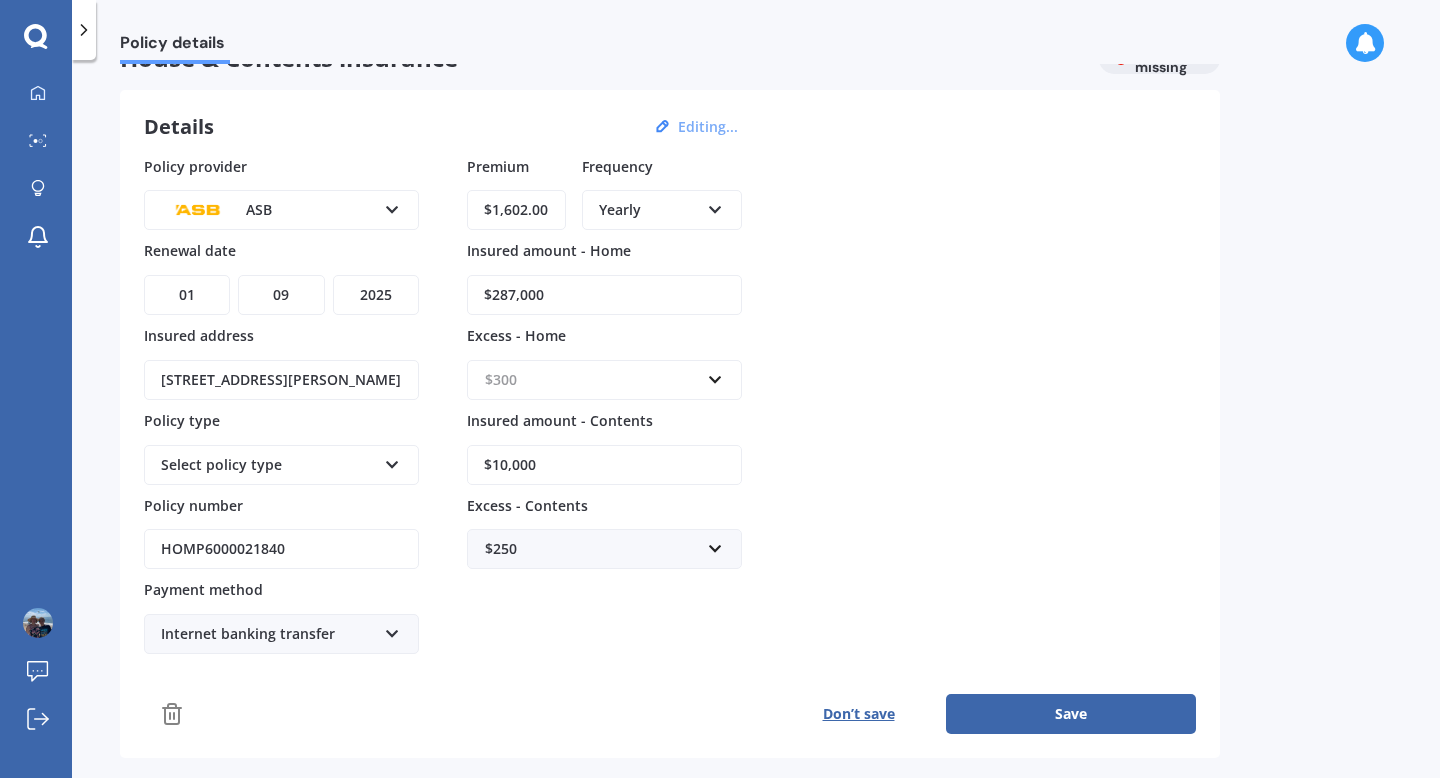 click at bounding box center (597, 380) 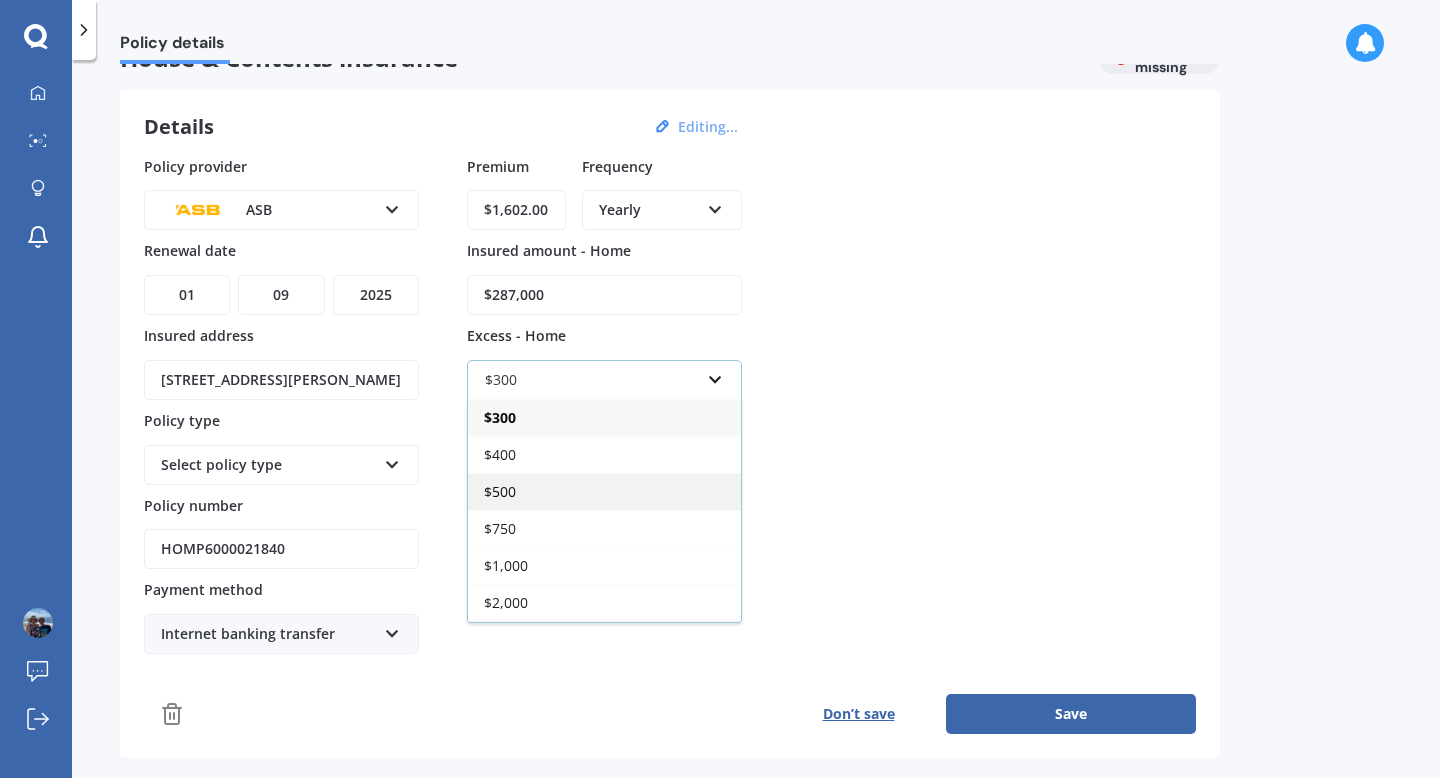 click on "$500" at bounding box center [604, 491] 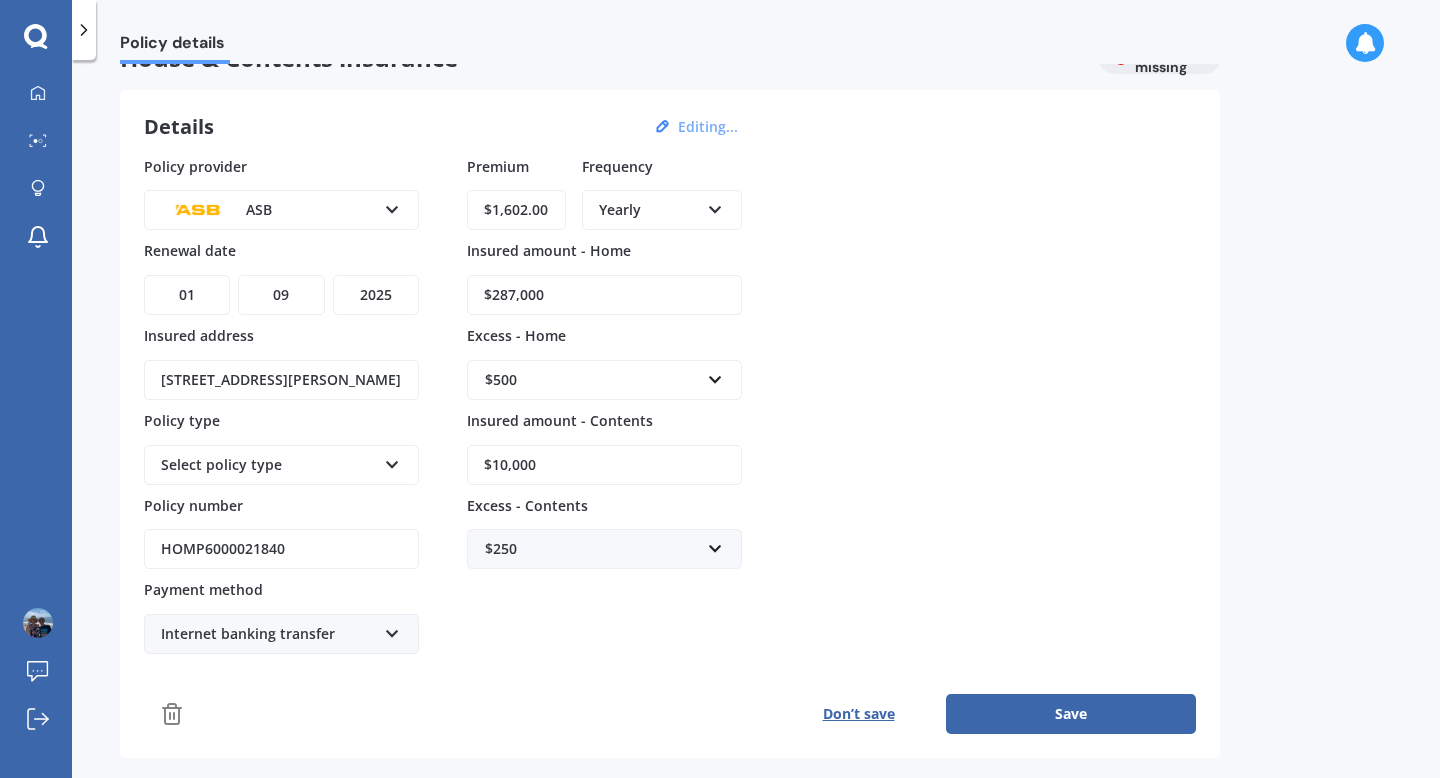 click at bounding box center (392, 461) 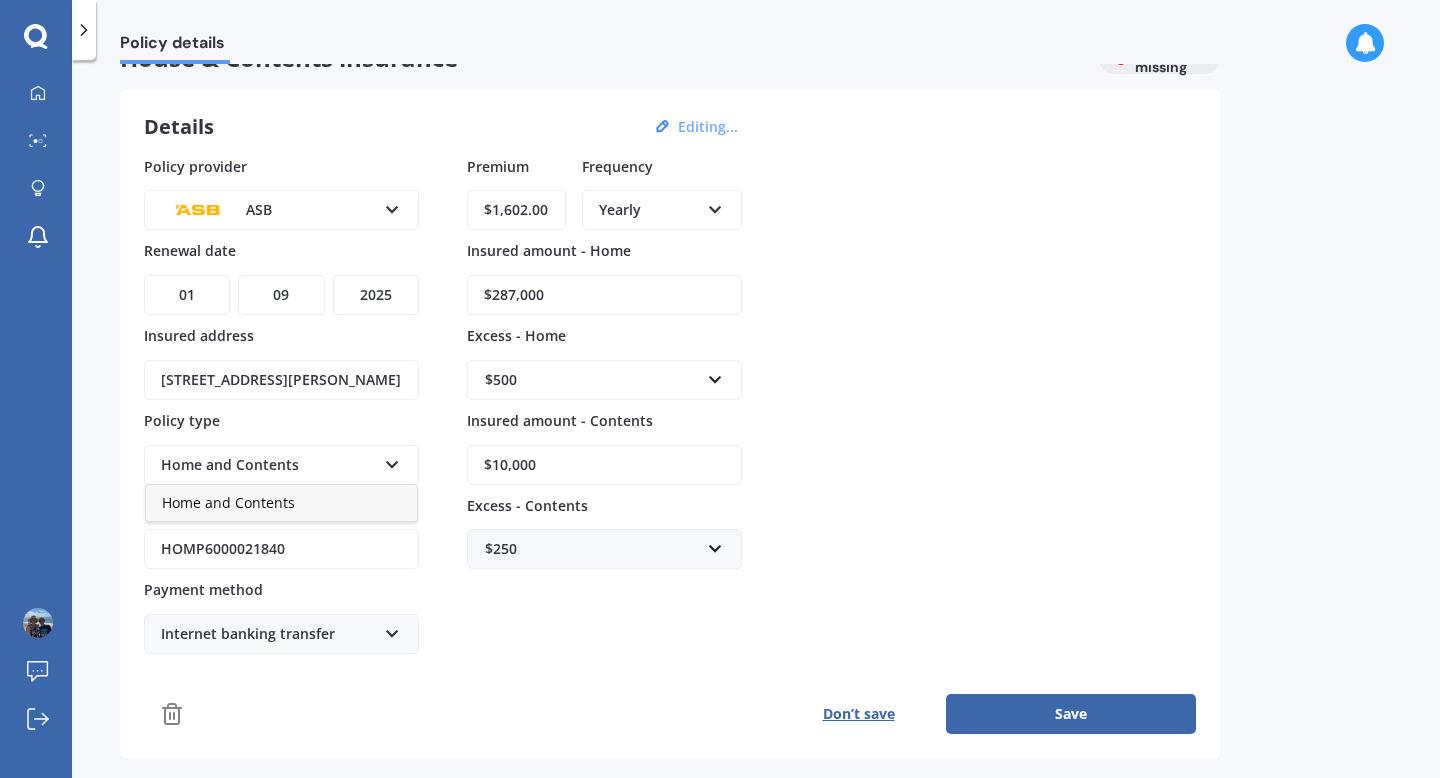 click on "Home and Contents" at bounding box center [281, 503] 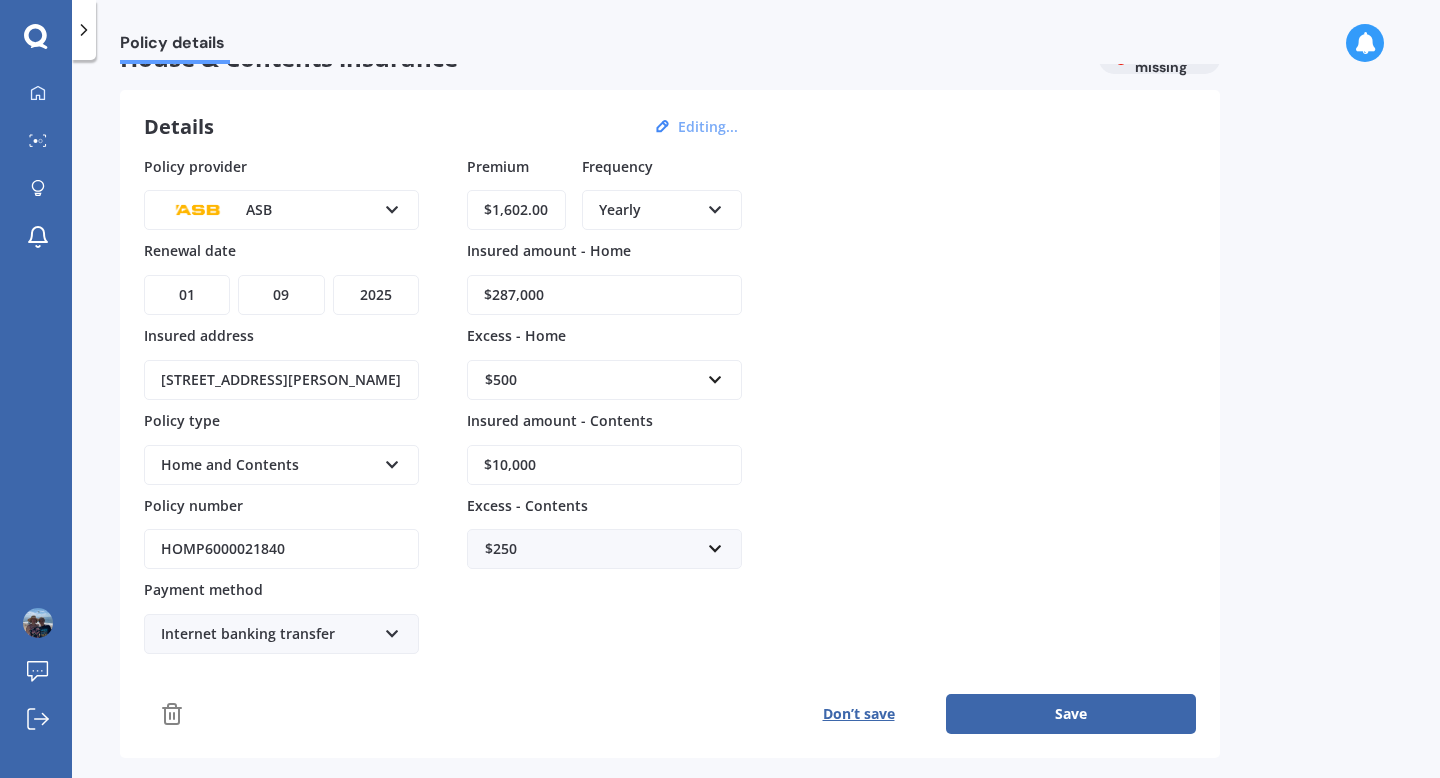 click at bounding box center (392, 461) 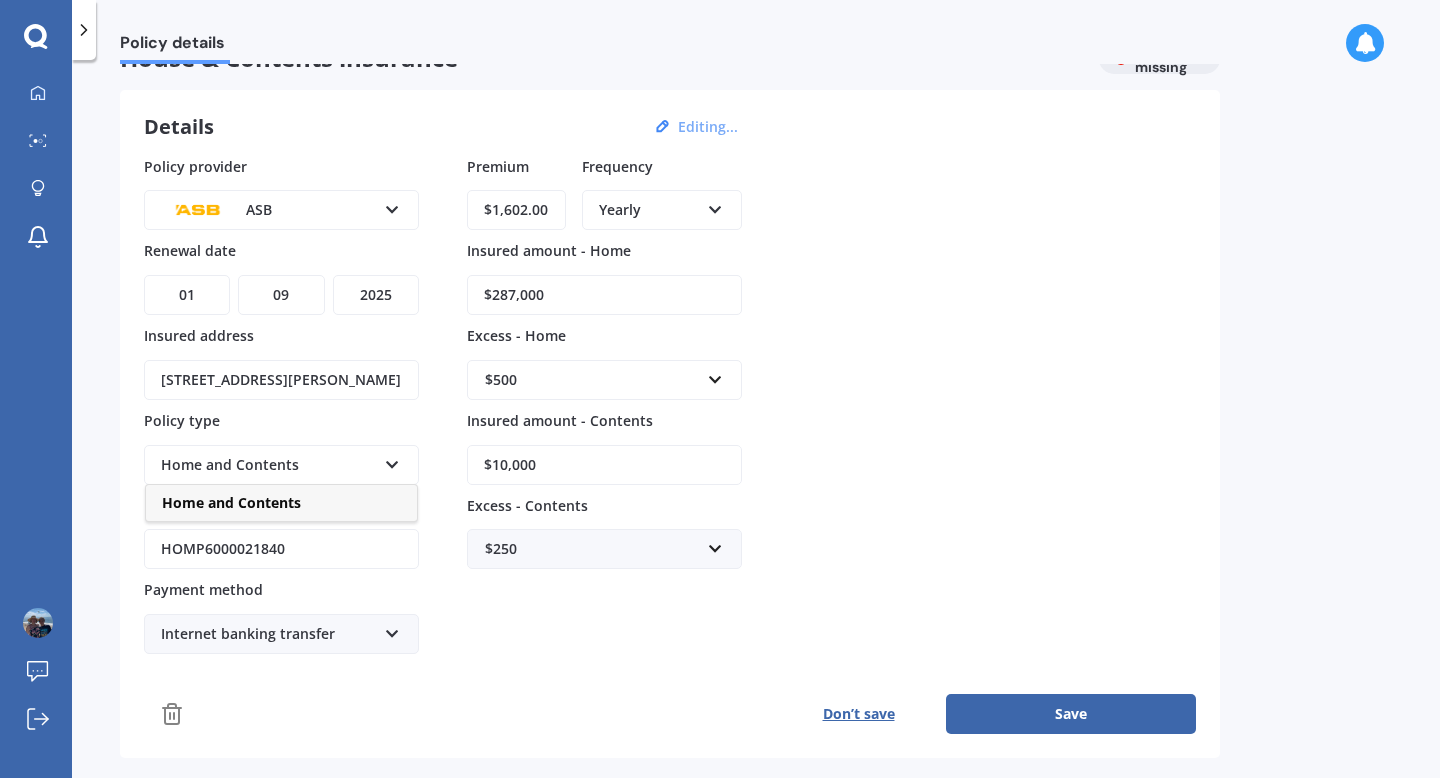 click on "Home and Contents" at bounding box center [281, 503] 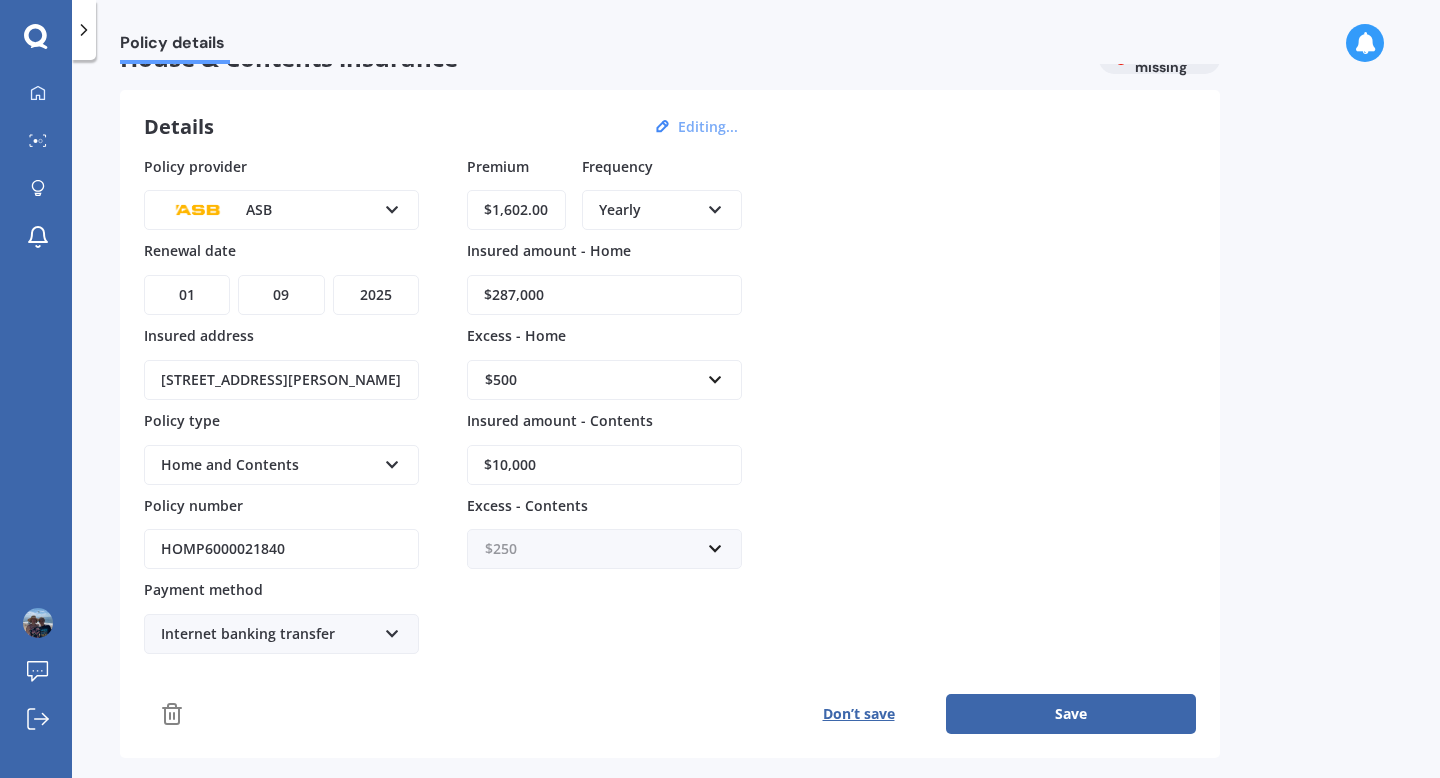 click at bounding box center [597, 549] 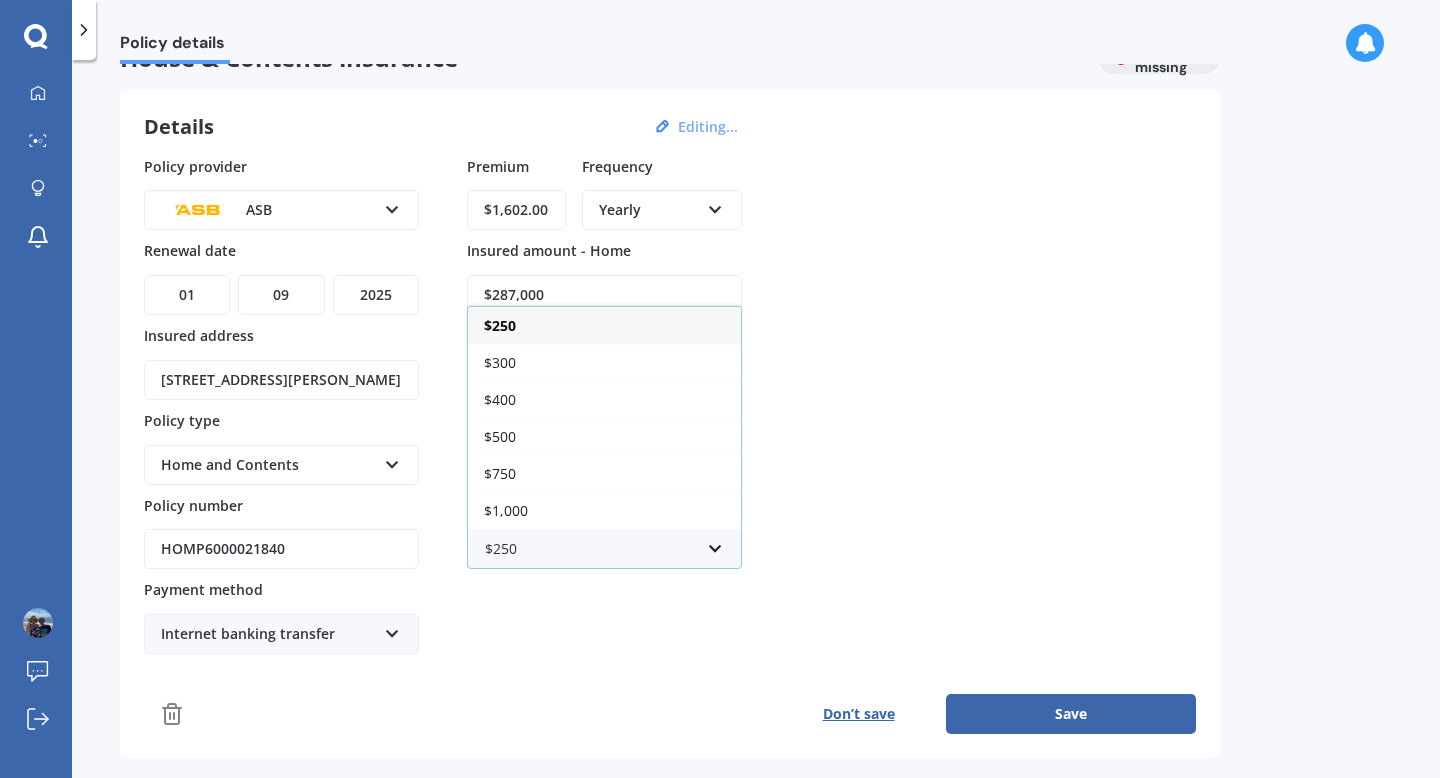 click on "$250" at bounding box center [604, 325] 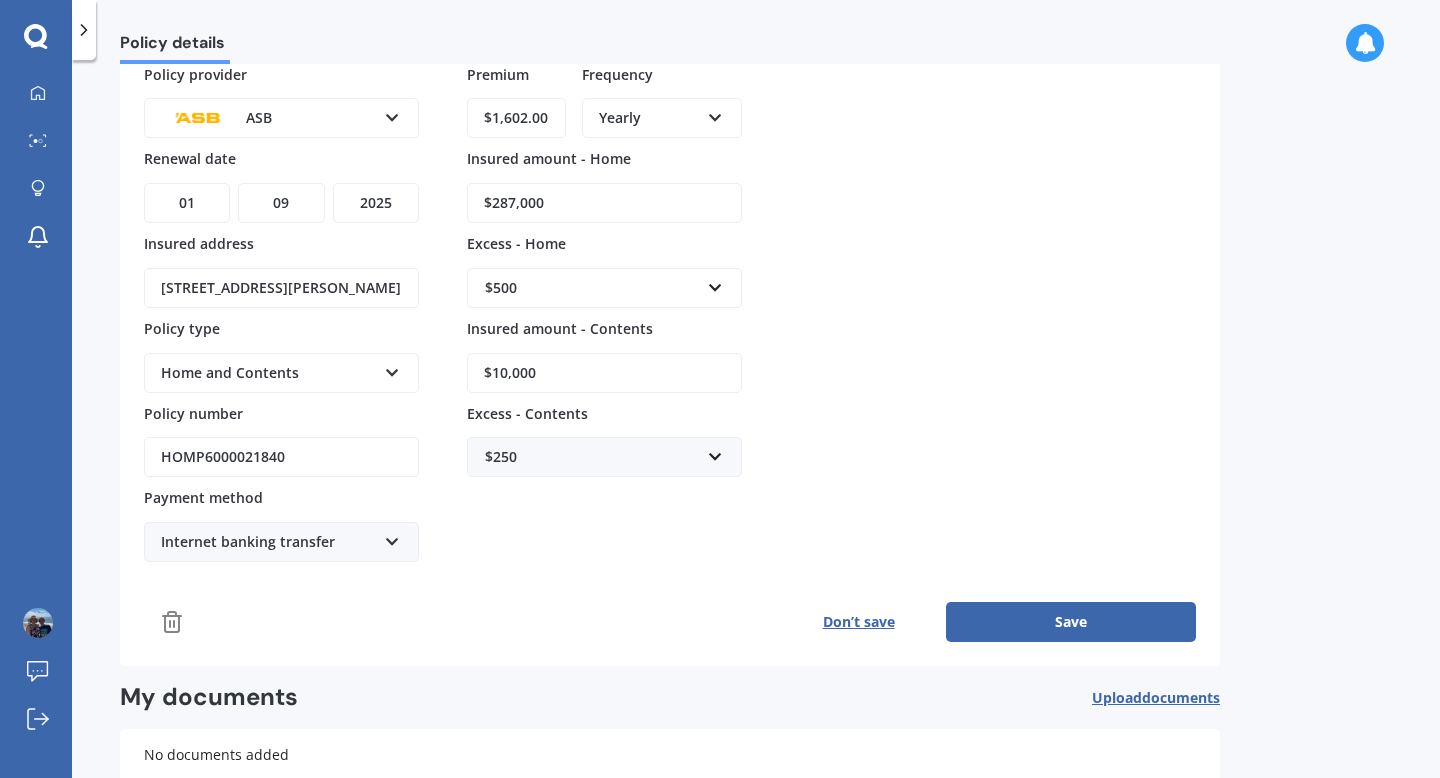scroll, scrollTop: 148, scrollLeft: 0, axis: vertical 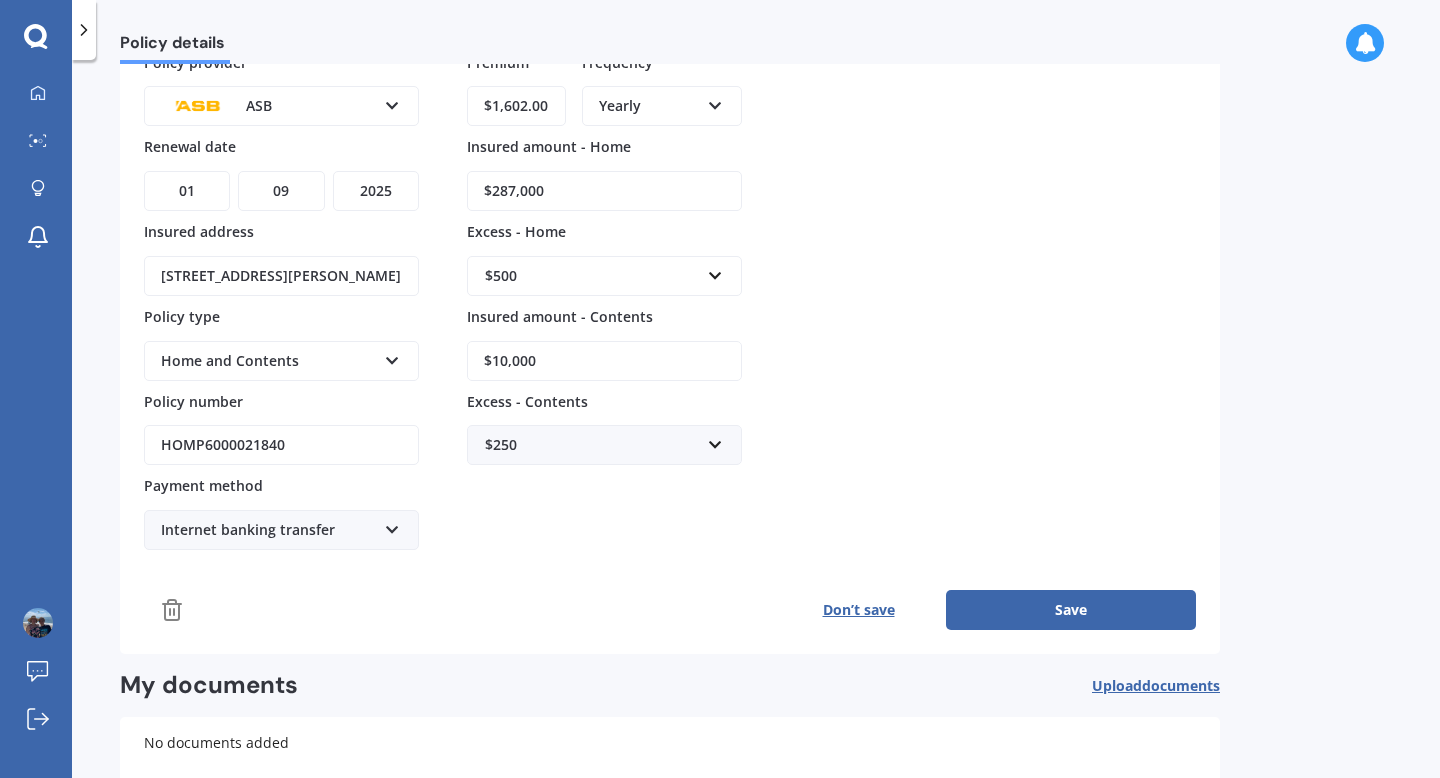 click on "Save" at bounding box center (1071, 610) 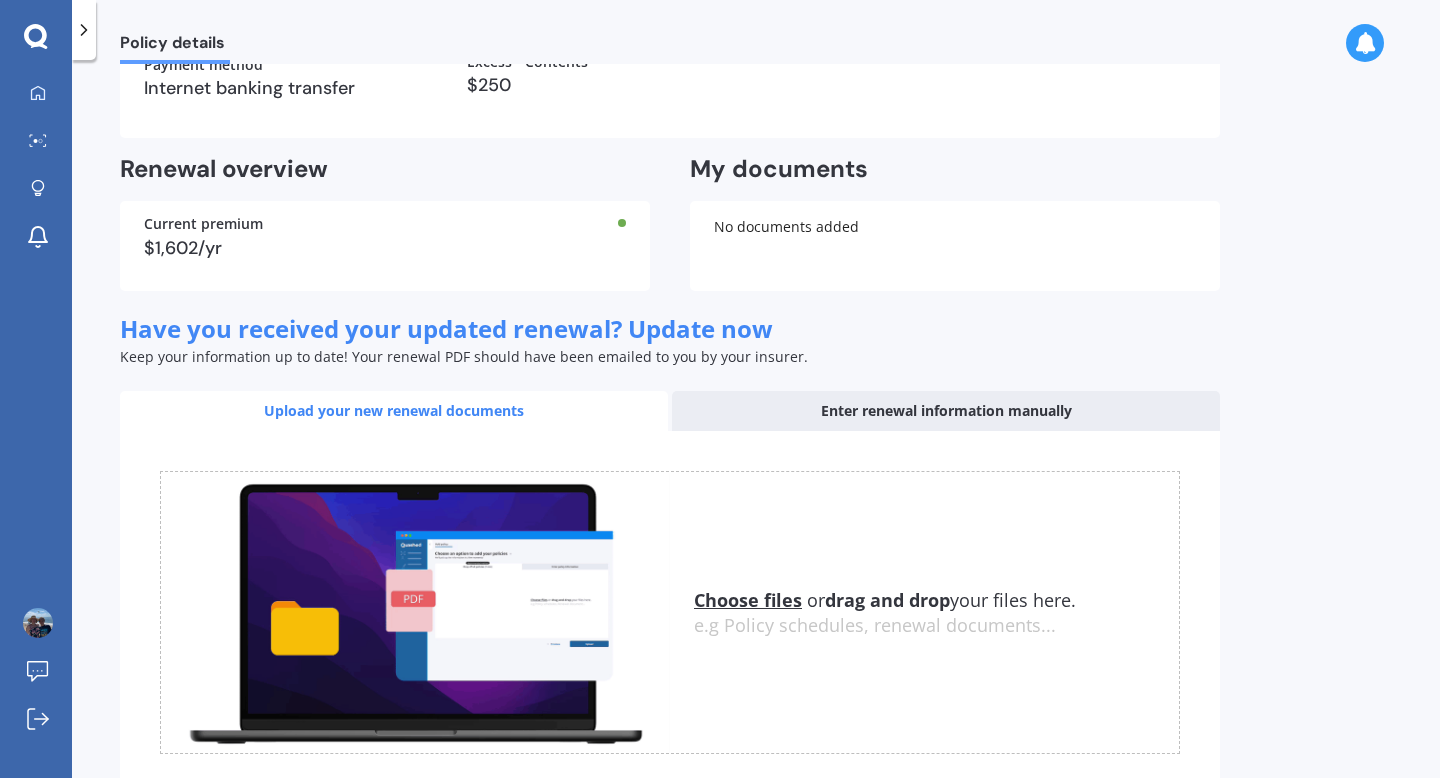 scroll, scrollTop: 560, scrollLeft: 0, axis: vertical 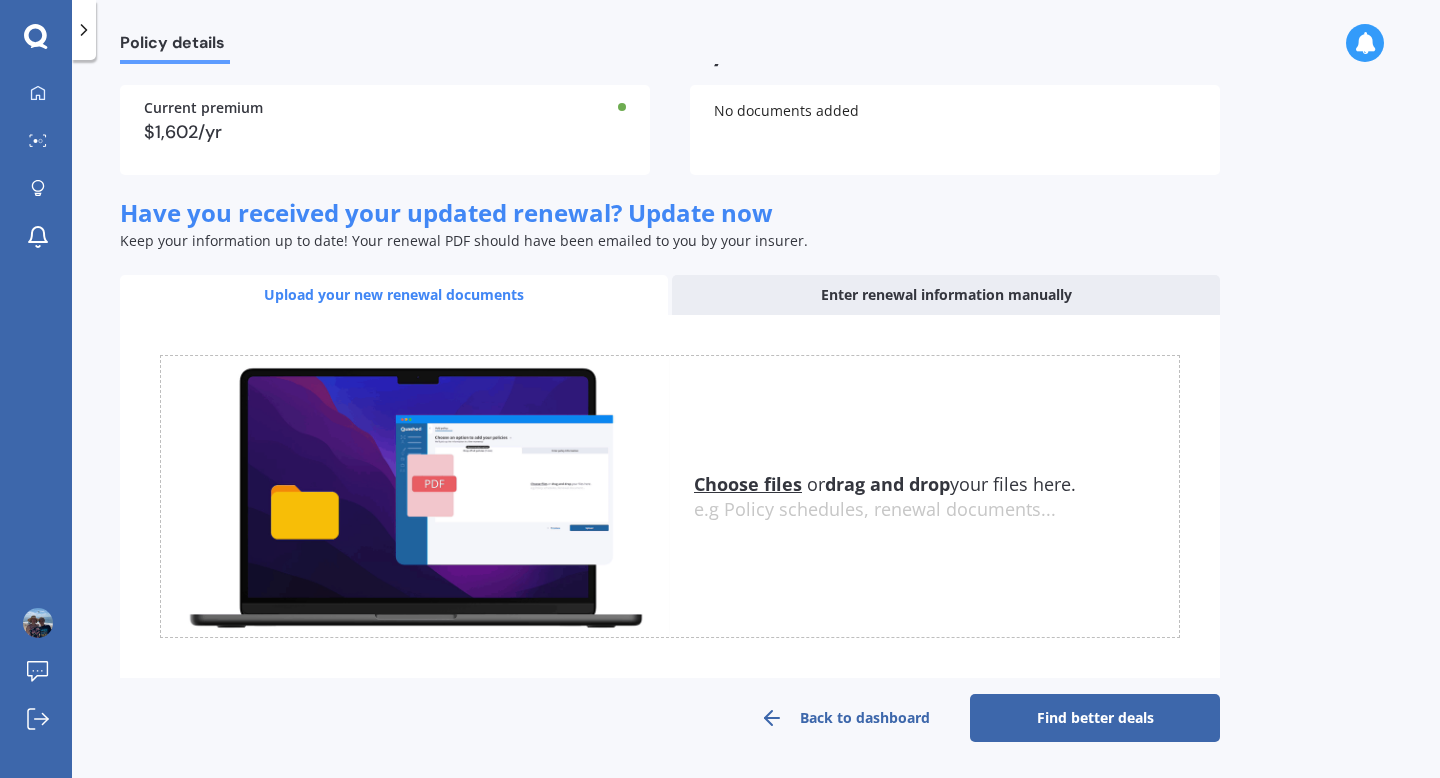 click on "Find better deals" at bounding box center [1095, 718] 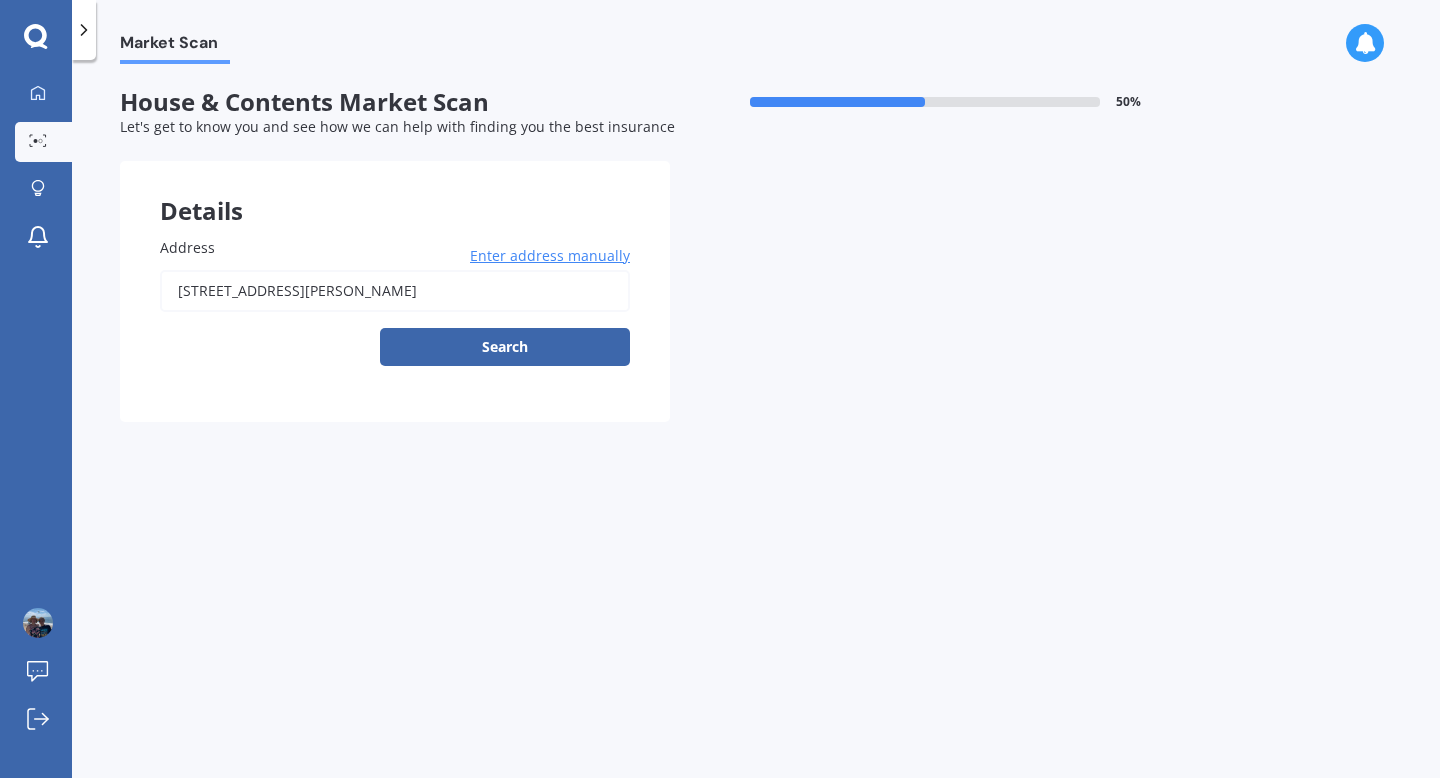 scroll, scrollTop: 0, scrollLeft: 0, axis: both 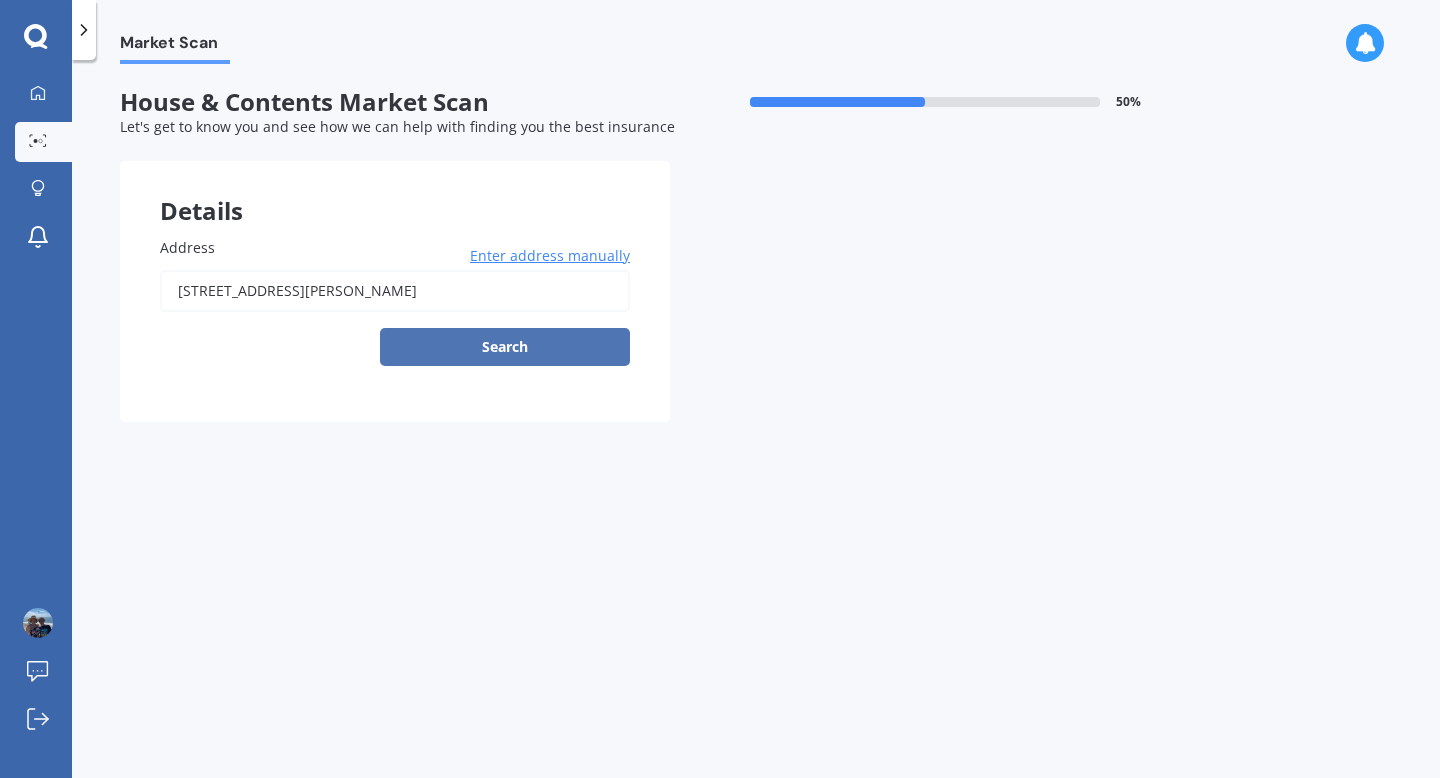 click on "Search" at bounding box center (505, 347) 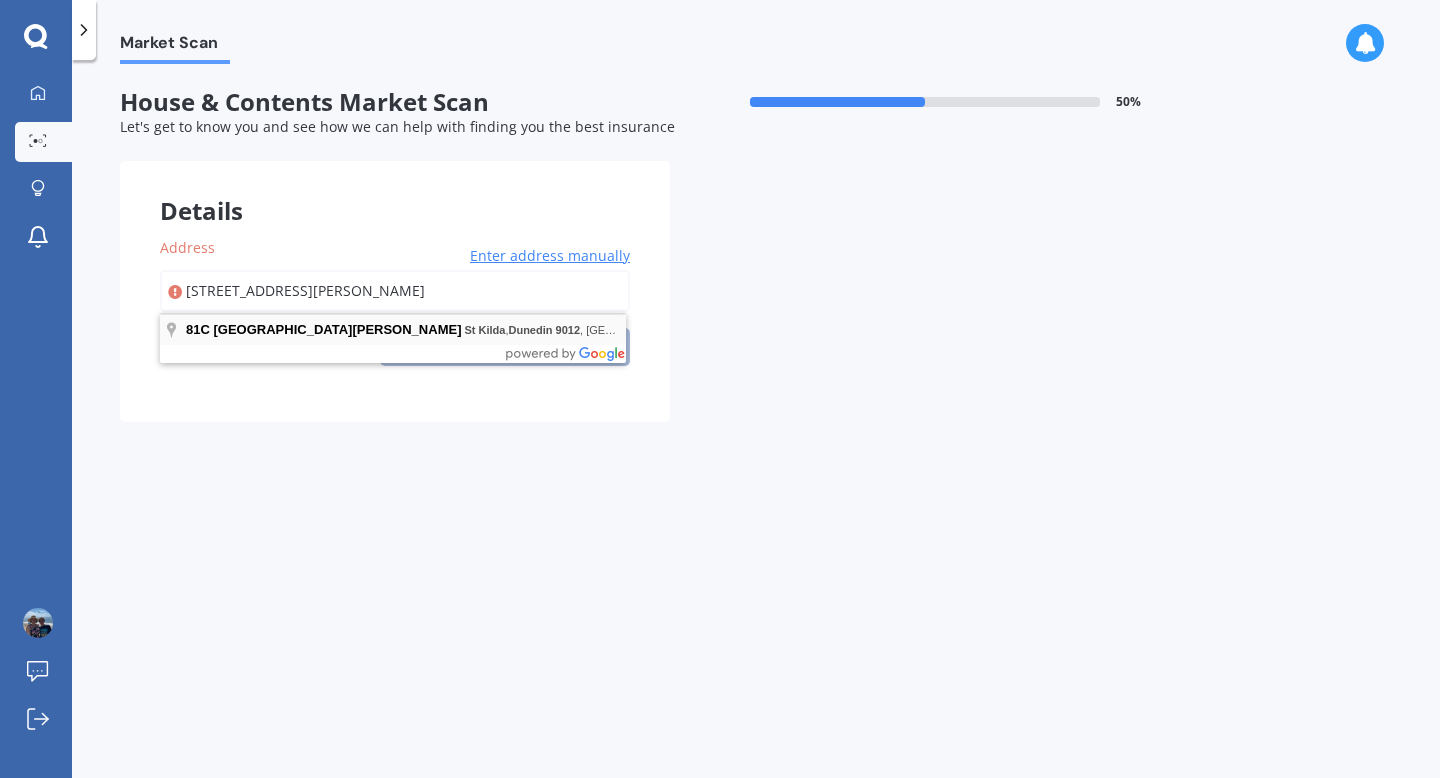 type on "[STREET_ADDRESS][PERSON_NAME]" 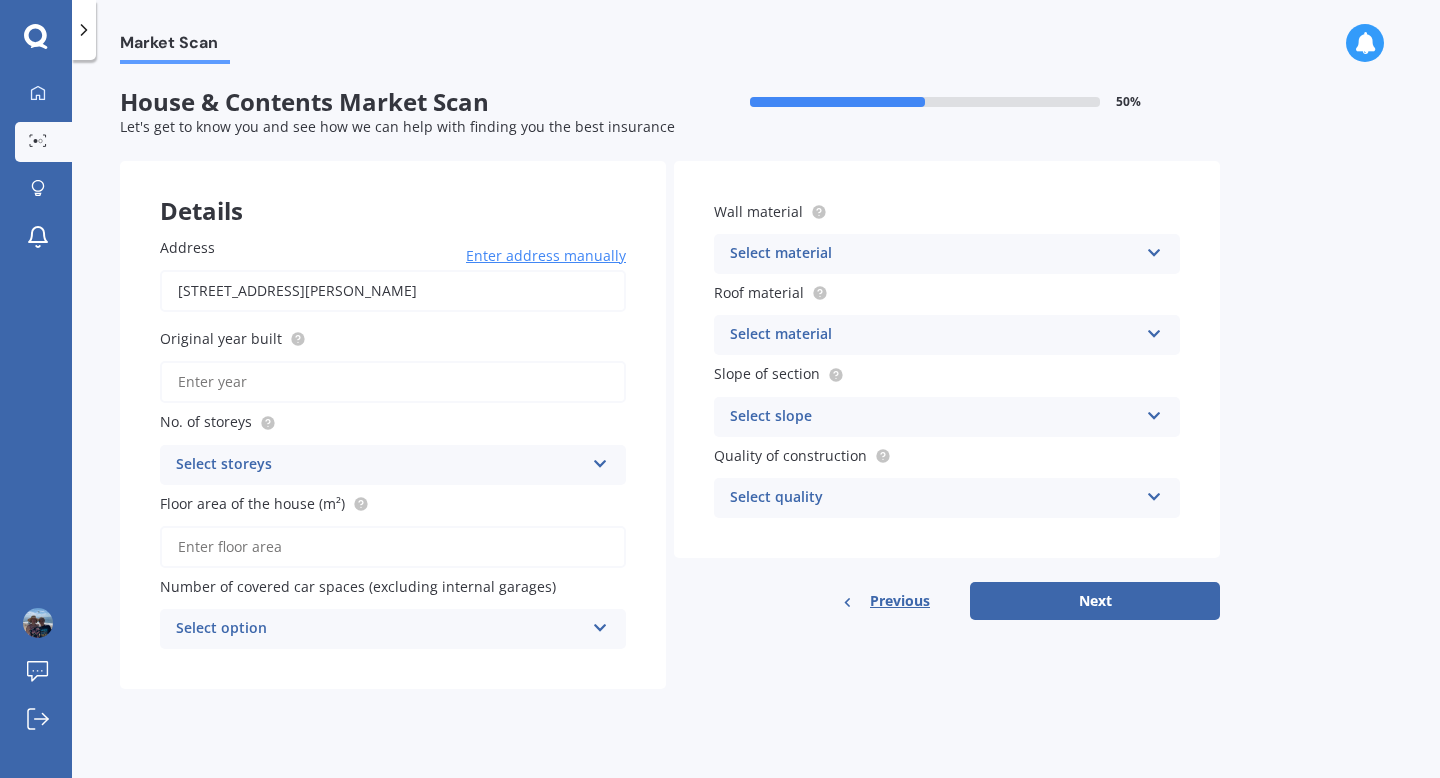 click on "Original year built" at bounding box center [393, 382] 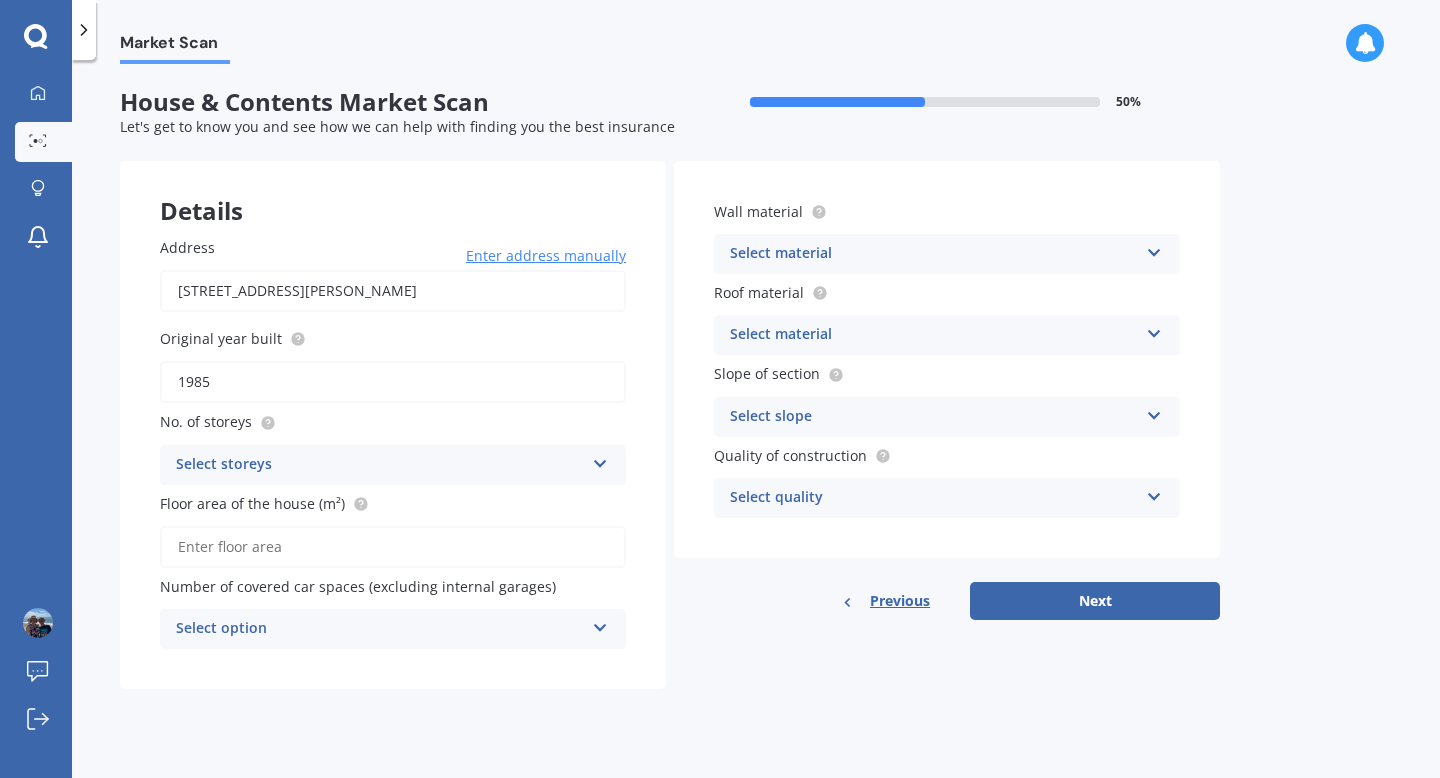 type on "1985" 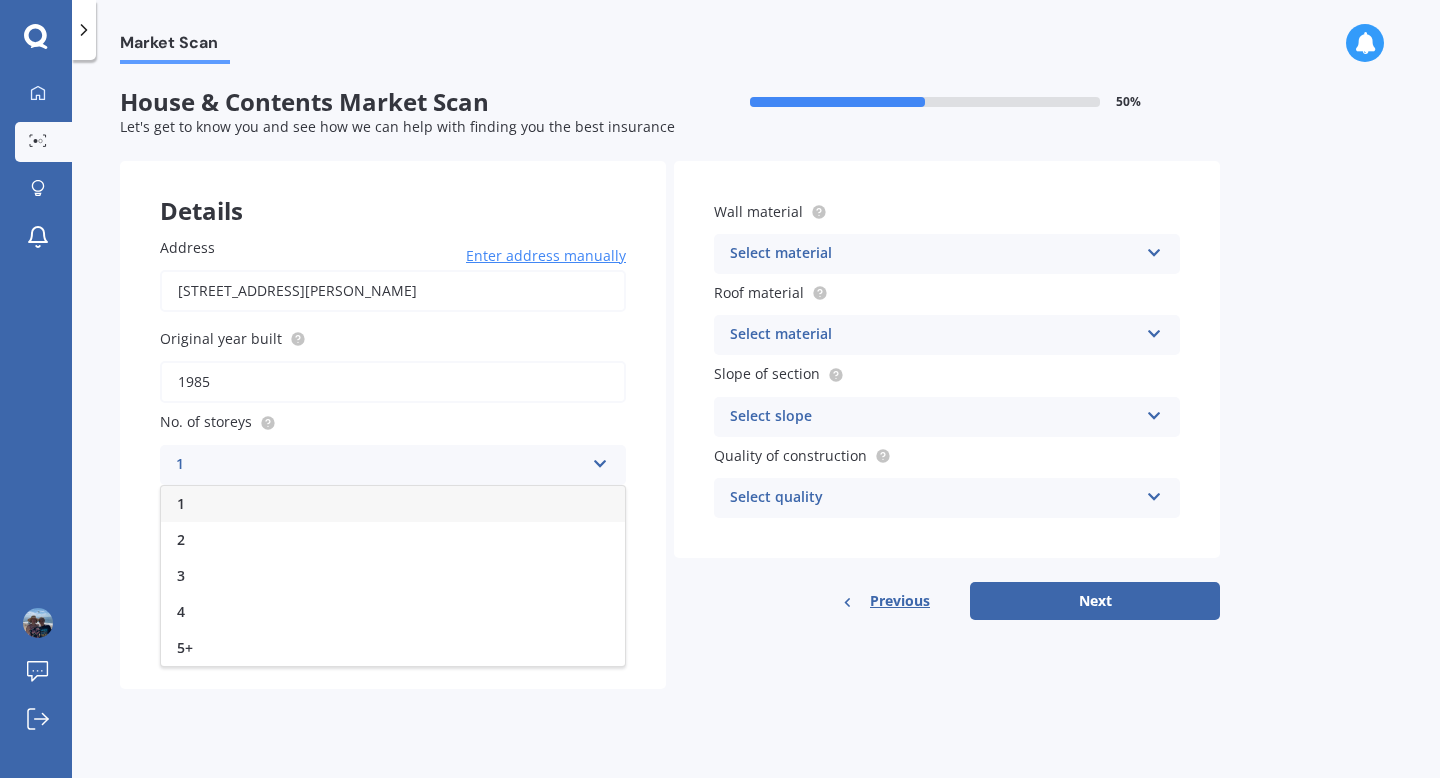 click on "1" at bounding box center [393, 504] 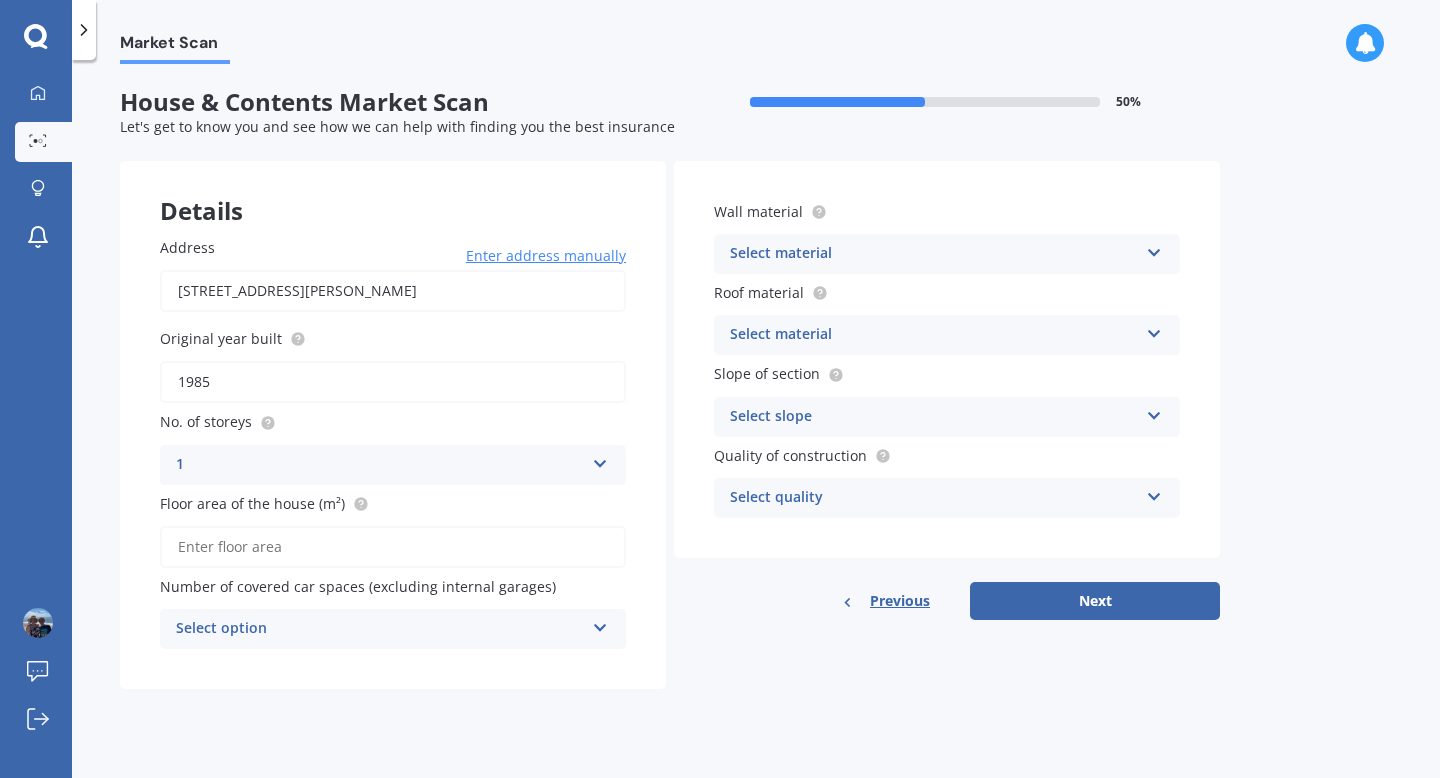 click on "Floor area of the house (m²)" at bounding box center [393, 547] 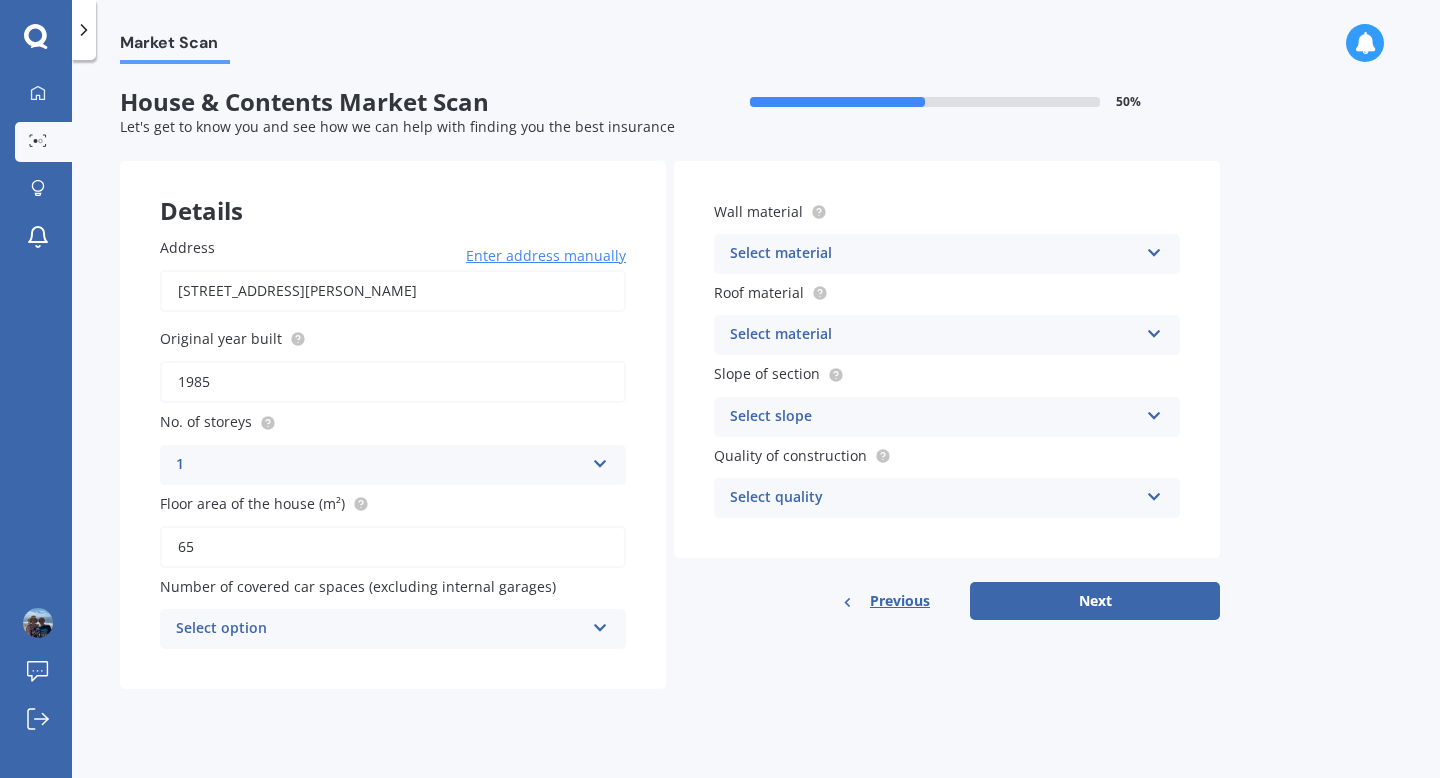 type on "65" 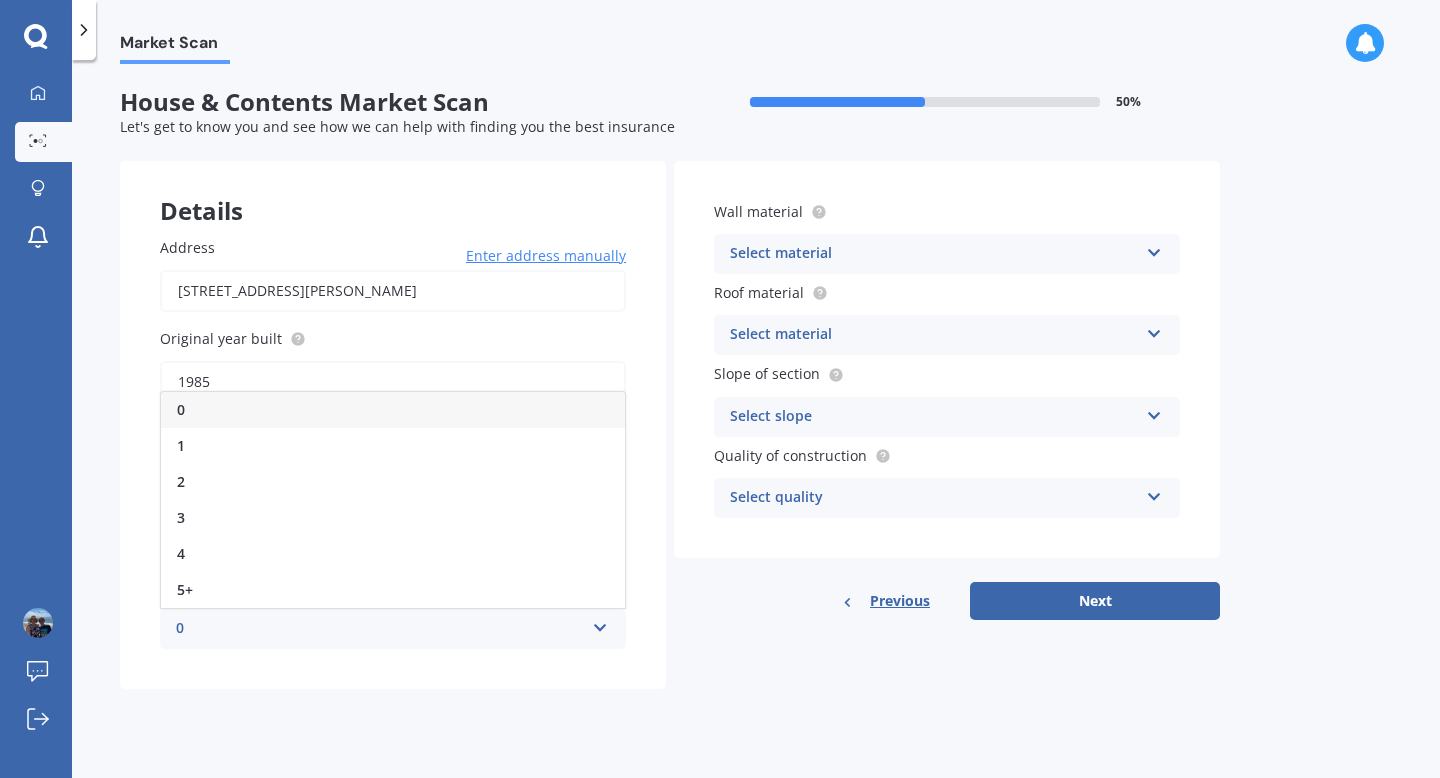 click on "0" at bounding box center [393, 410] 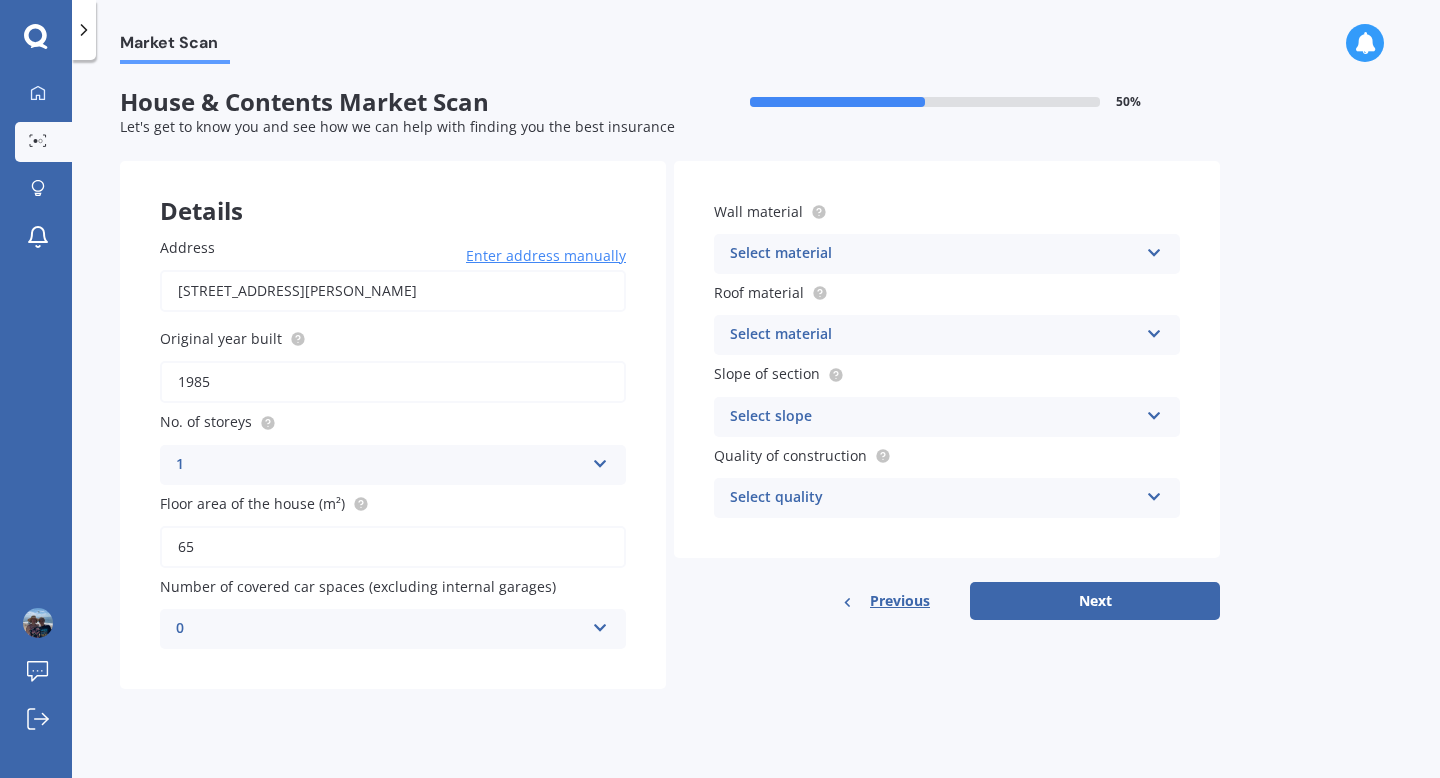click at bounding box center (1154, 249) 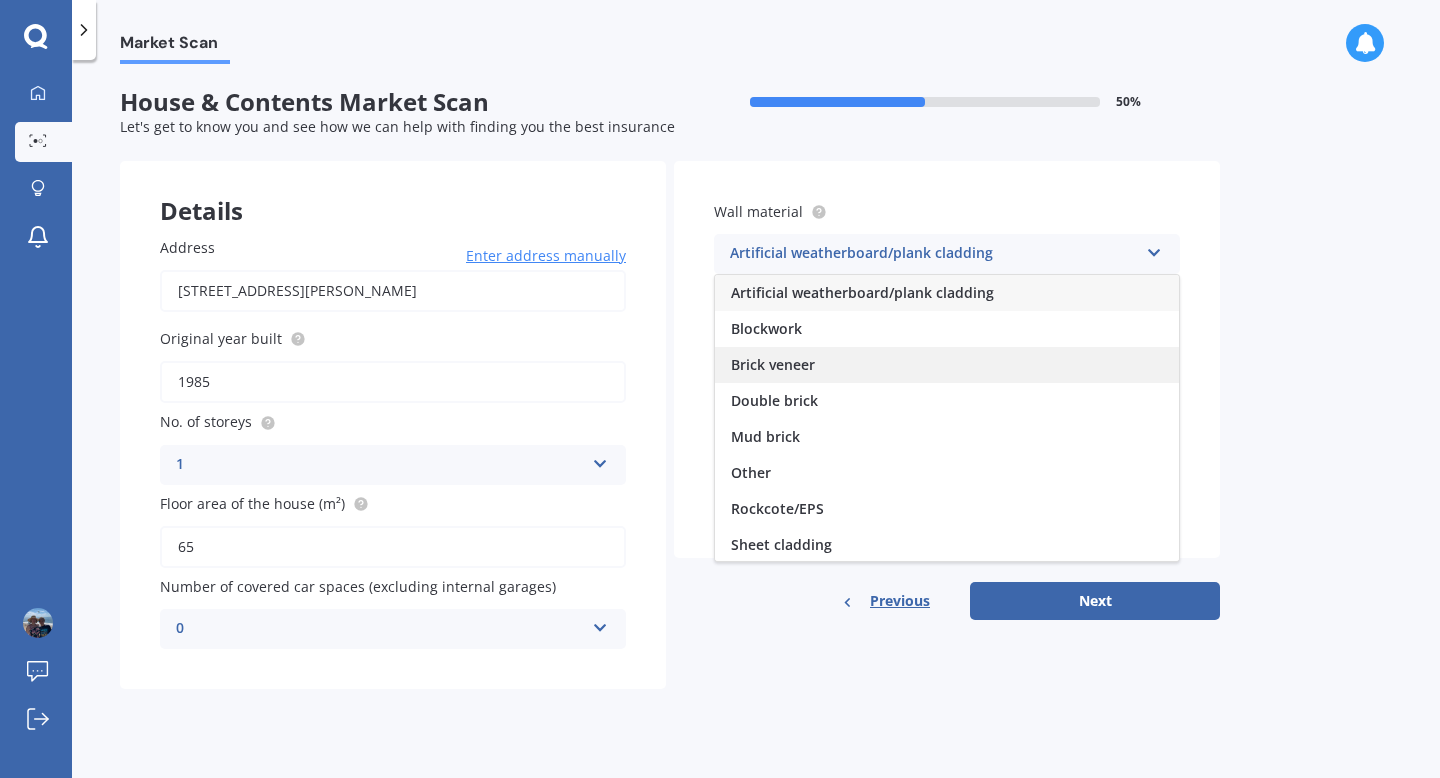 click on "Brick veneer" at bounding box center (947, 365) 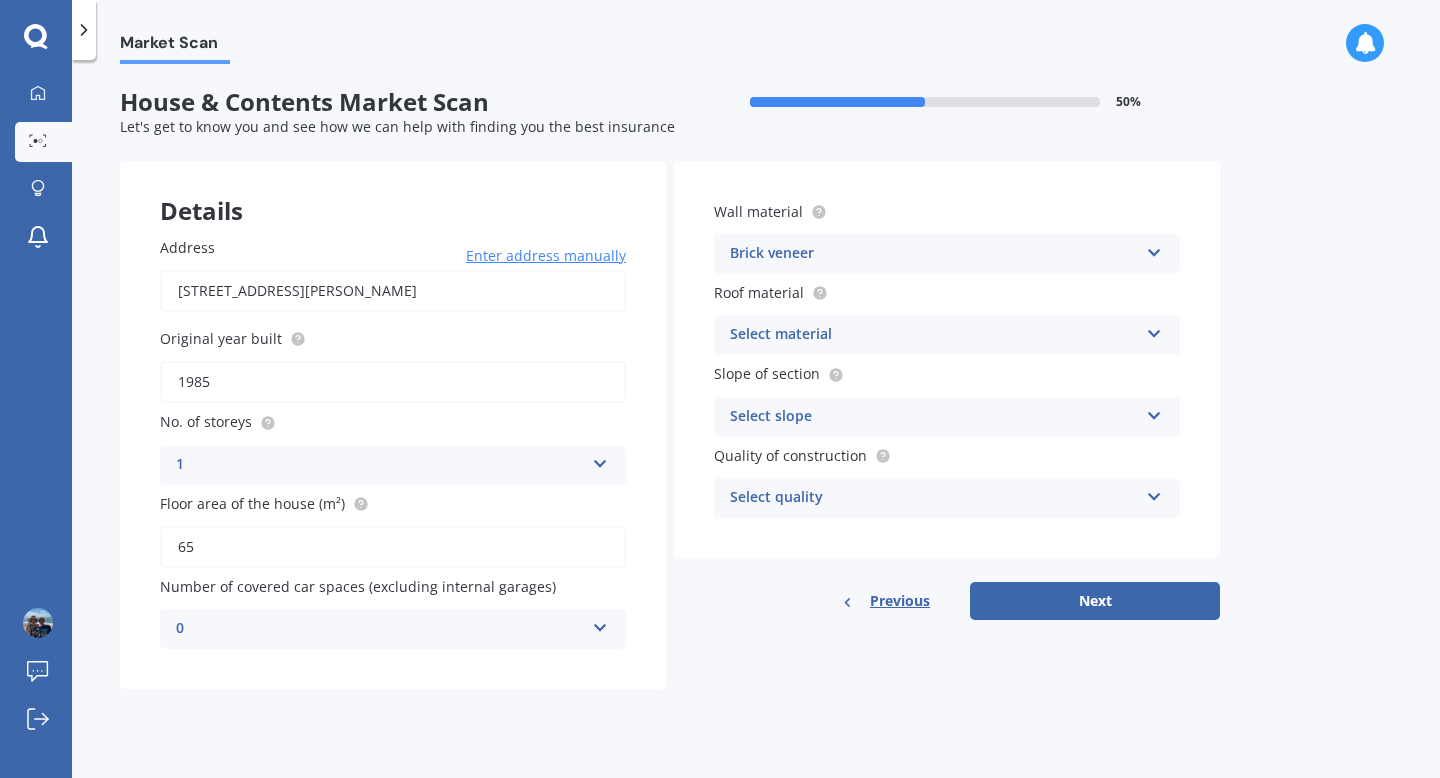 click at bounding box center (1154, 330) 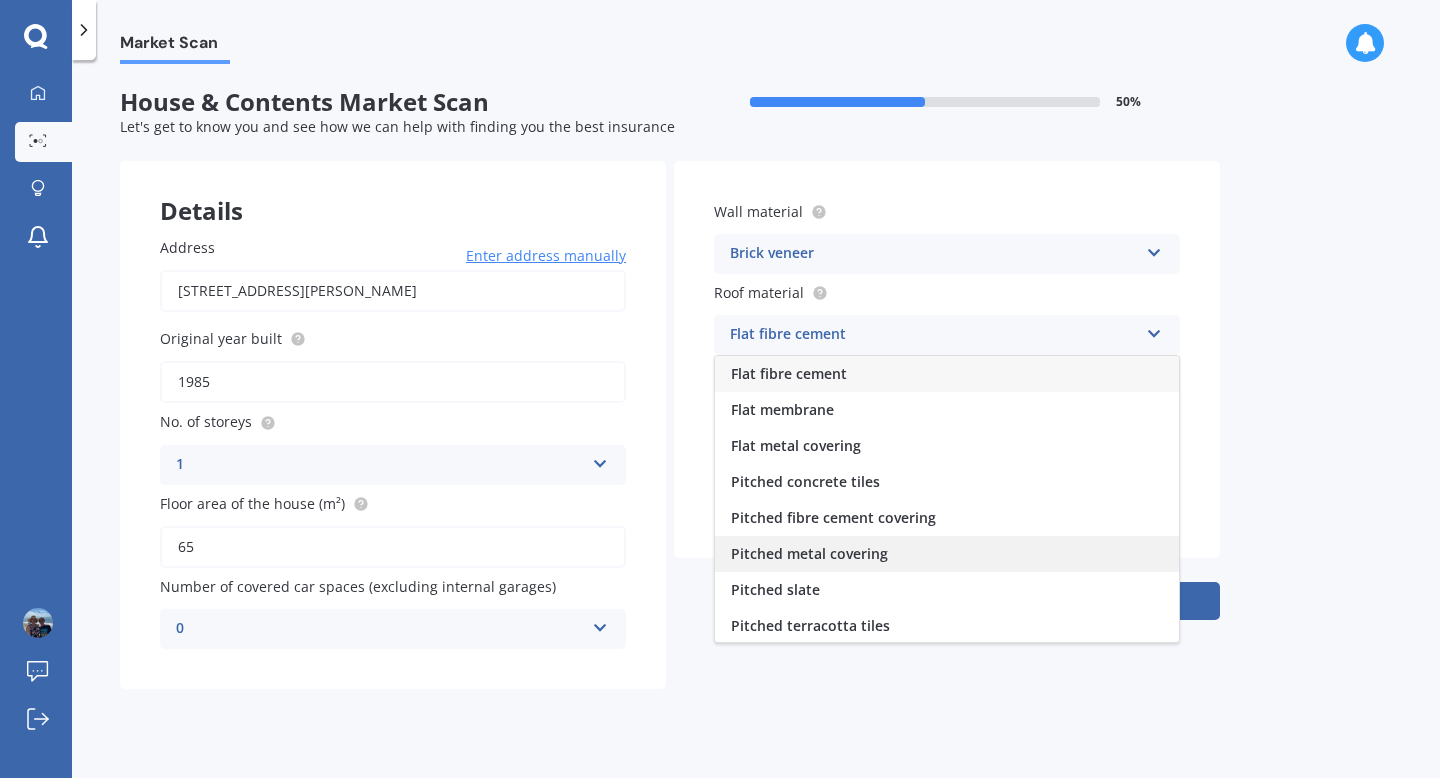click on "Pitched metal covering" at bounding box center (809, 553) 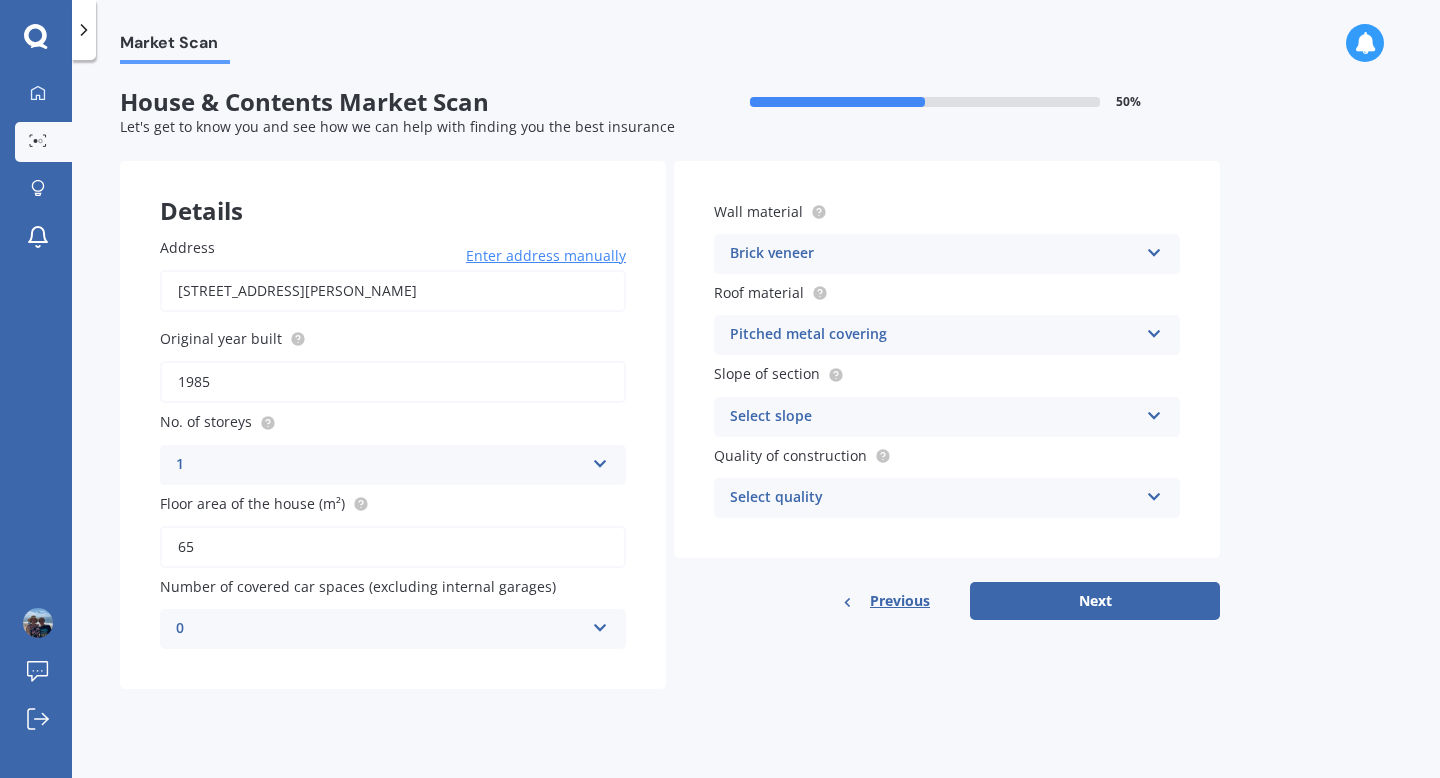 click at bounding box center [1154, 412] 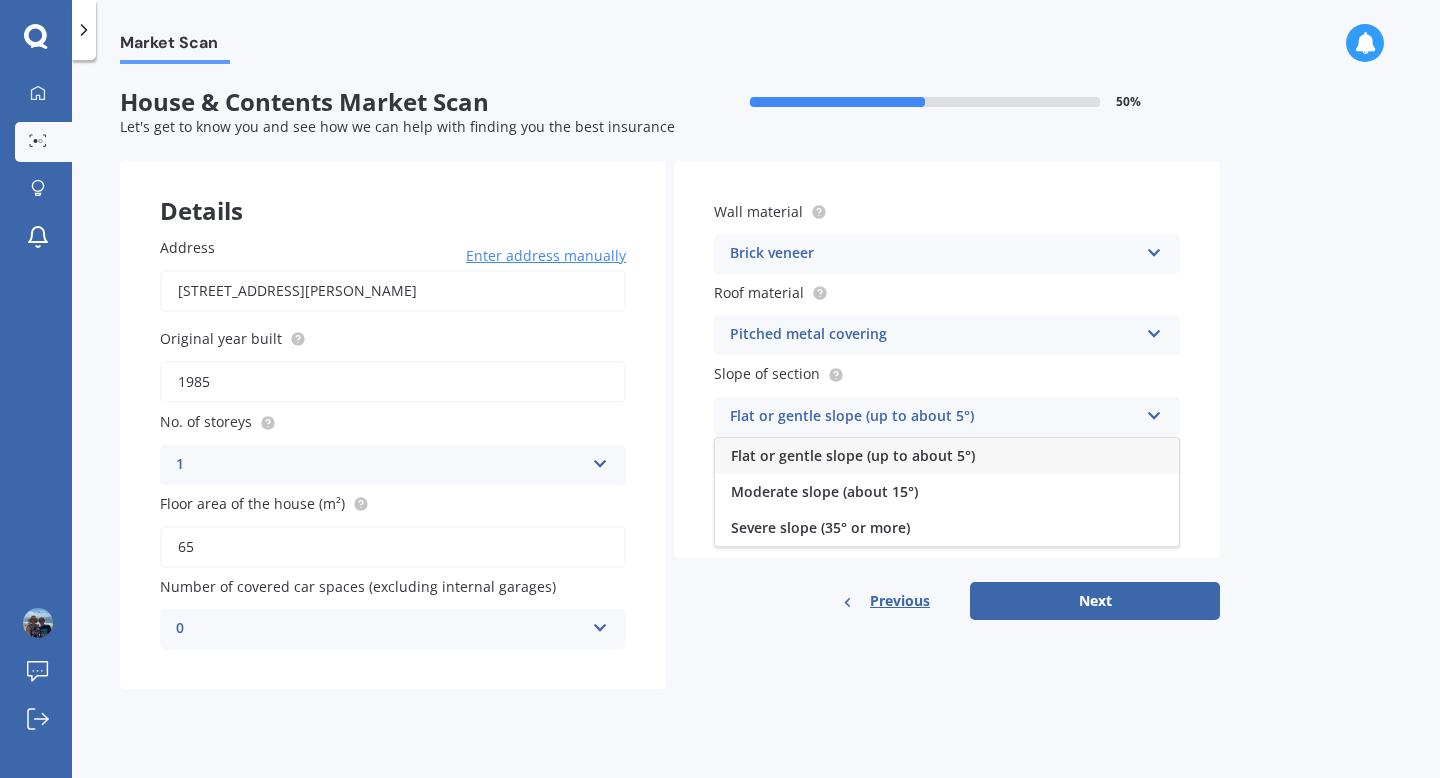 click on "Flat or gentle slope (up to about 5°)" at bounding box center [947, 456] 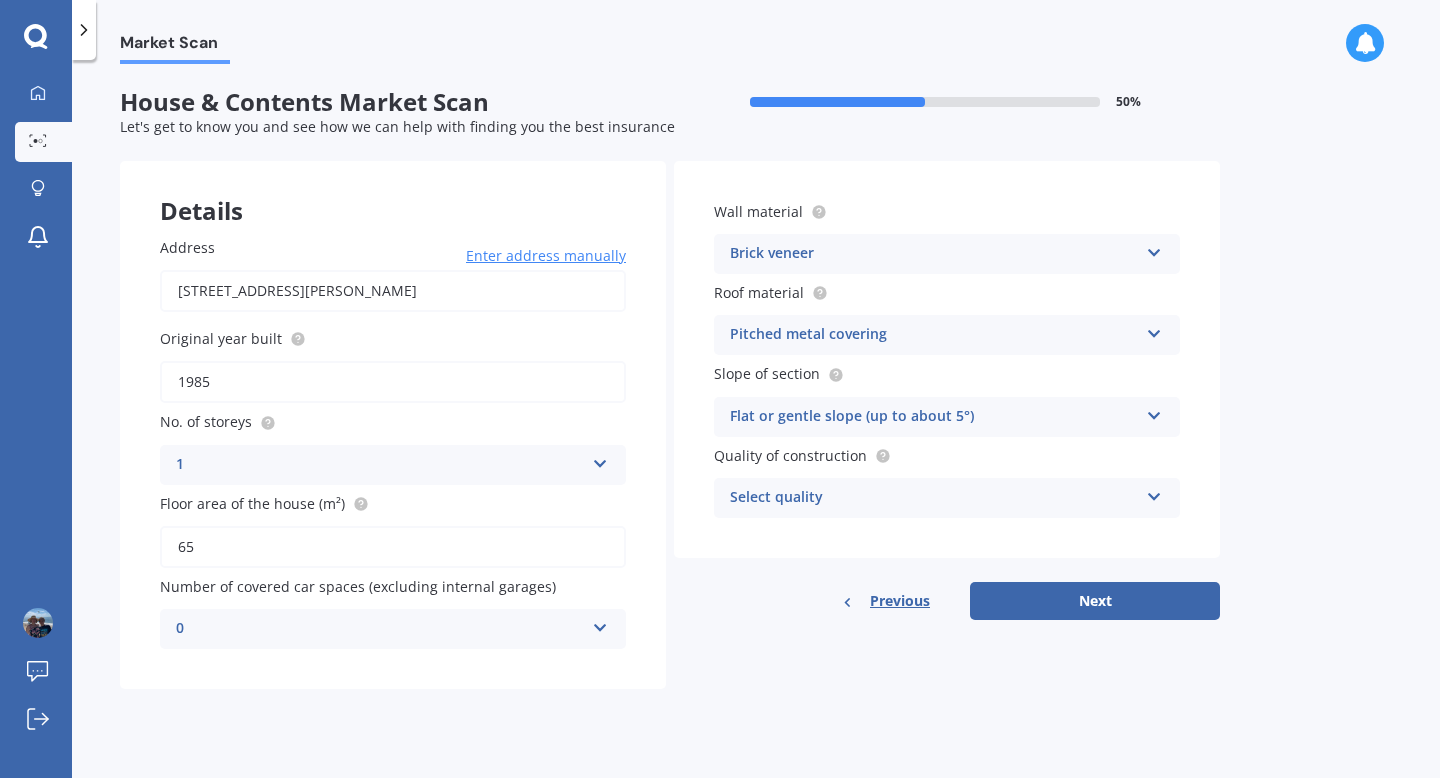 click at bounding box center [1154, 493] 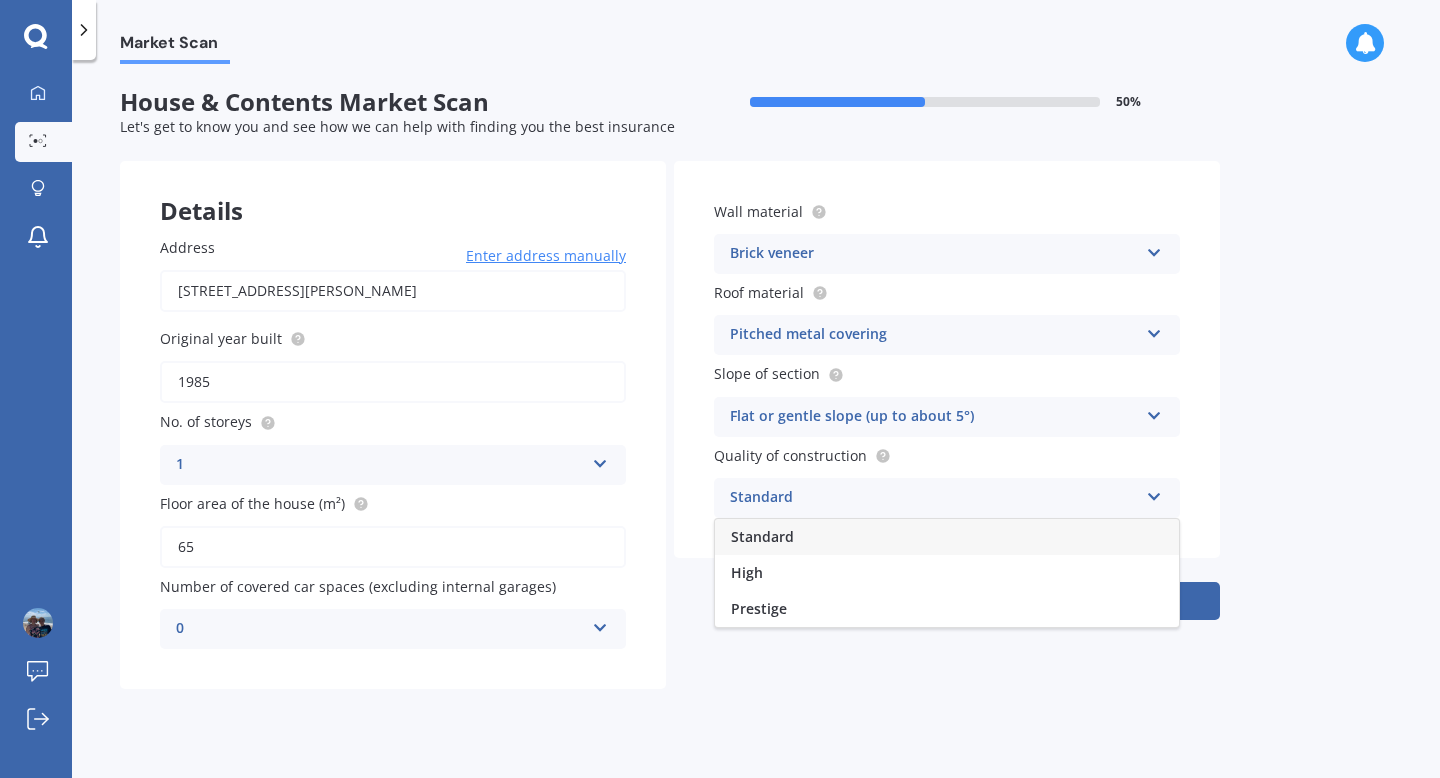 click on "Standard" at bounding box center (947, 537) 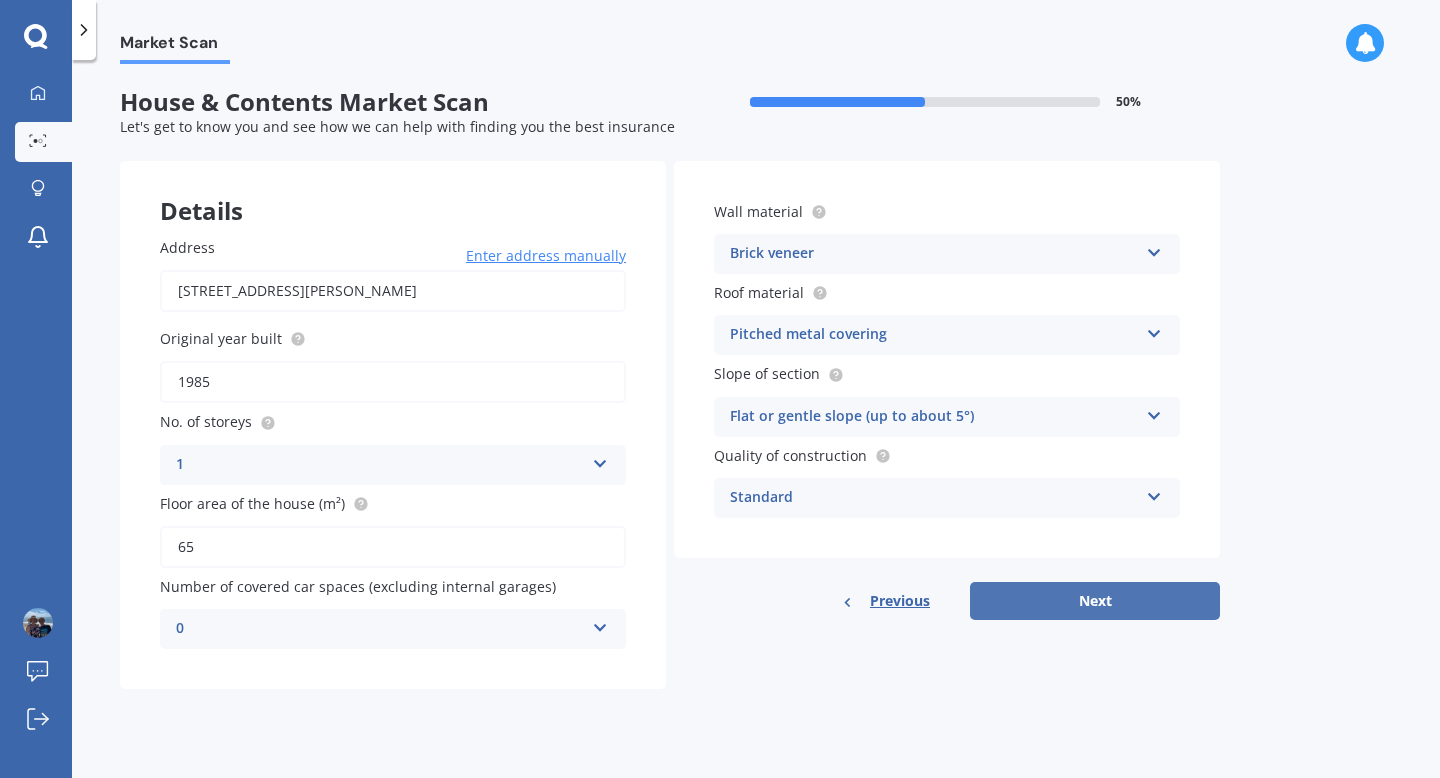 click on "Next" at bounding box center [1095, 601] 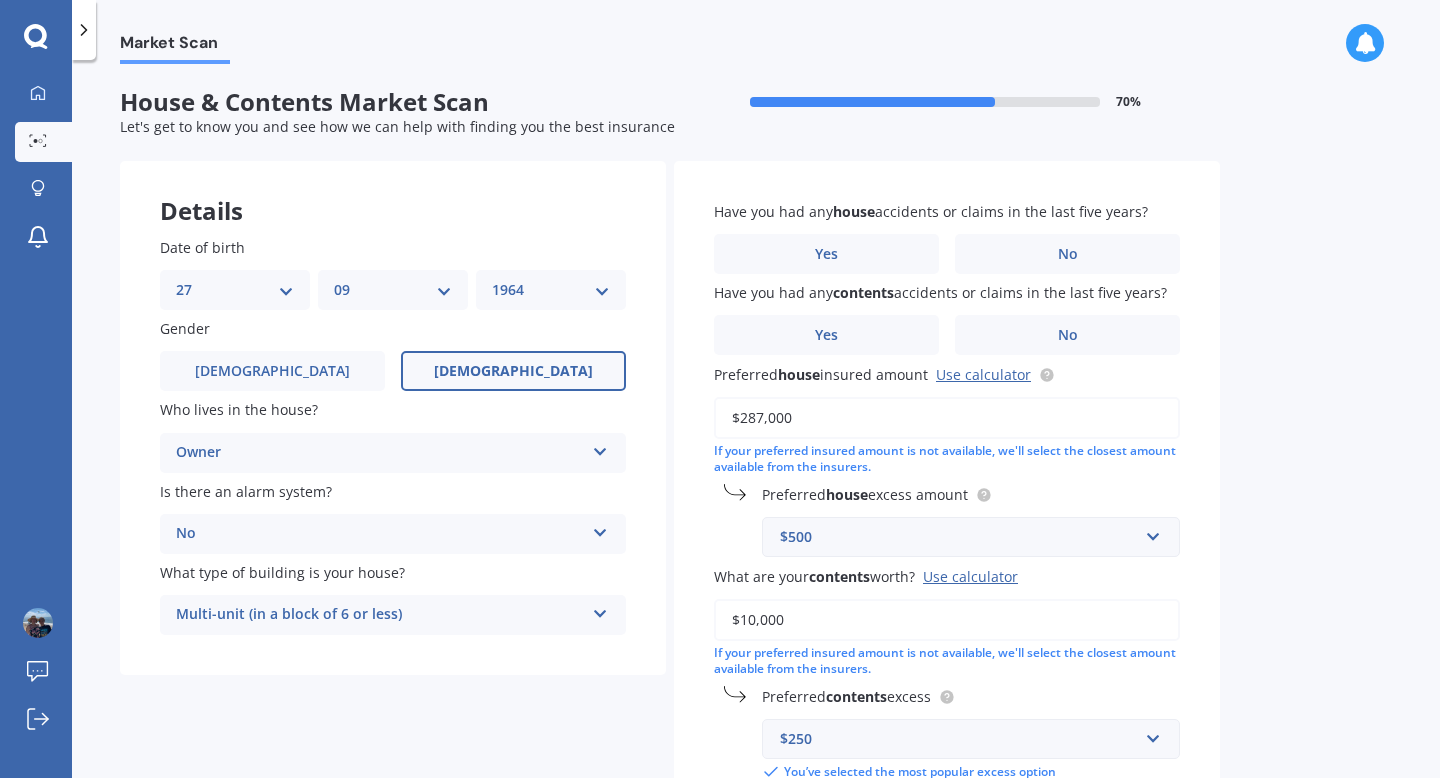 click on "[DEMOGRAPHIC_DATA]" at bounding box center (513, 371) 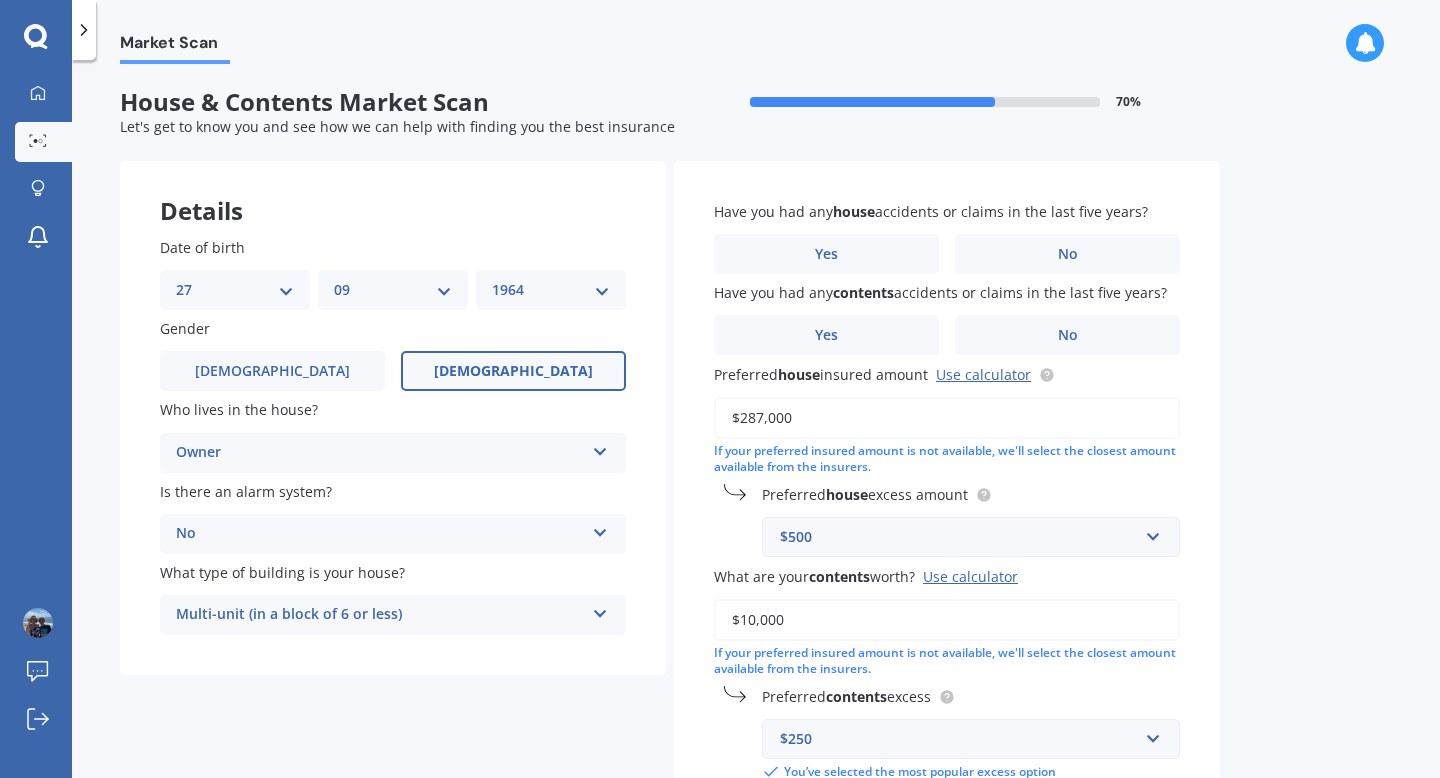 click on "[DEMOGRAPHIC_DATA]" at bounding box center (0, 0) 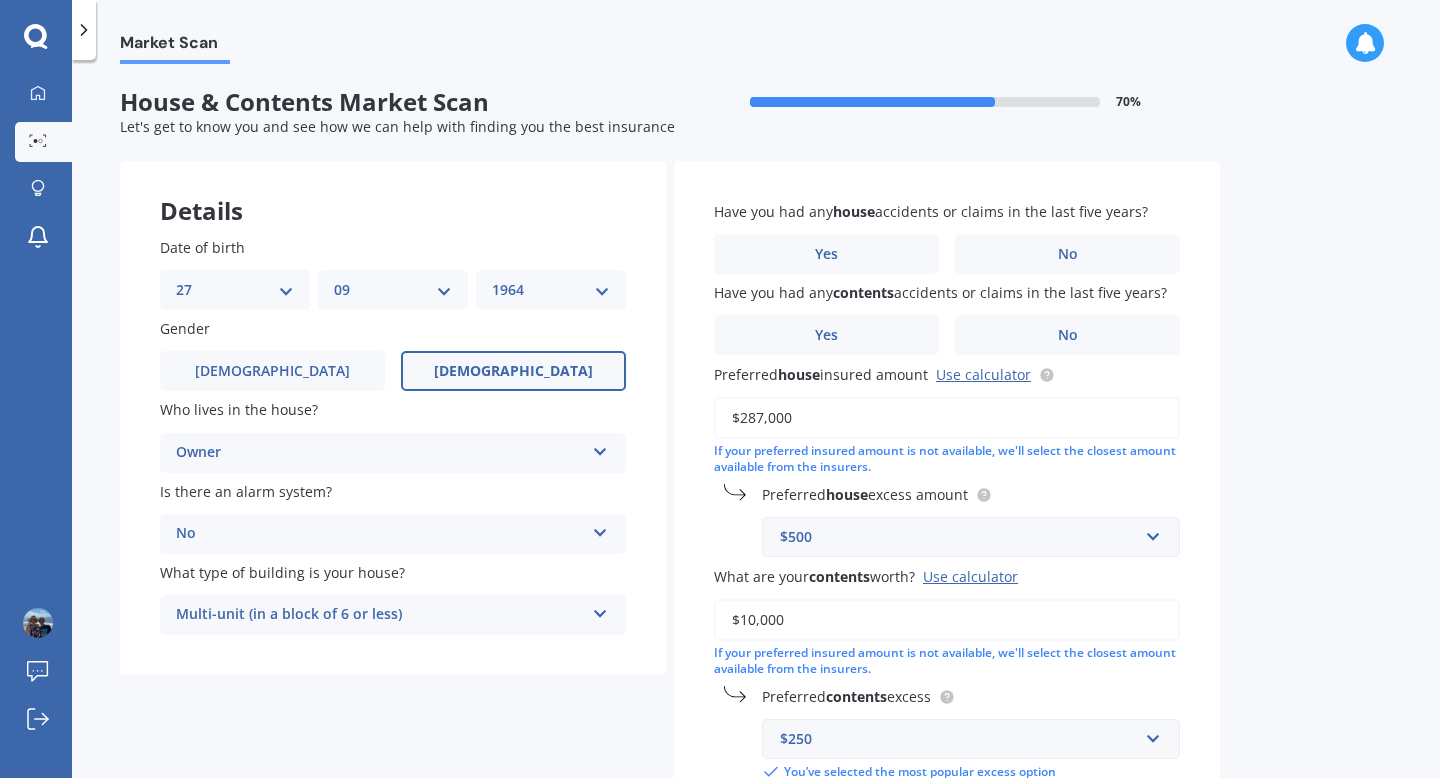 click at bounding box center [600, 610] 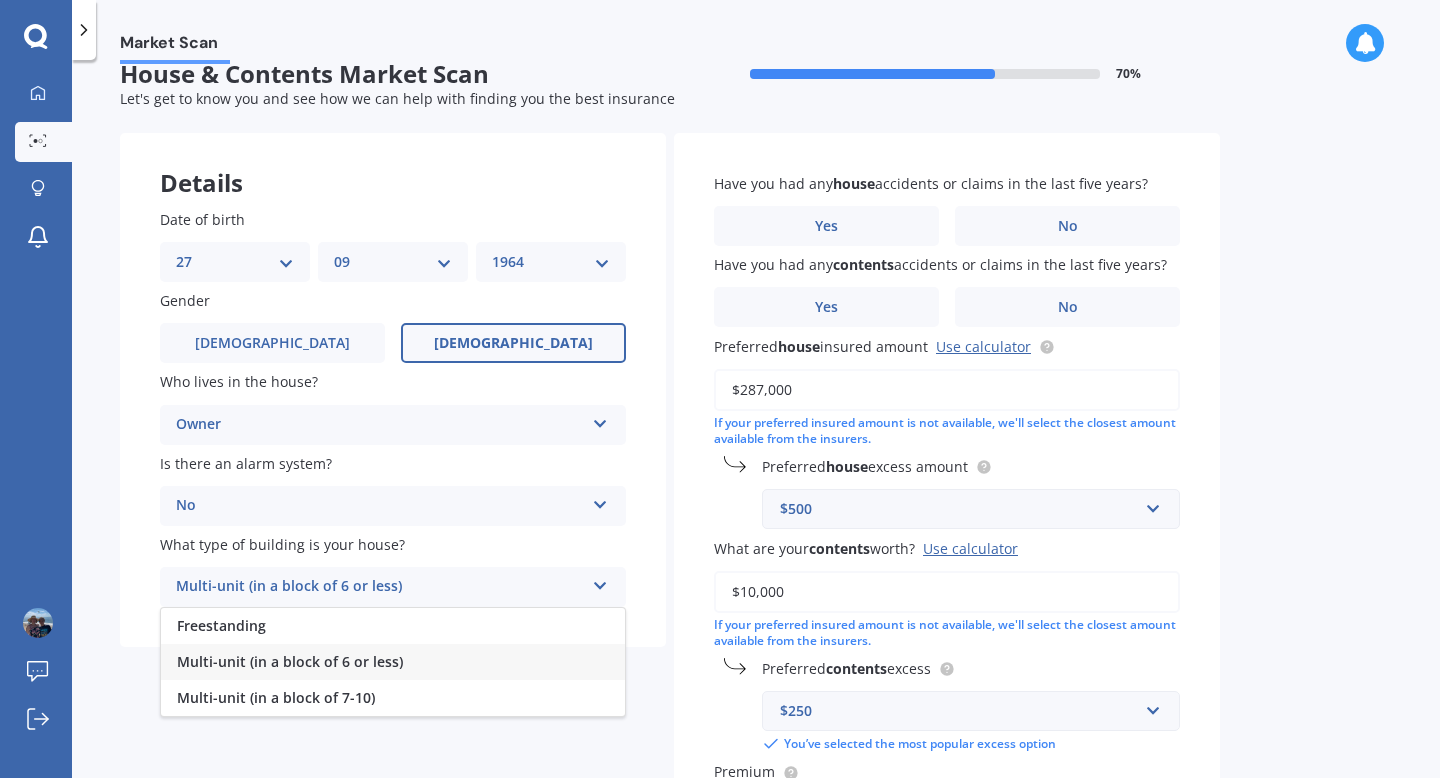 scroll, scrollTop: 34, scrollLeft: 0, axis: vertical 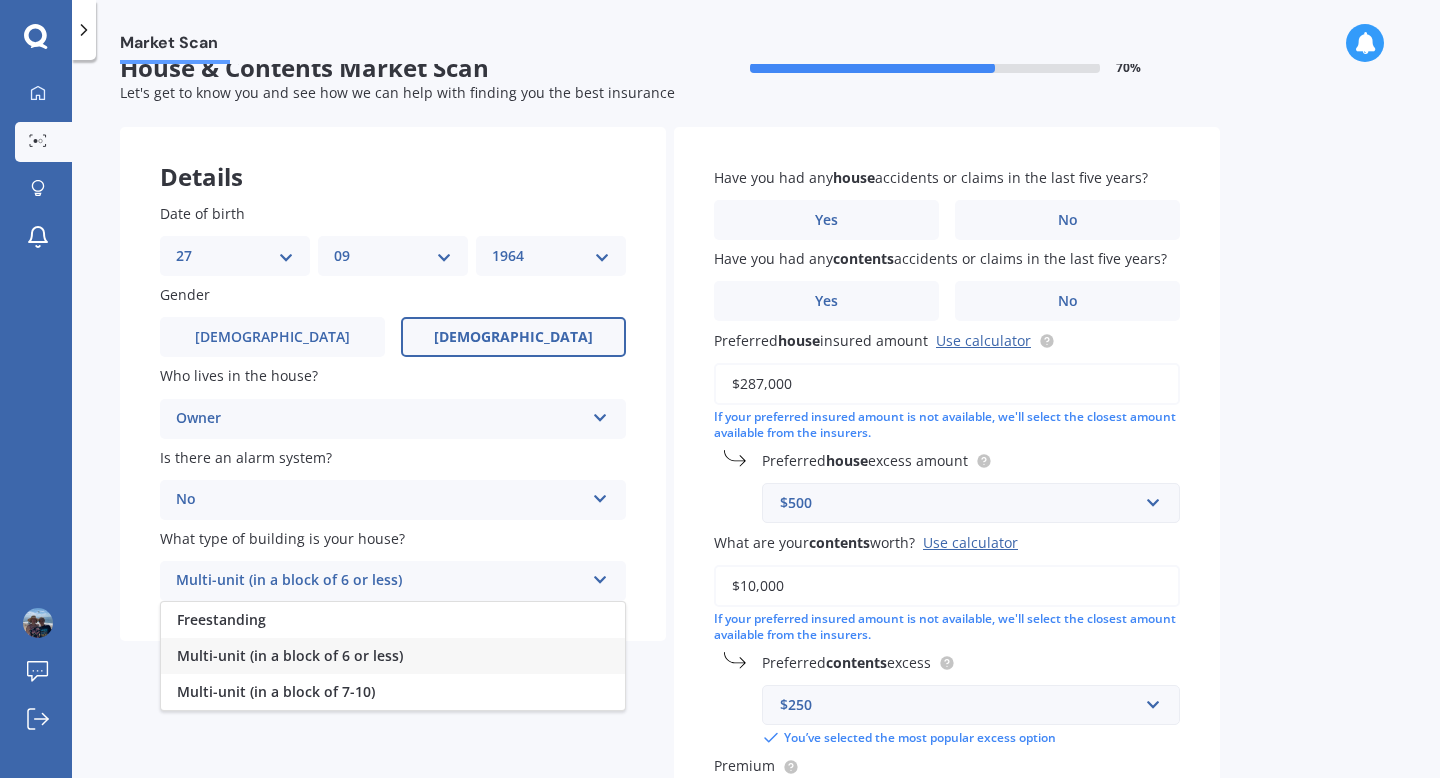 click on "Multi-unit (in a block of 6 or less)" at bounding box center (290, 655) 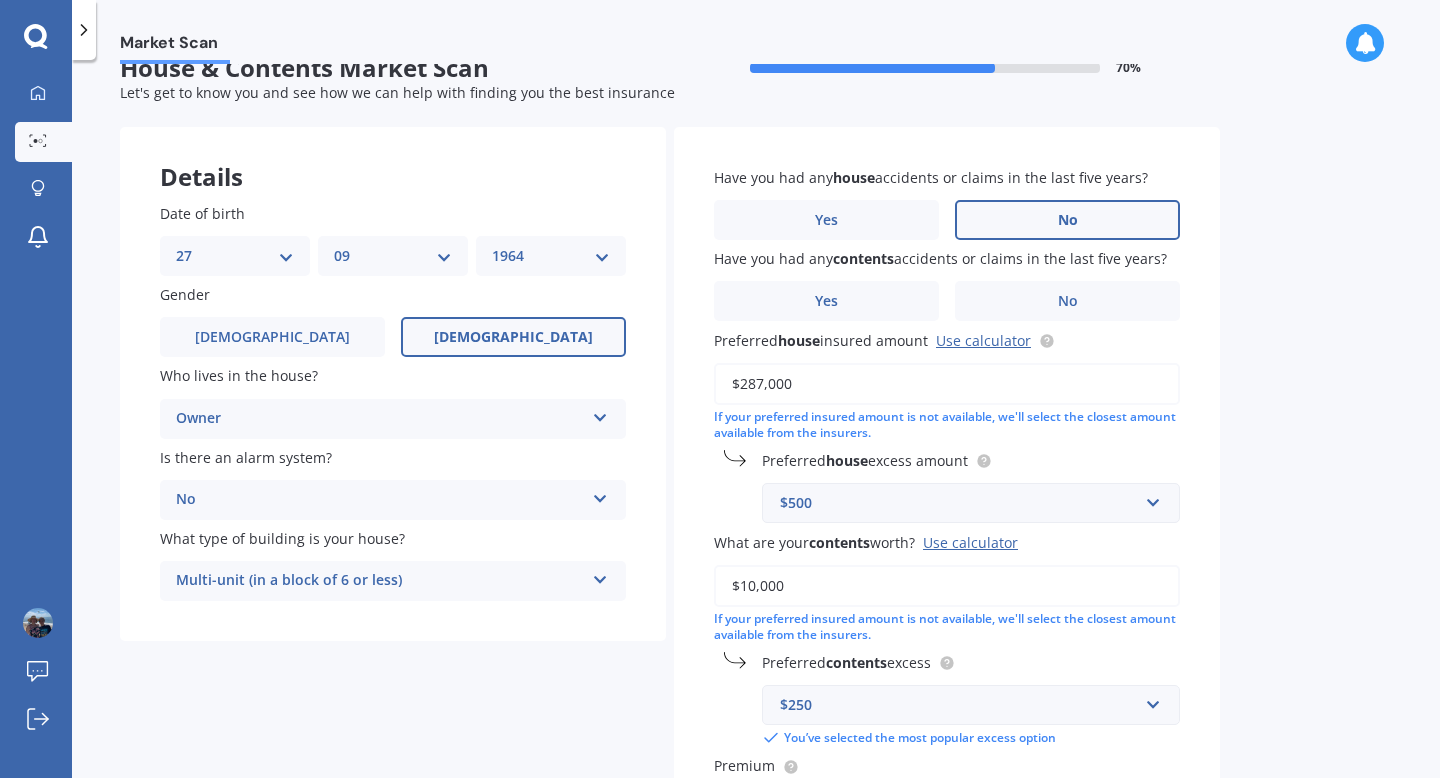 click on "No" at bounding box center [1067, 220] 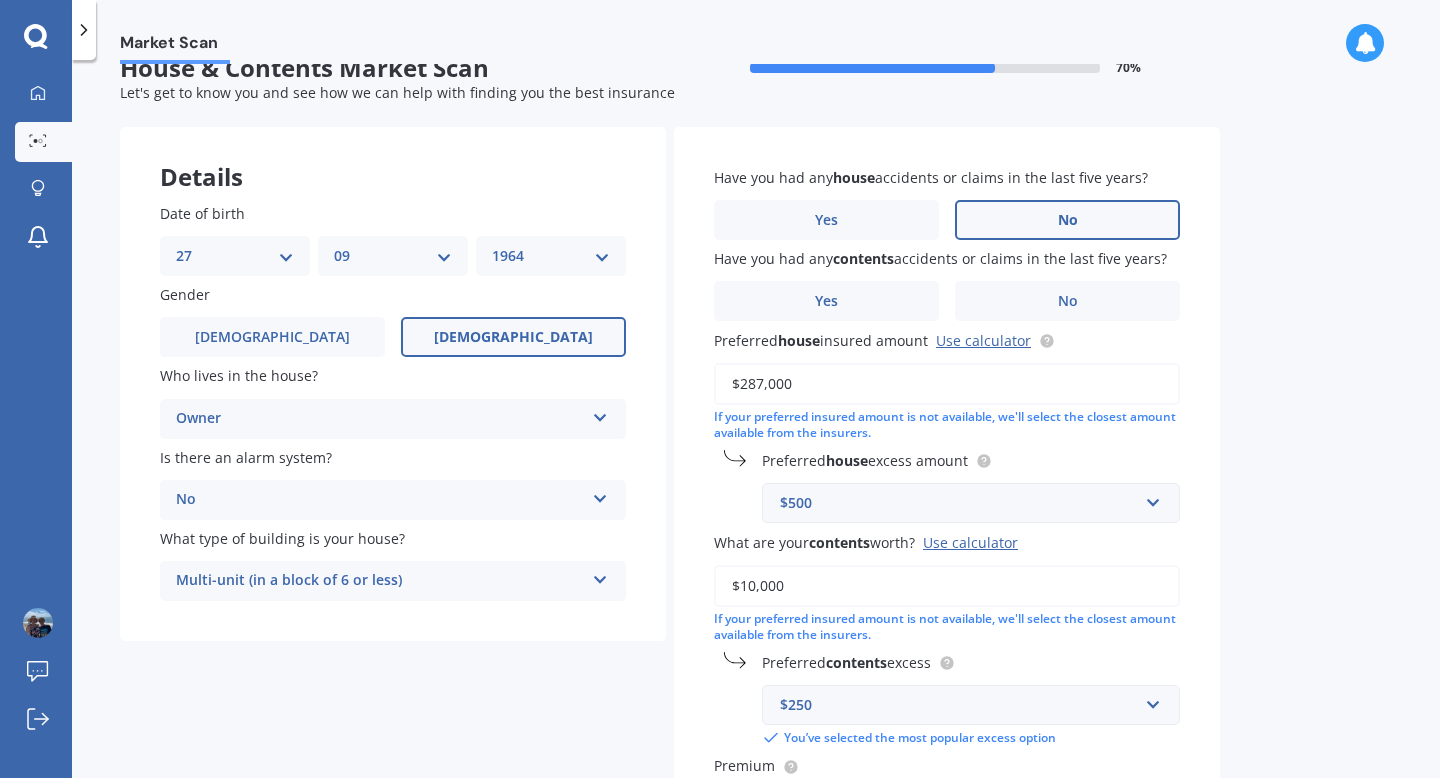 click on "No" at bounding box center [0, 0] 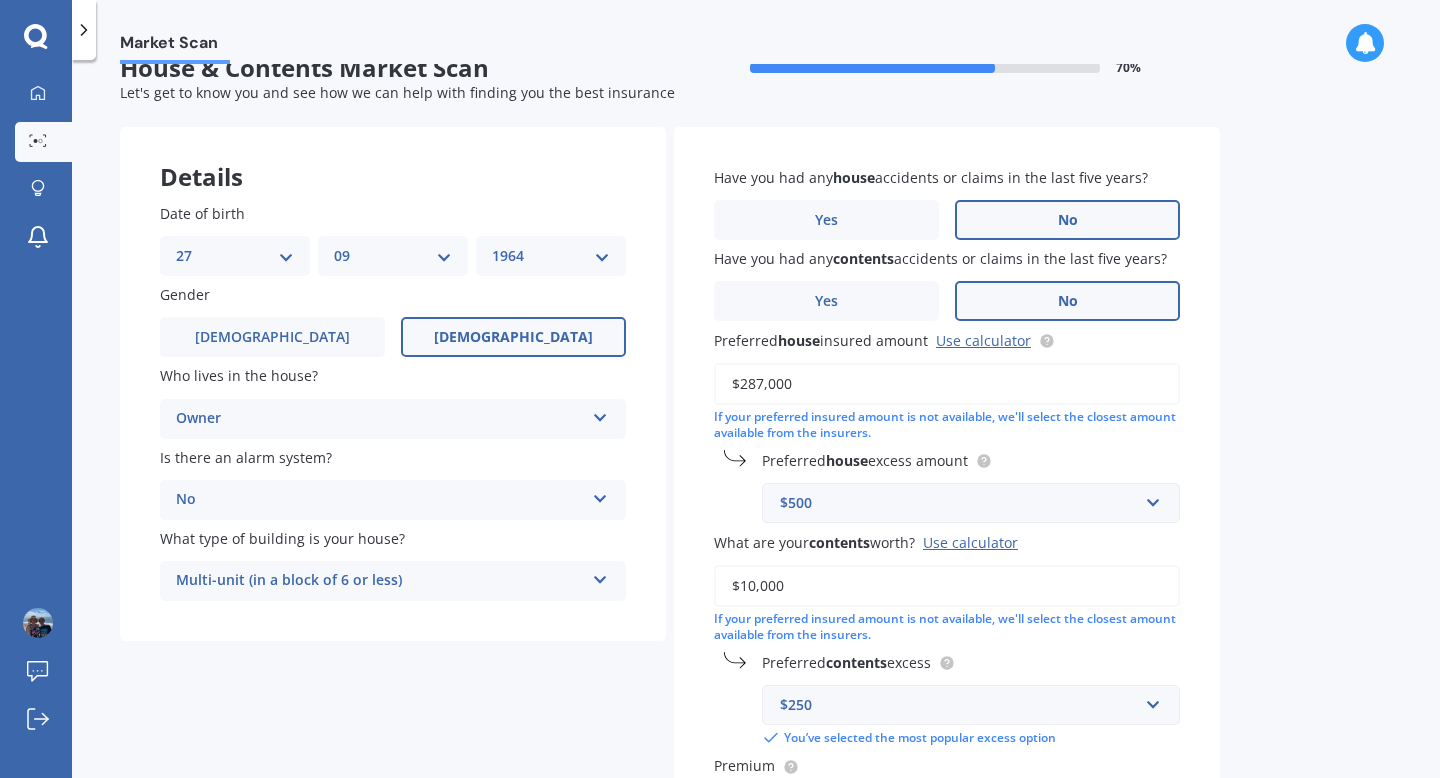 click on "No" at bounding box center (1067, 301) 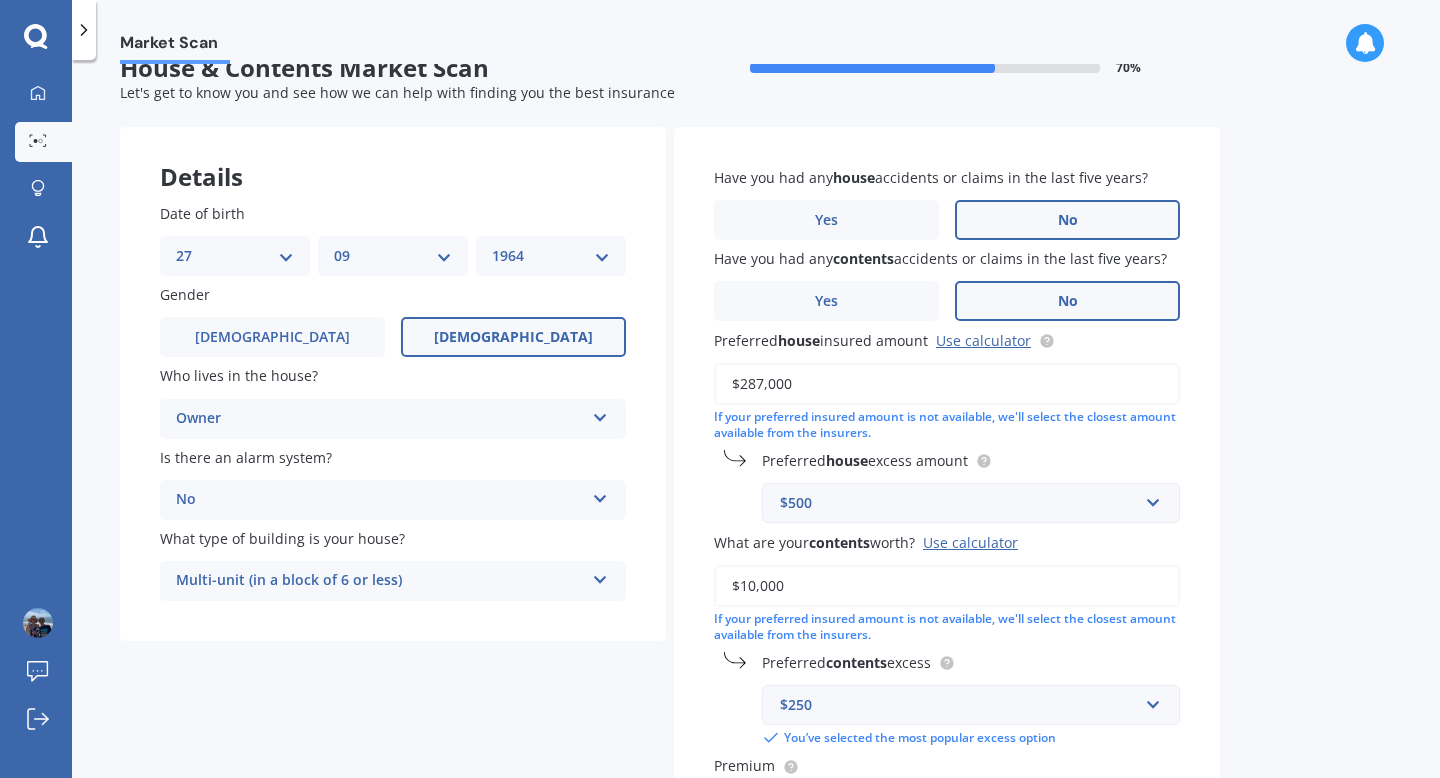 click on "No" at bounding box center [0, 0] 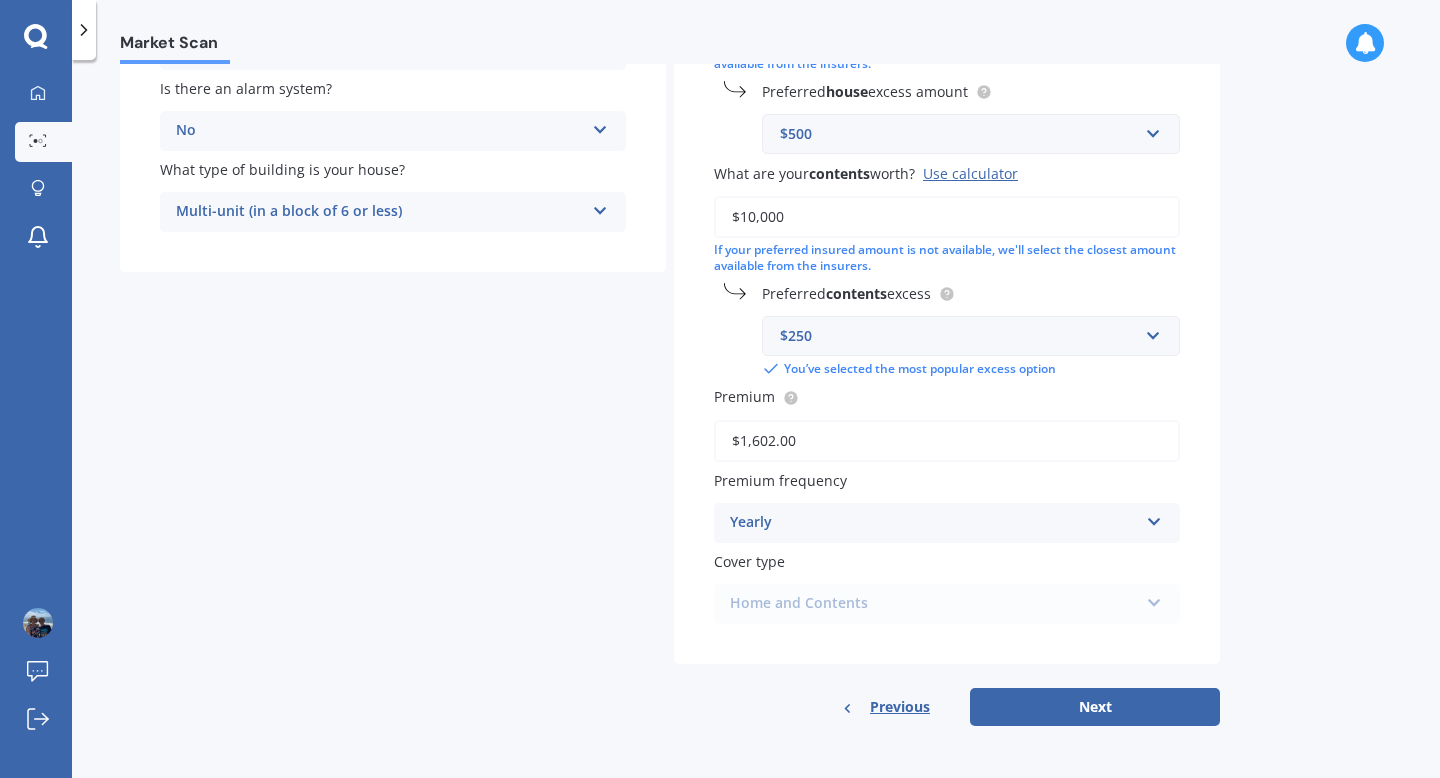 scroll, scrollTop: 407, scrollLeft: 0, axis: vertical 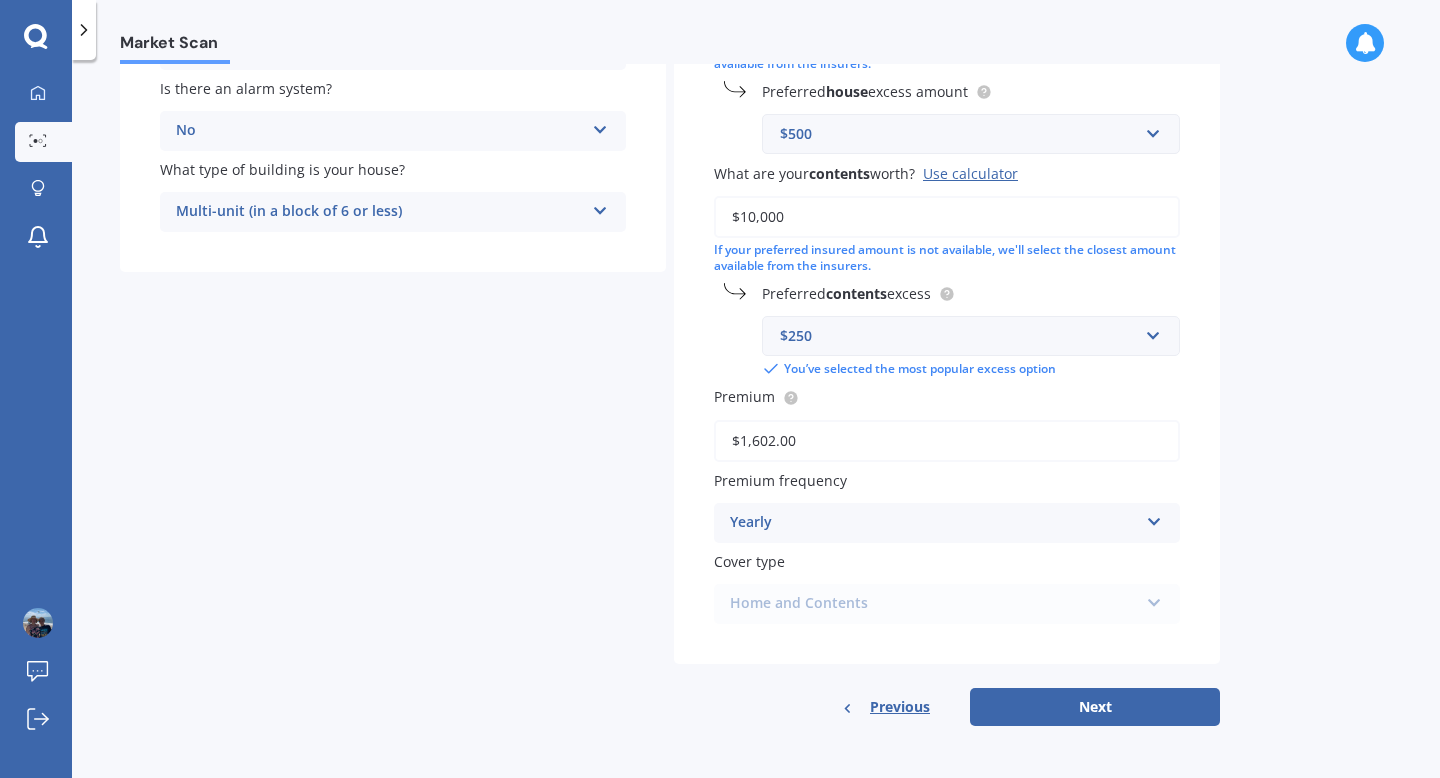 click on "Home and Contents Home and Contents" at bounding box center [947, 604] 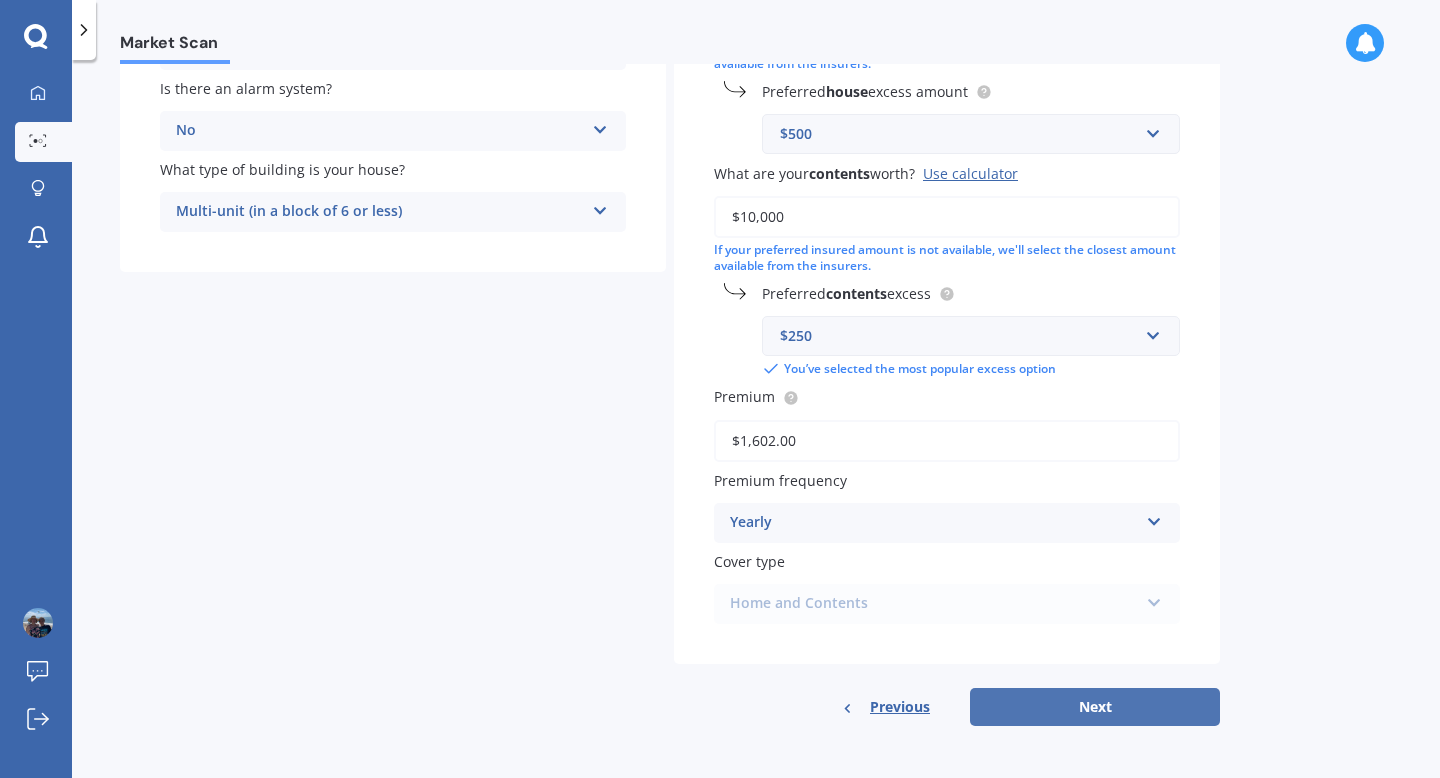 click on "Next" at bounding box center (1095, 707) 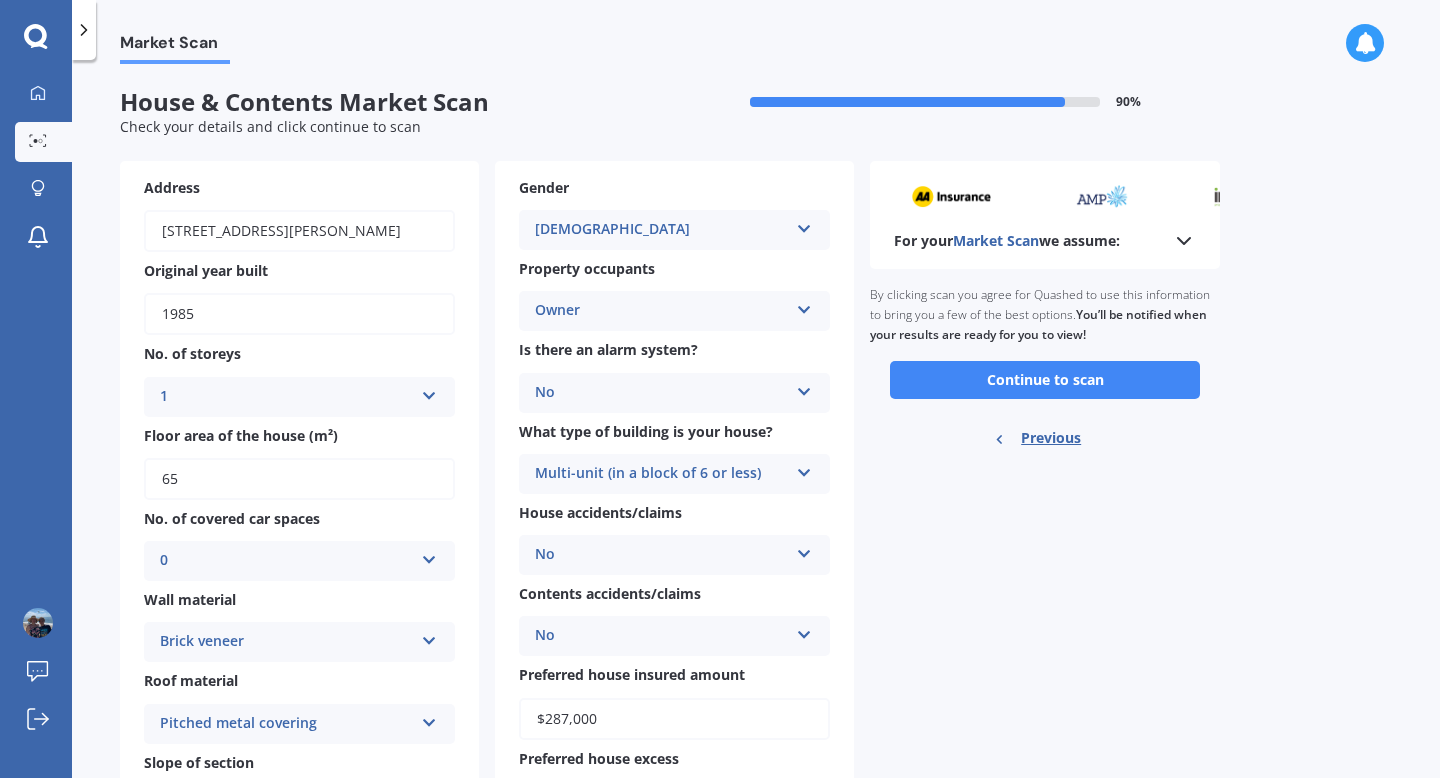 scroll, scrollTop: 8, scrollLeft: 0, axis: vertical 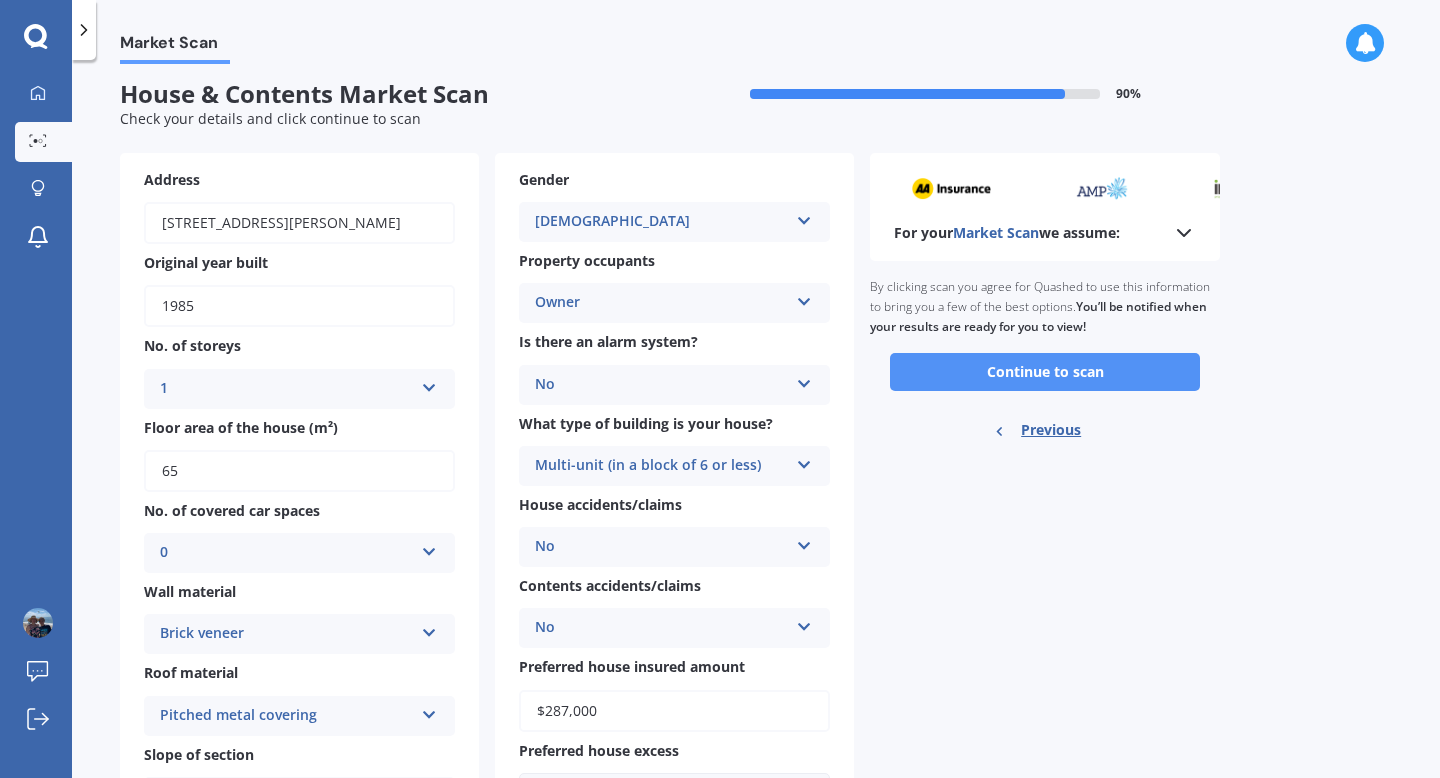 click on "Continue to scan" at bounding box center (1045, 372) 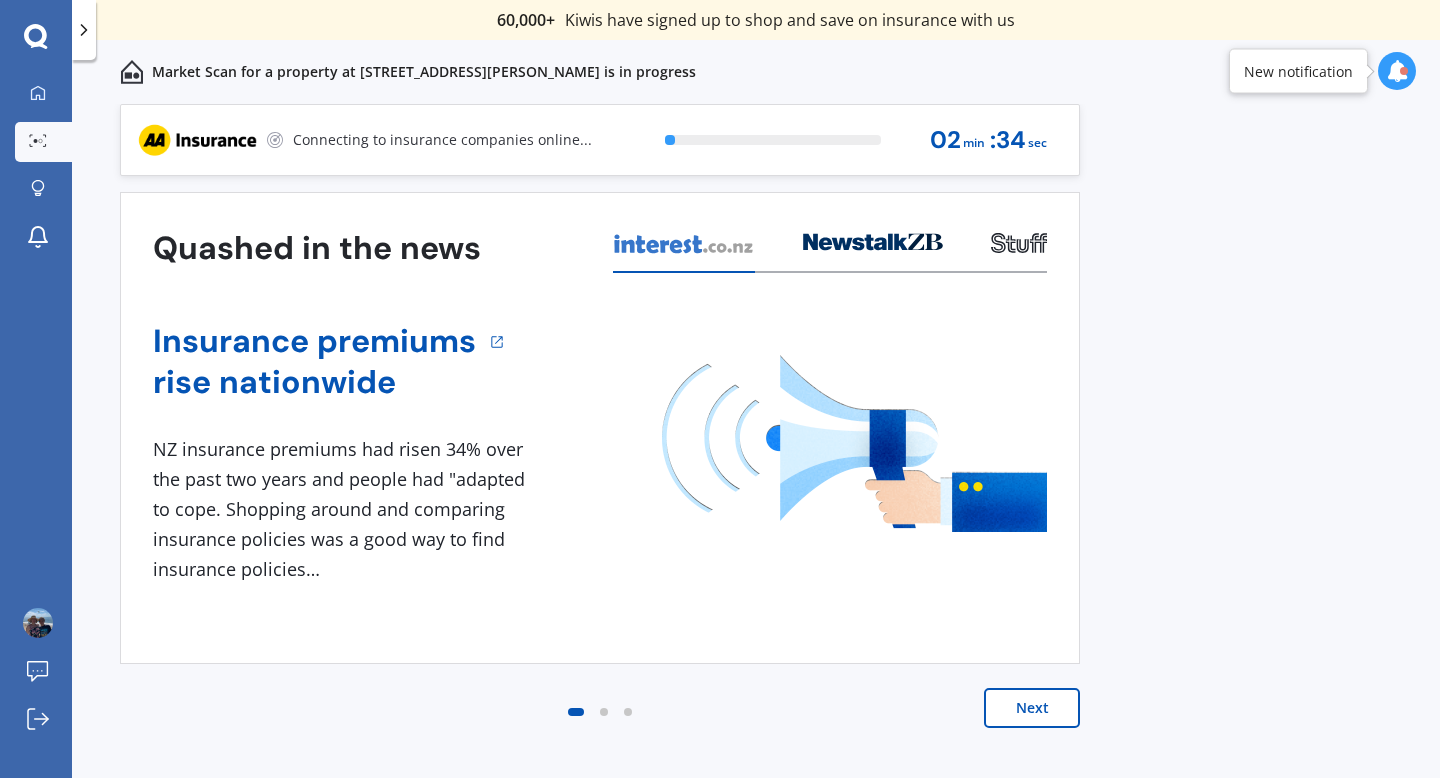 scroll, scrollTop: 0, scrollLeft: 0, axis: both 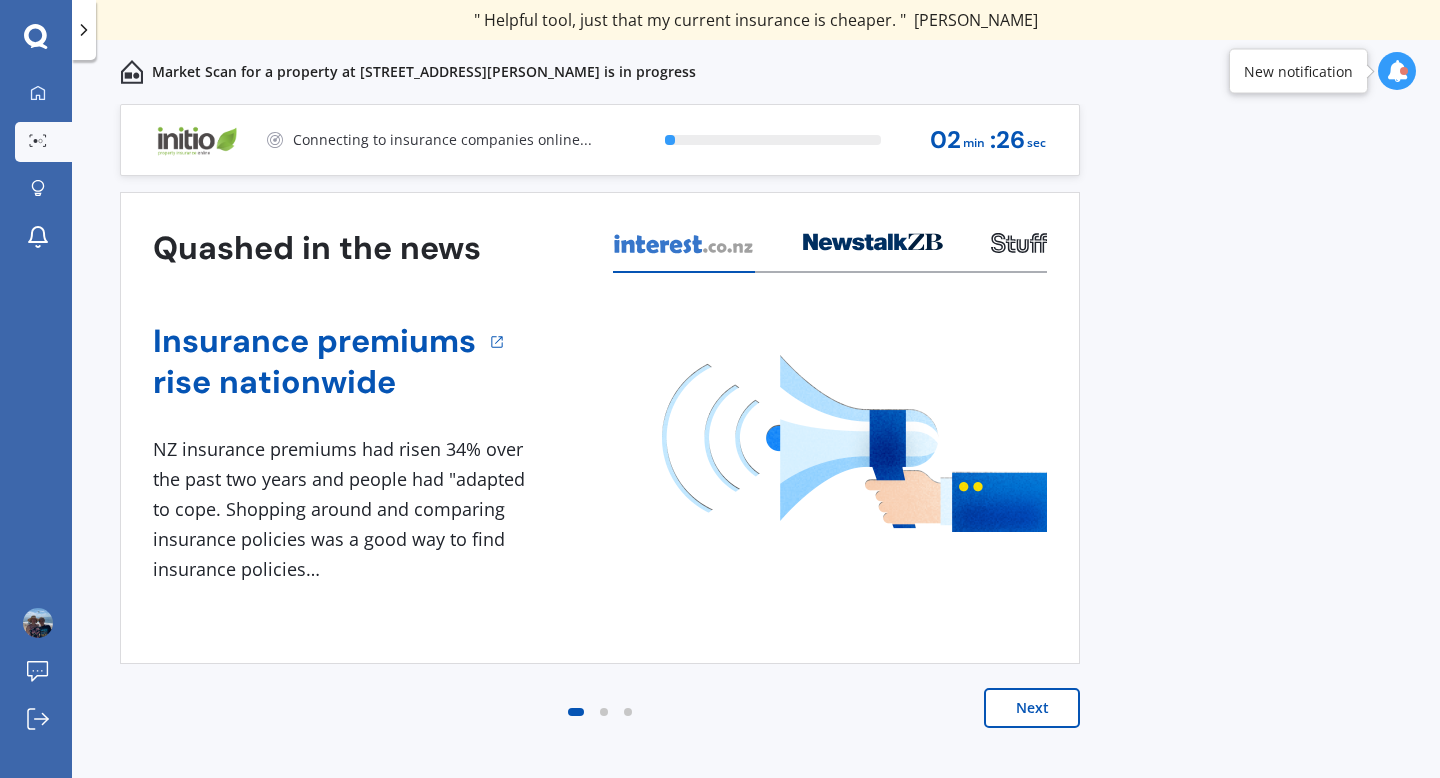click on "Next" at bounding box center (1032, 708) 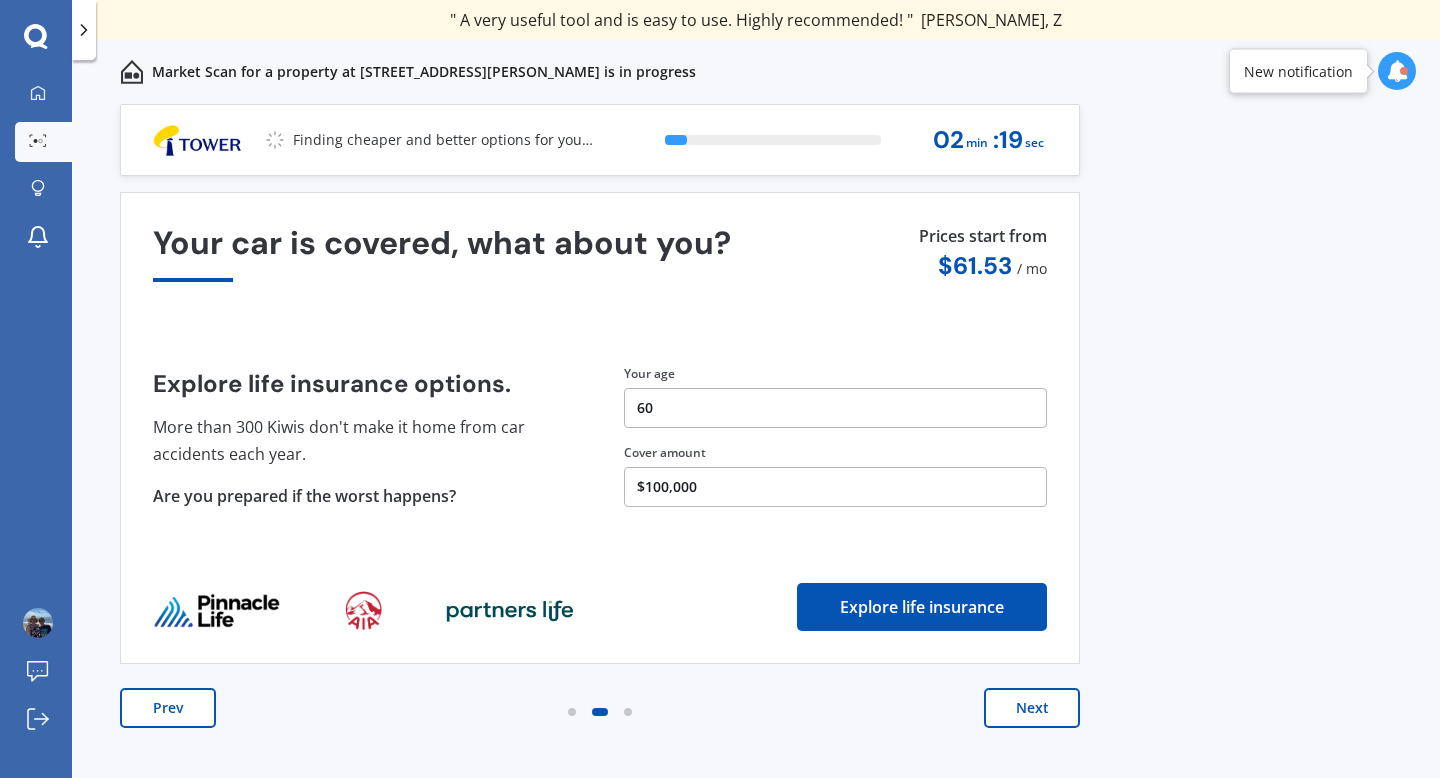 click on "Next" at bounding box center [1032, 708] 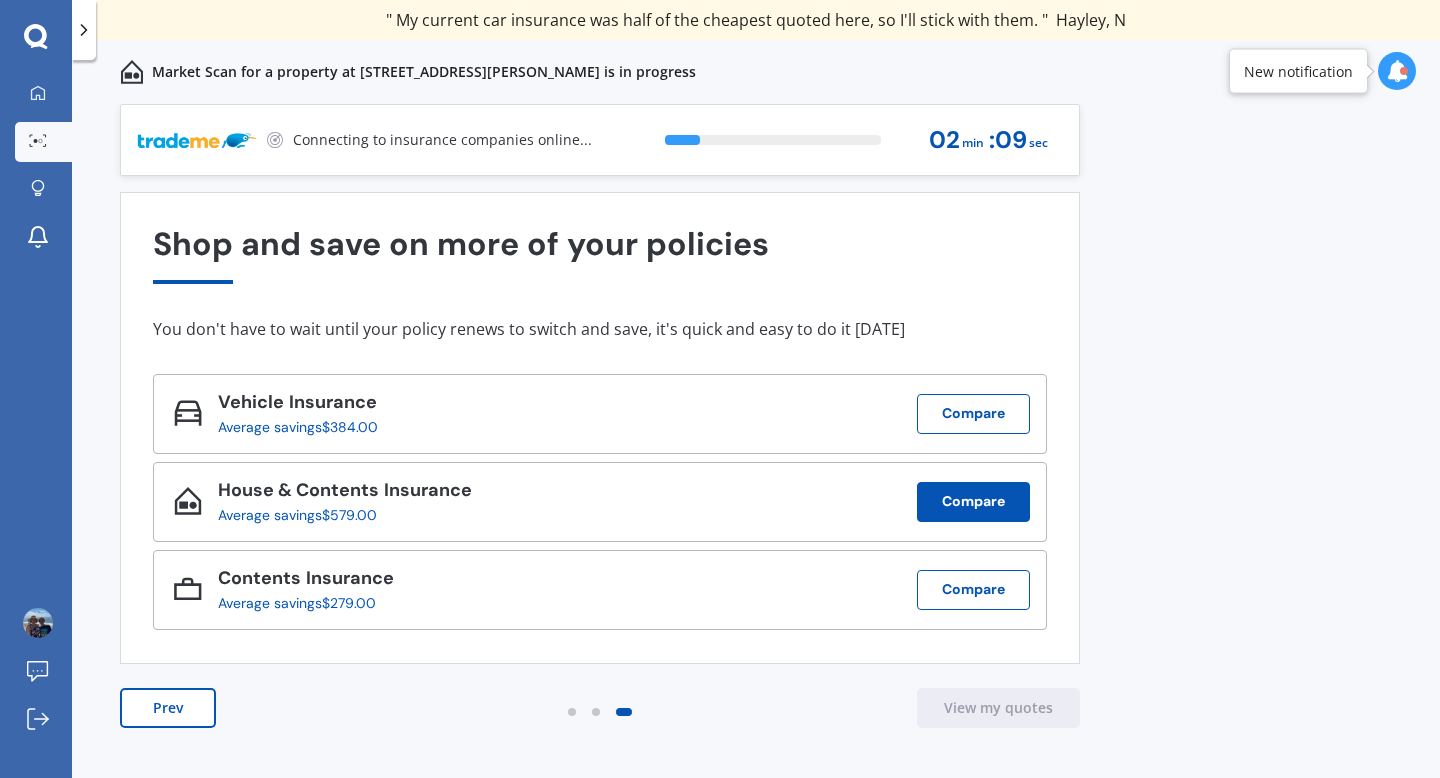 click on "Compare" at bounding box center (973, 502) 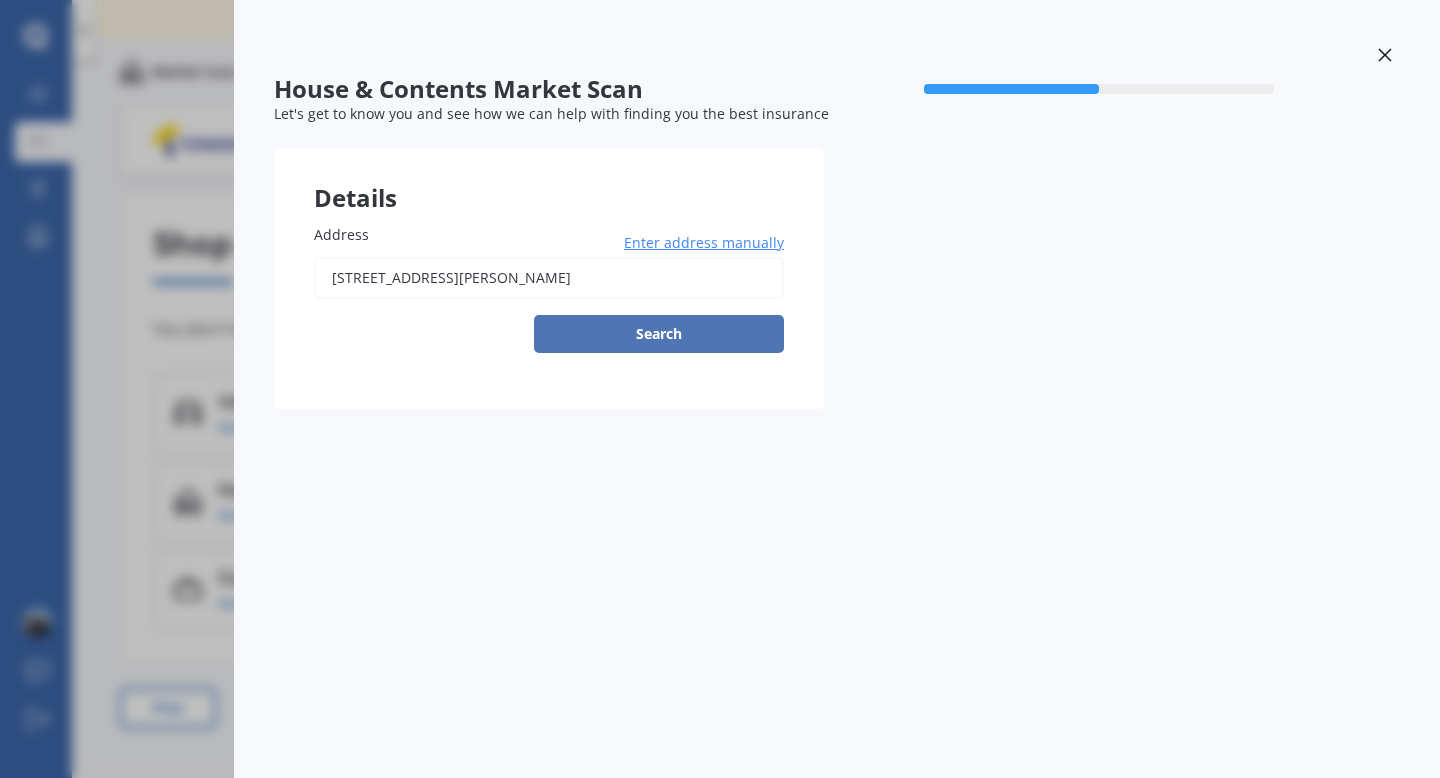click on "Search" at bounding box center [659, 334] 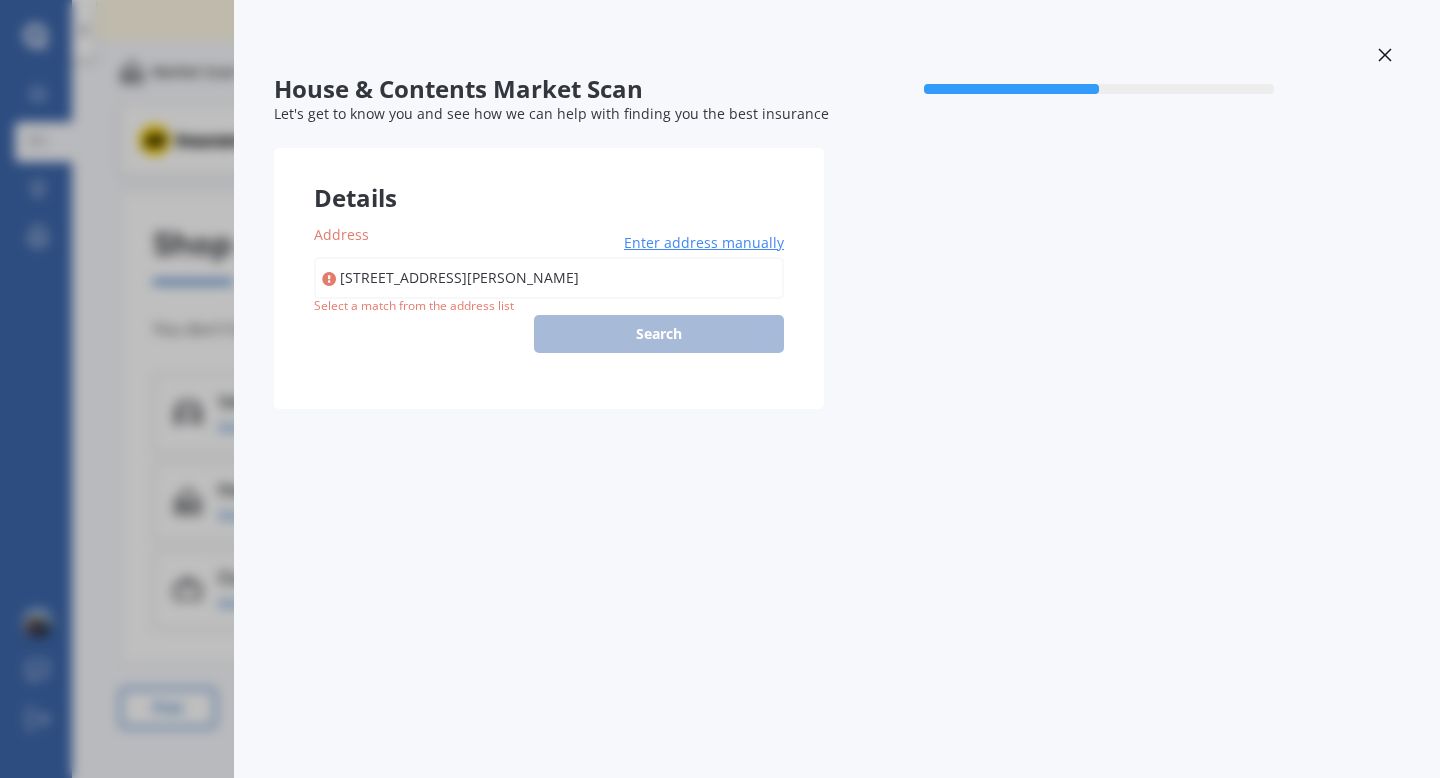 type on "[STREET_ADDRESS][PERSON_NAME]" 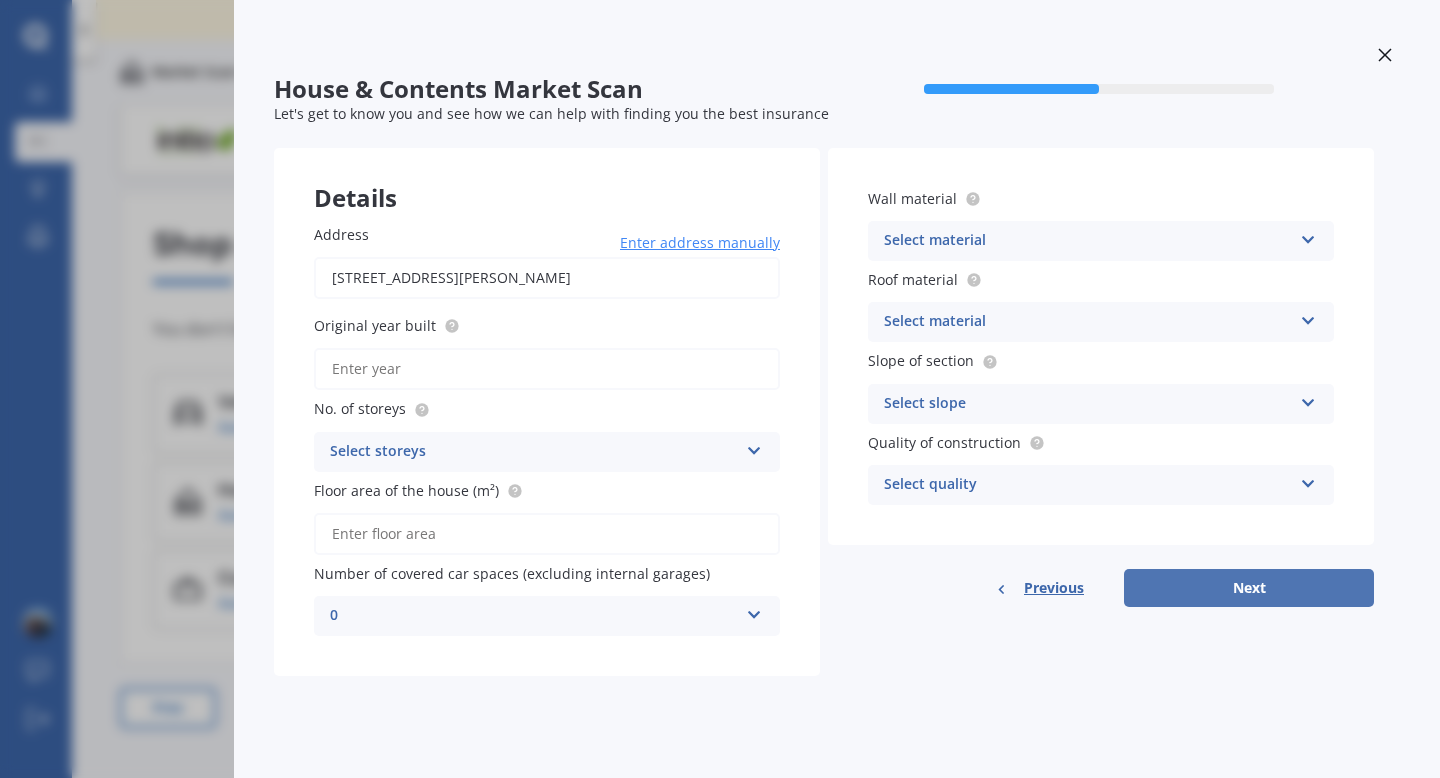 click on "Next" at bounding box center (1249, 588) 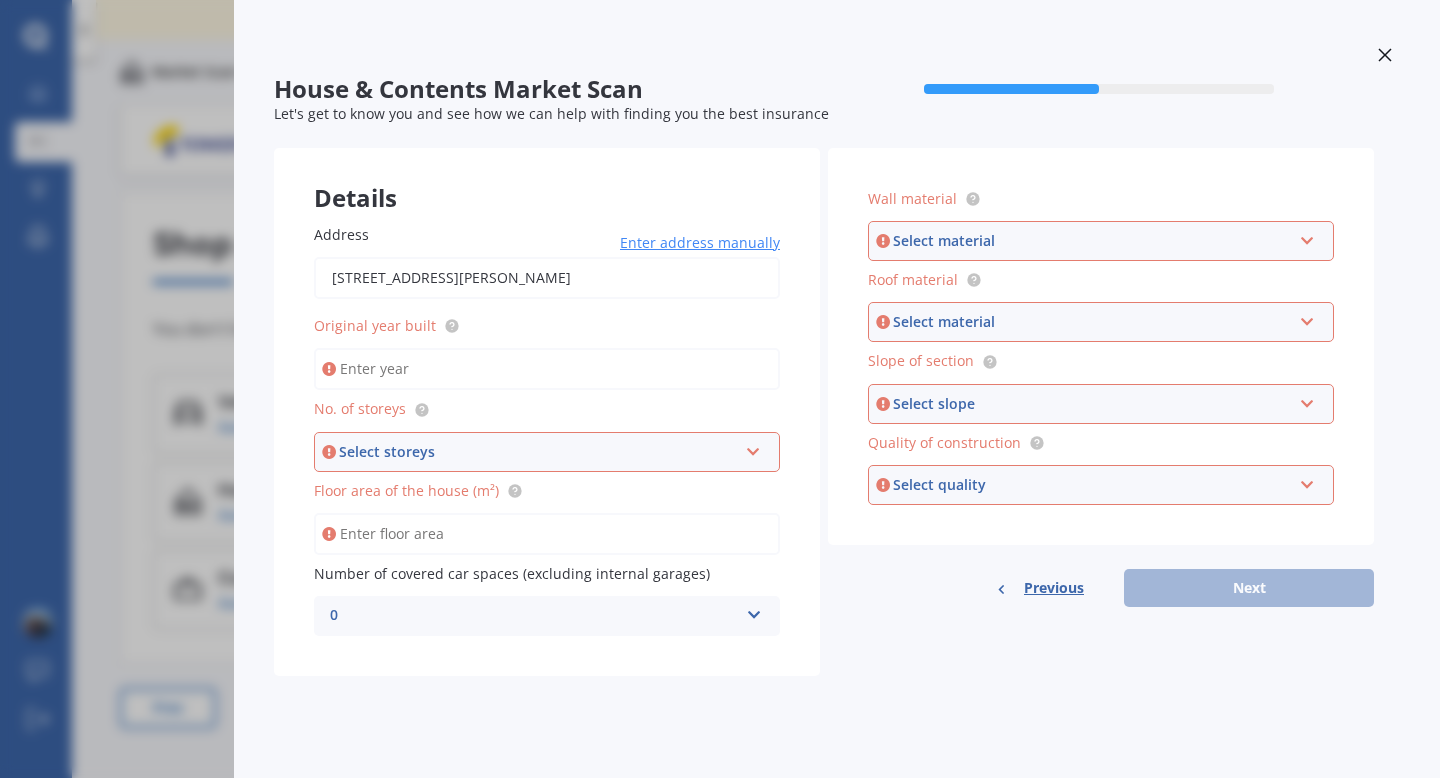 click on "Original year built" at bounding box center [547, 369] 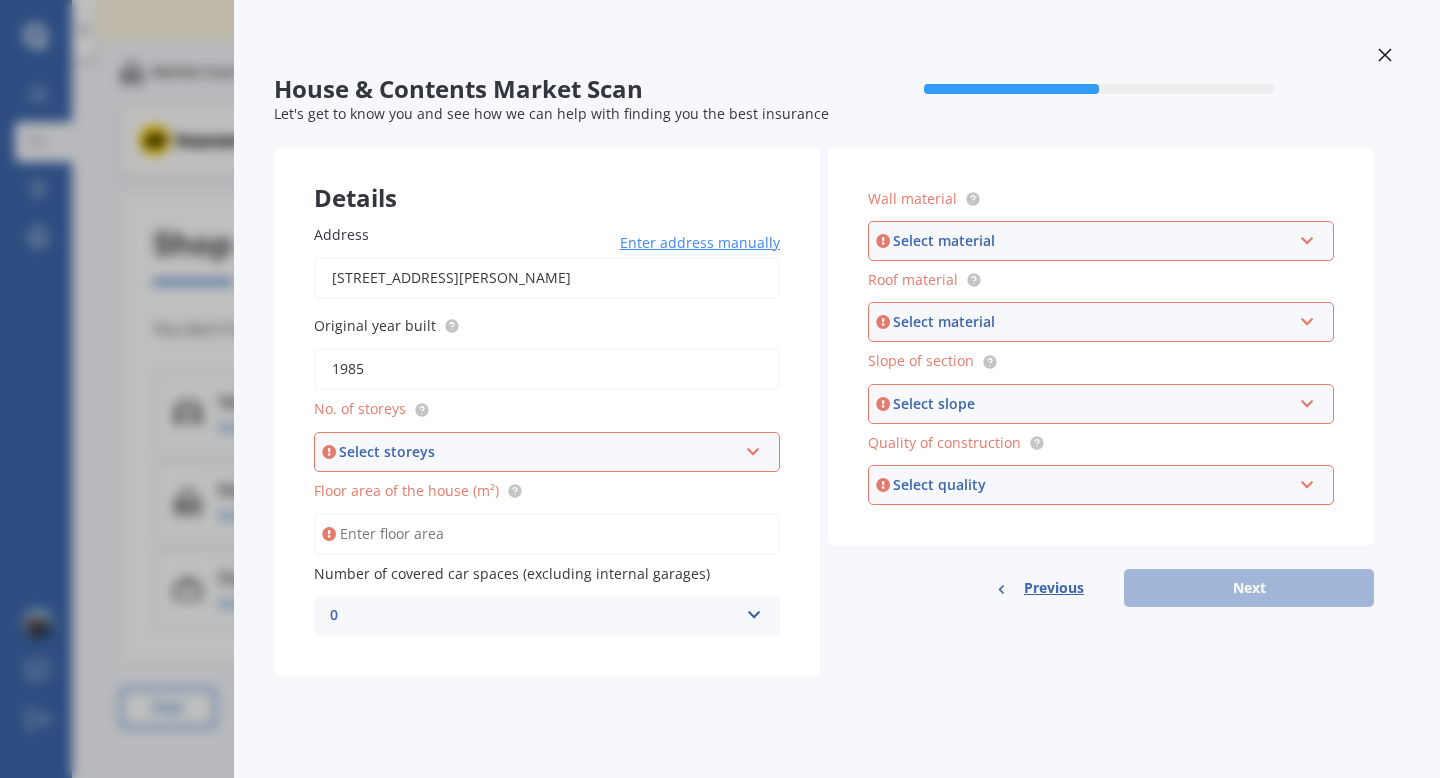 click on "Select storeys 1 2 3 4 5+" at bounding box center [547, 452] 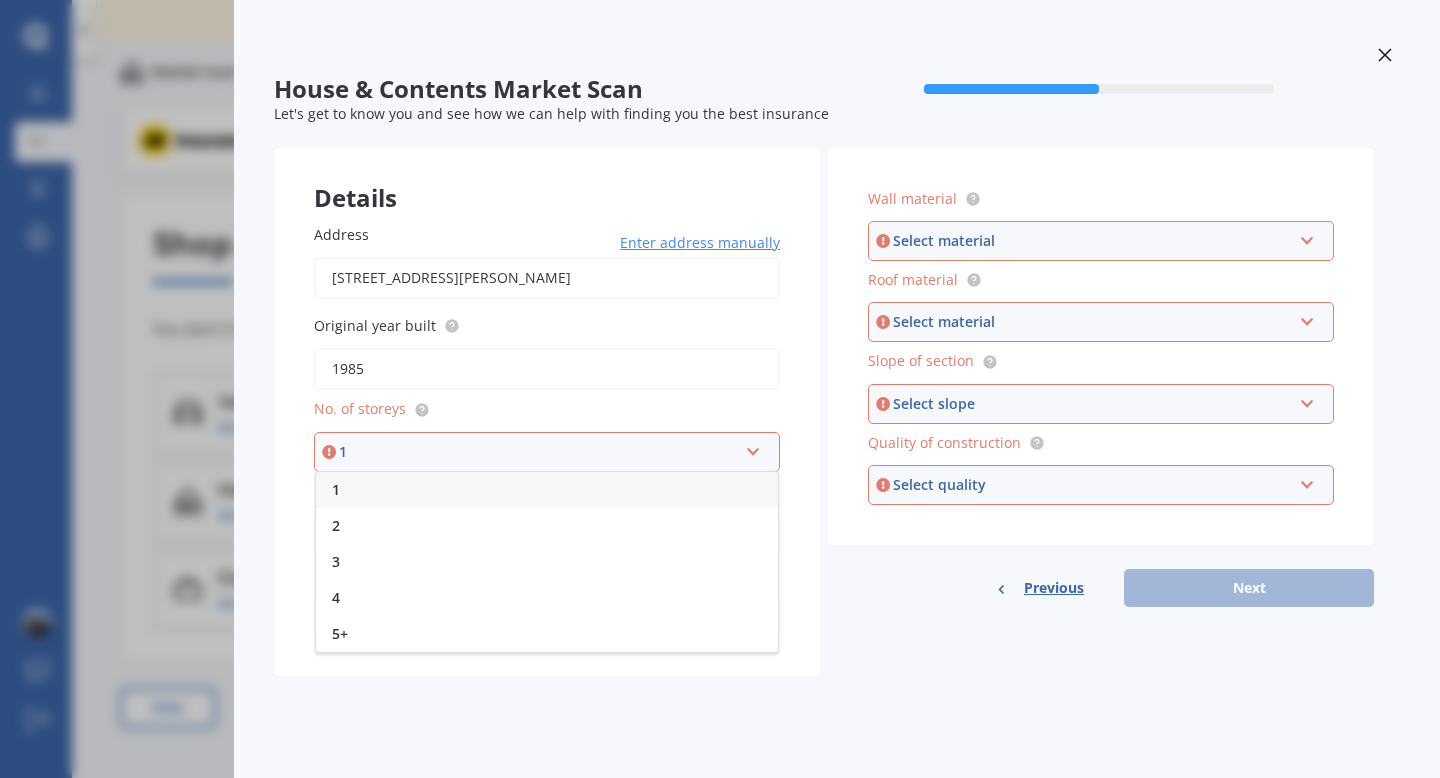 click on "1" at bounding box center [538, 452] 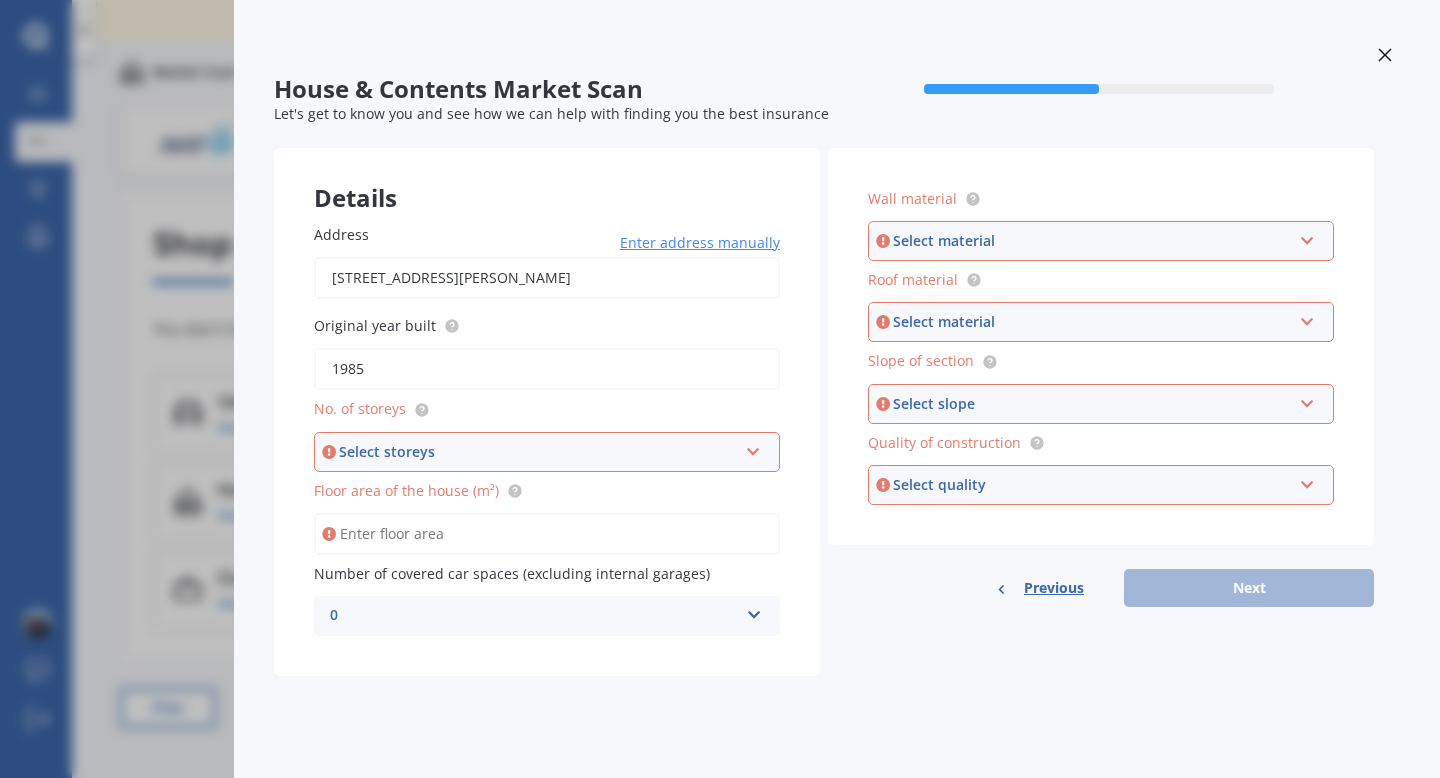 click at bounding box center (753, 448) 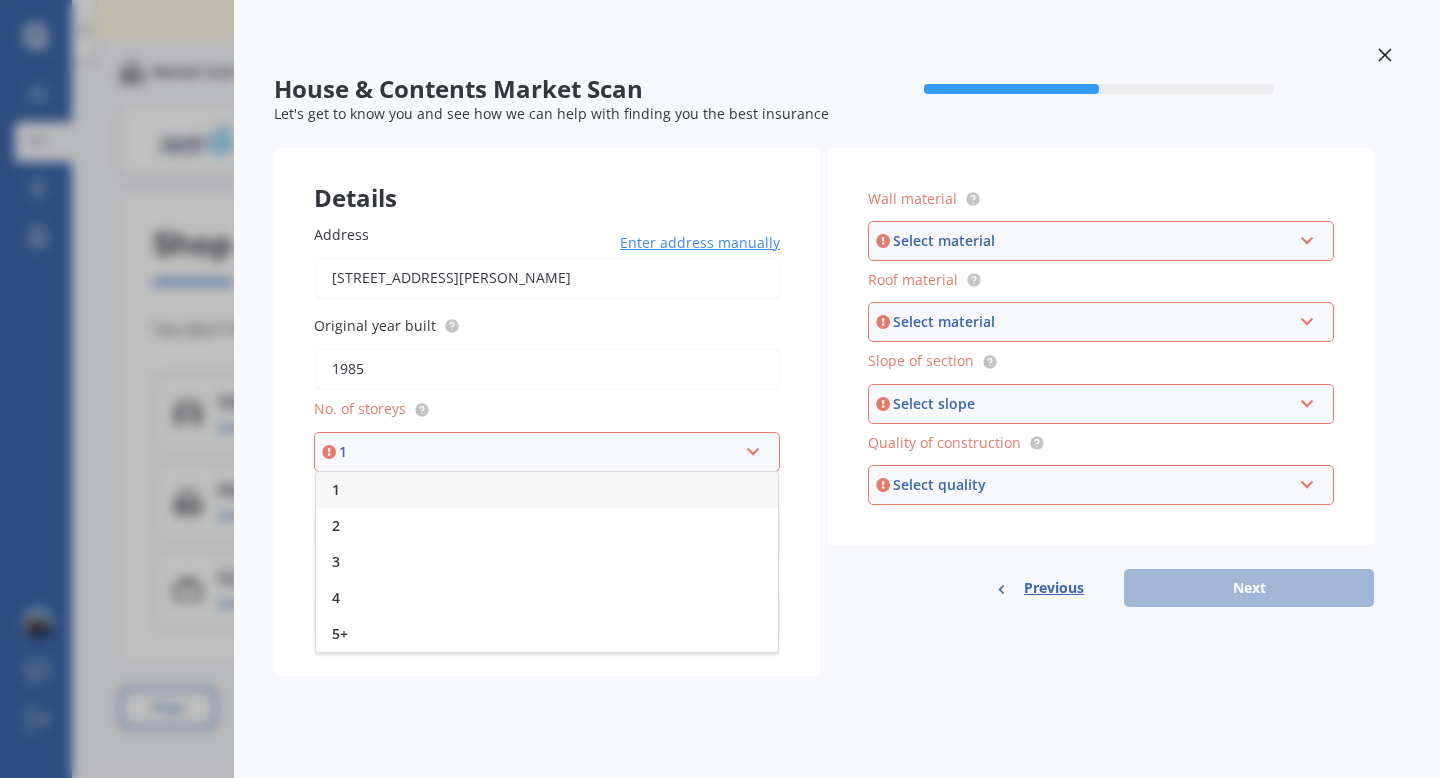 click on "1" at bounding box center (547, 490) 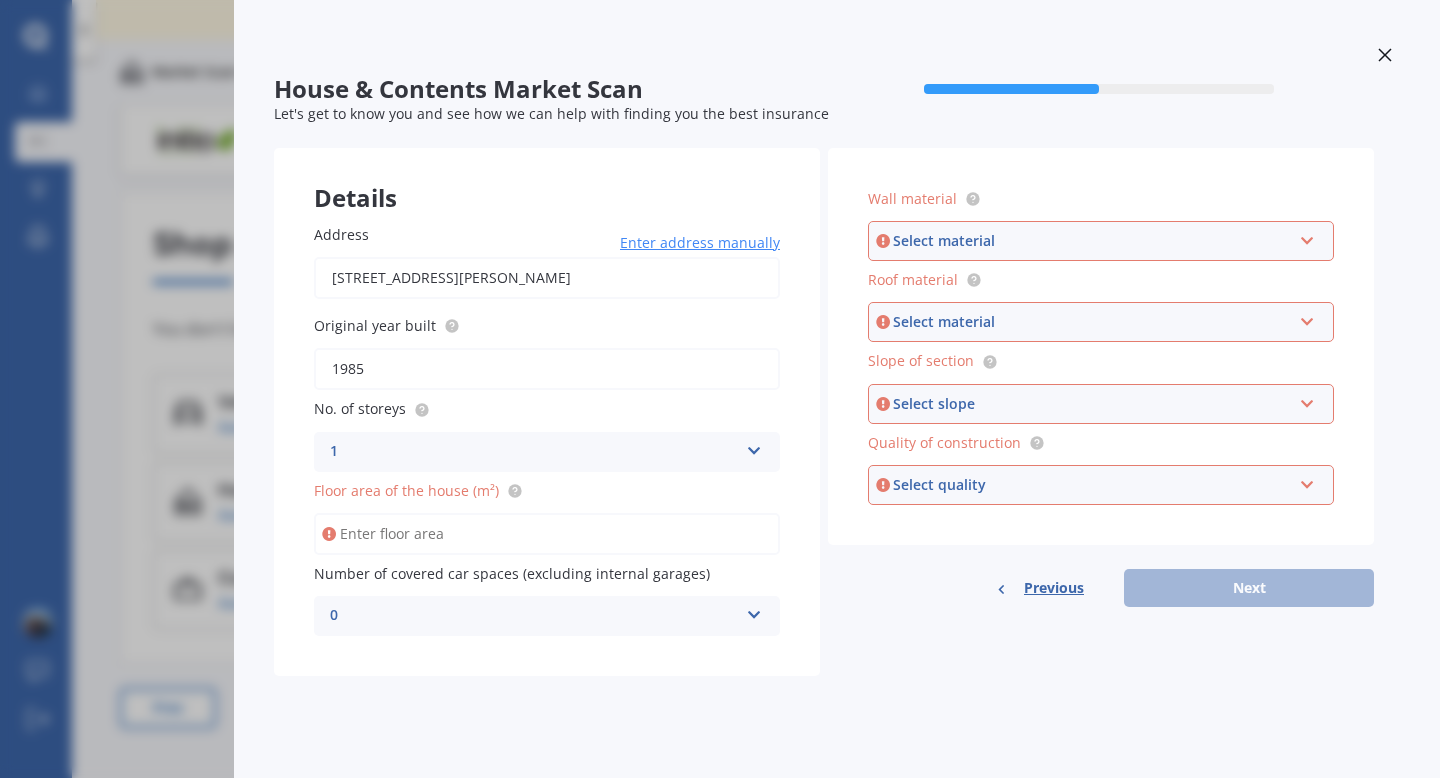 click on "Floor area of the house (m²)" at bounding box center (547, 534) 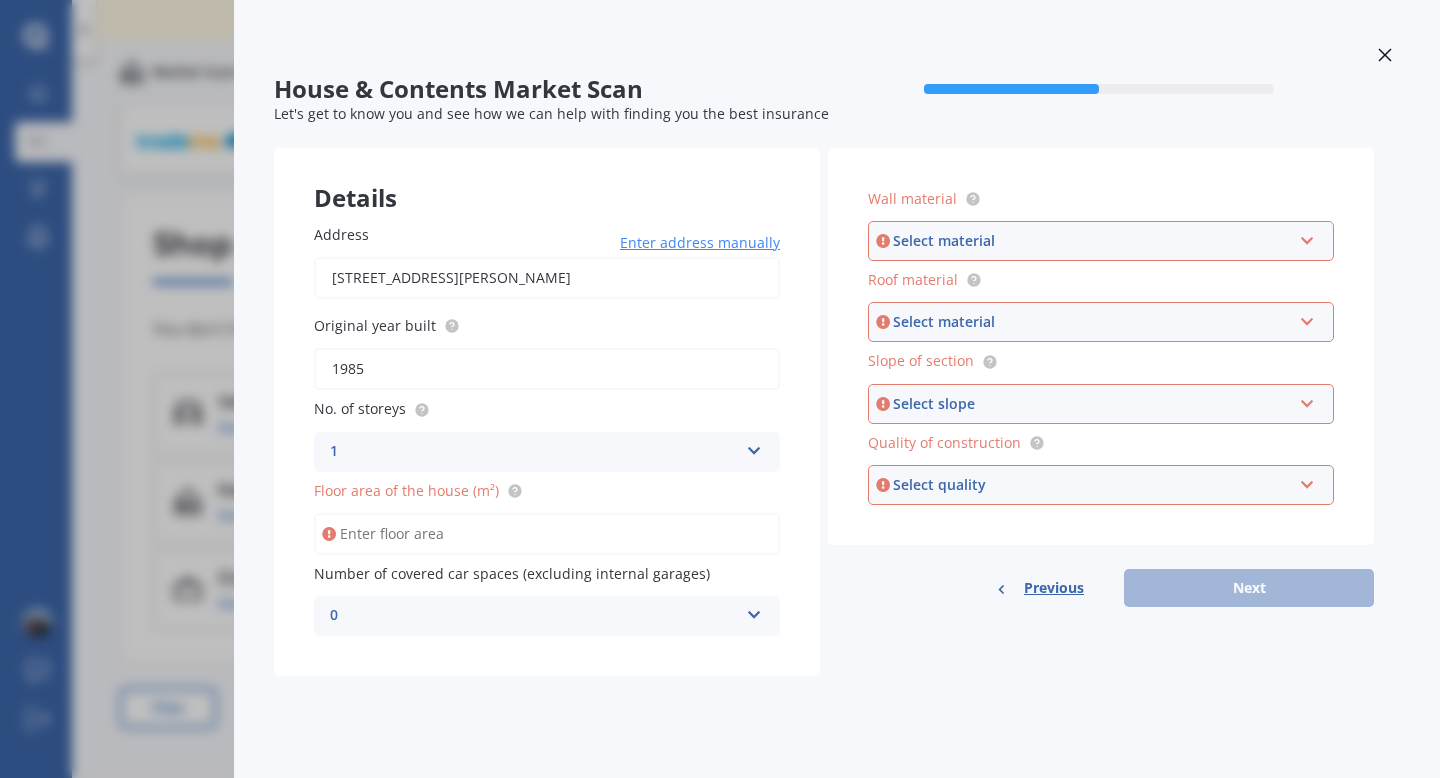 type on "65" 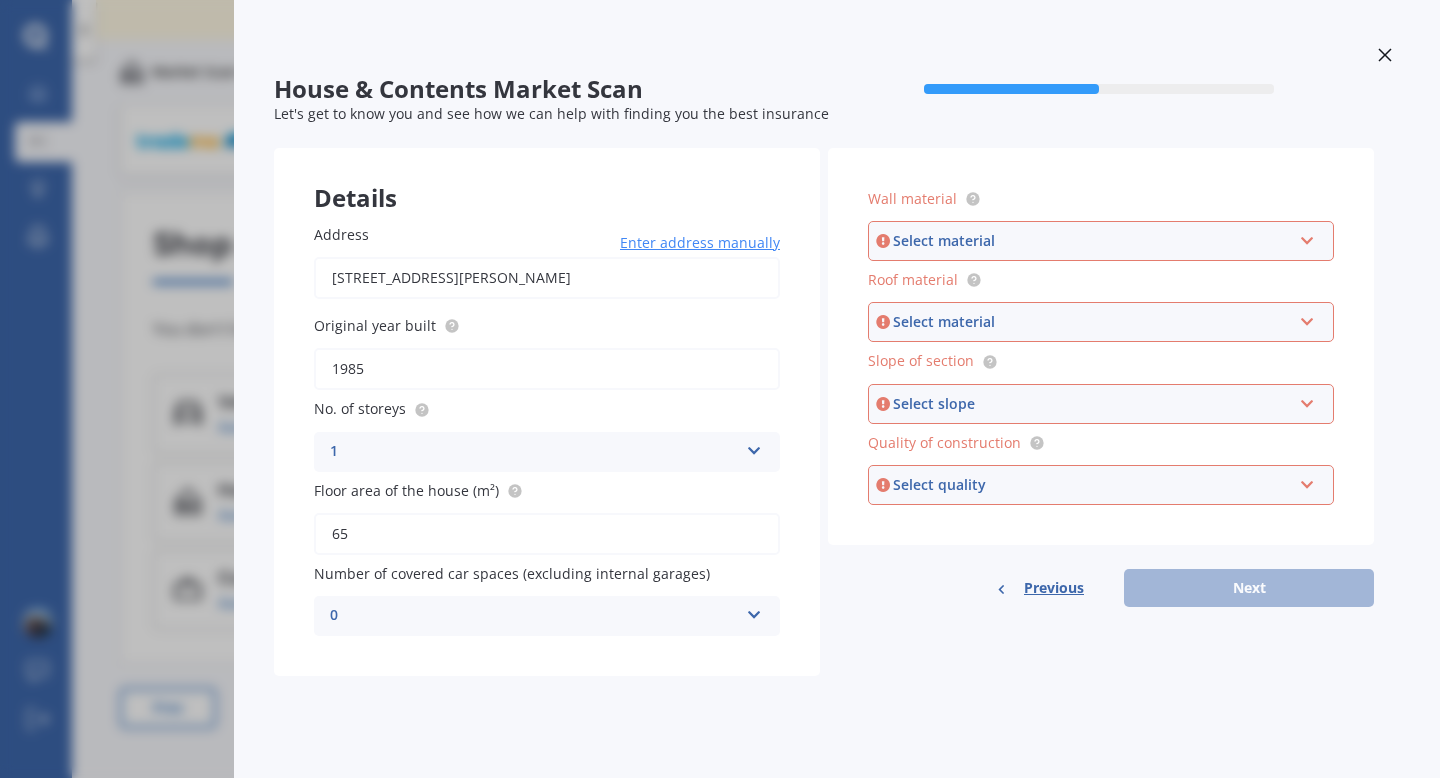 click at bounding box center [754, 611] 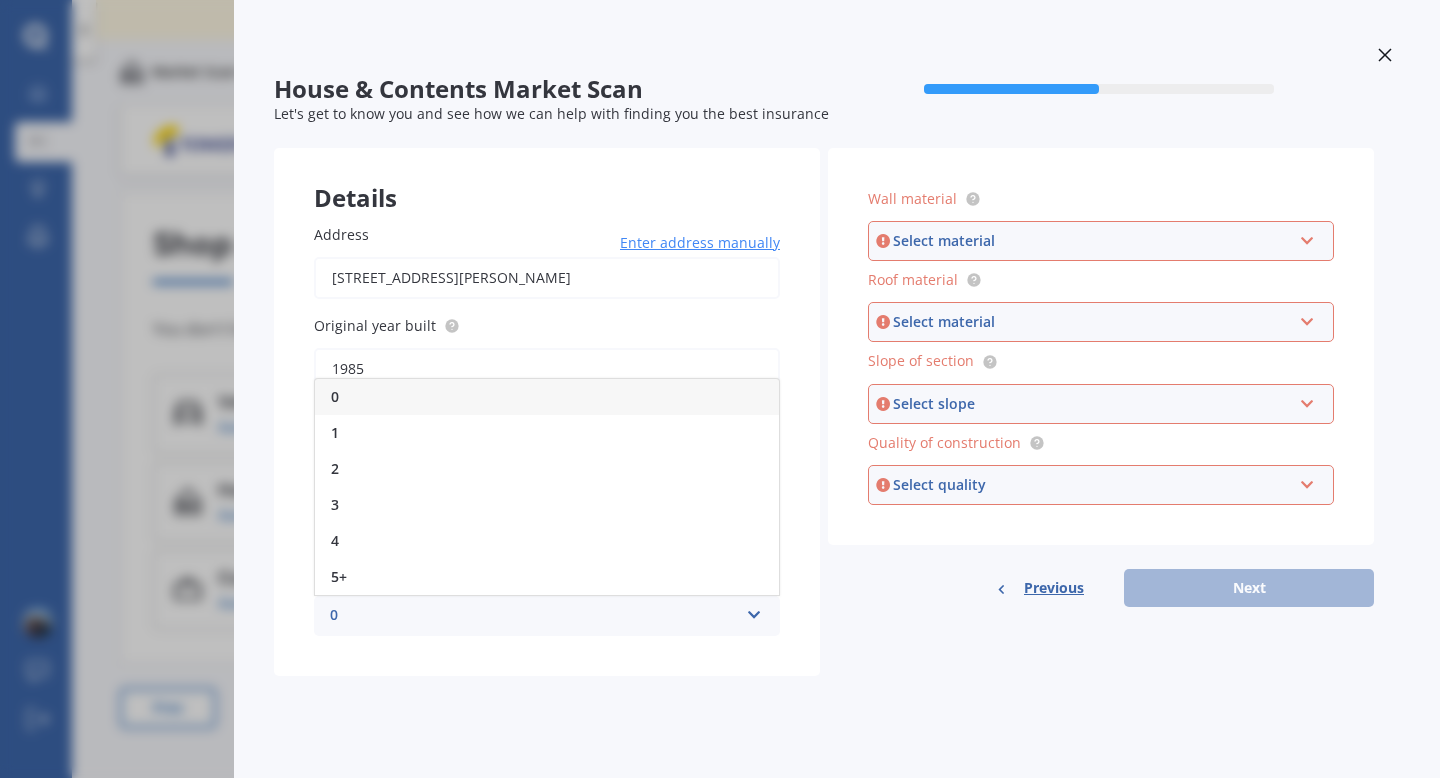 click on "0" at bounding box center (547, 397) 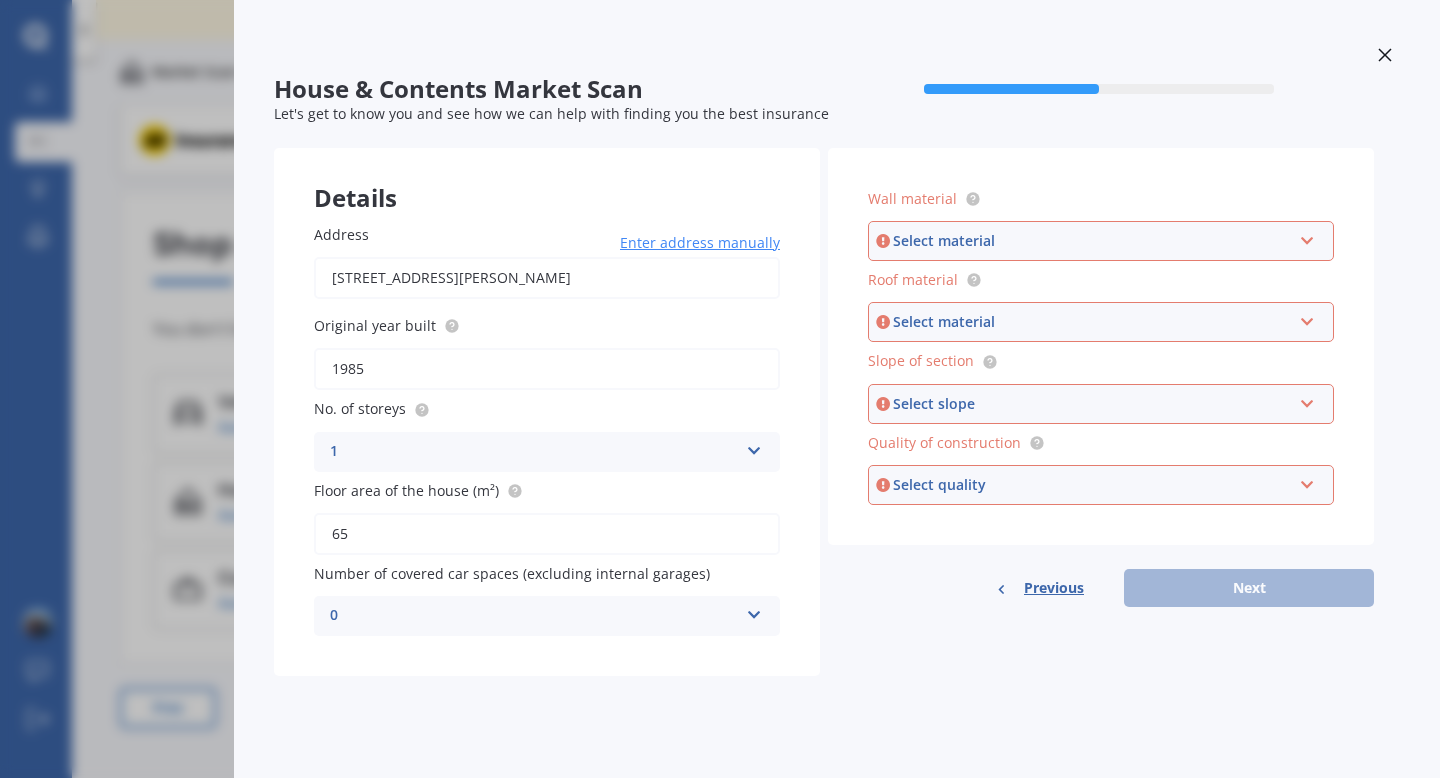 click at bounding box center [1307, 237] 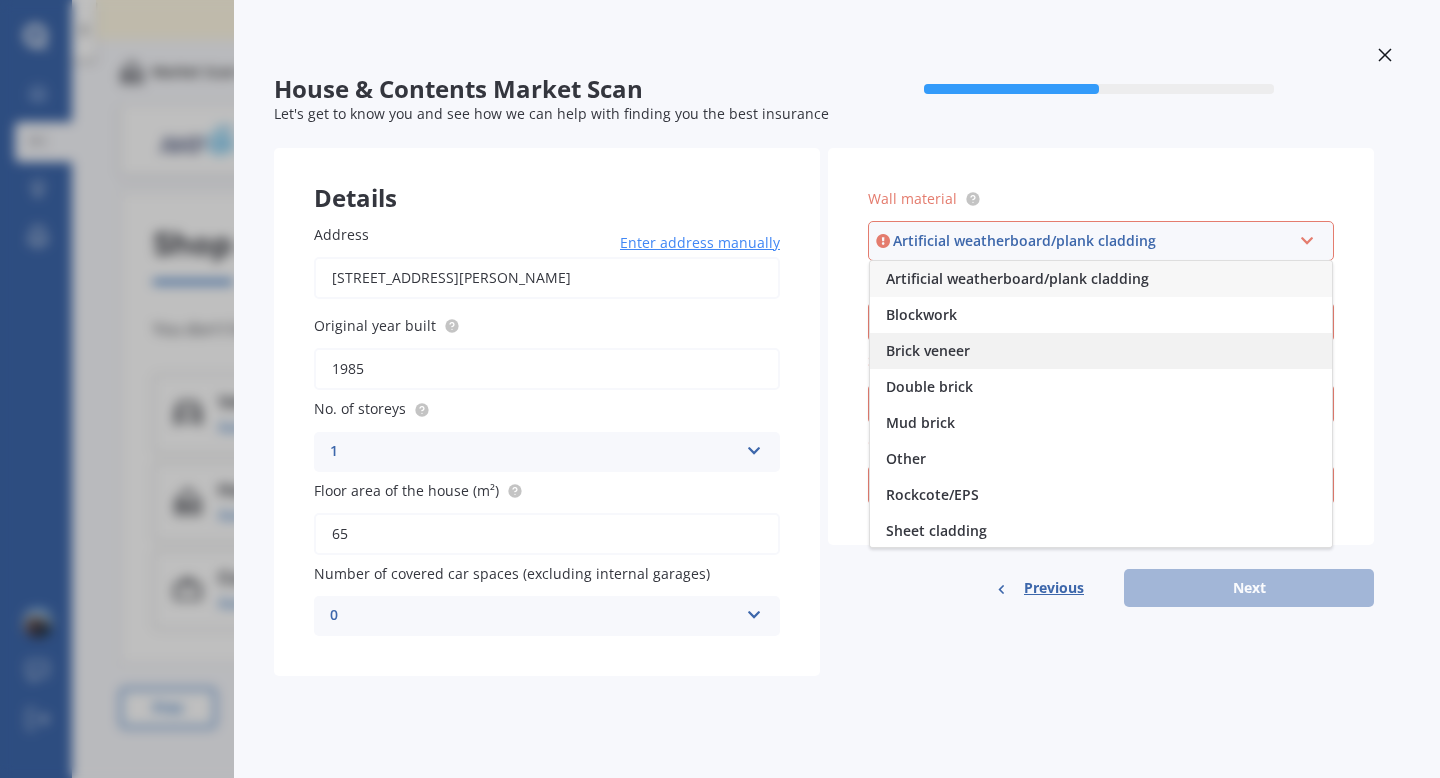 click on "Brick veneer" at bounding box center (1101, 351) 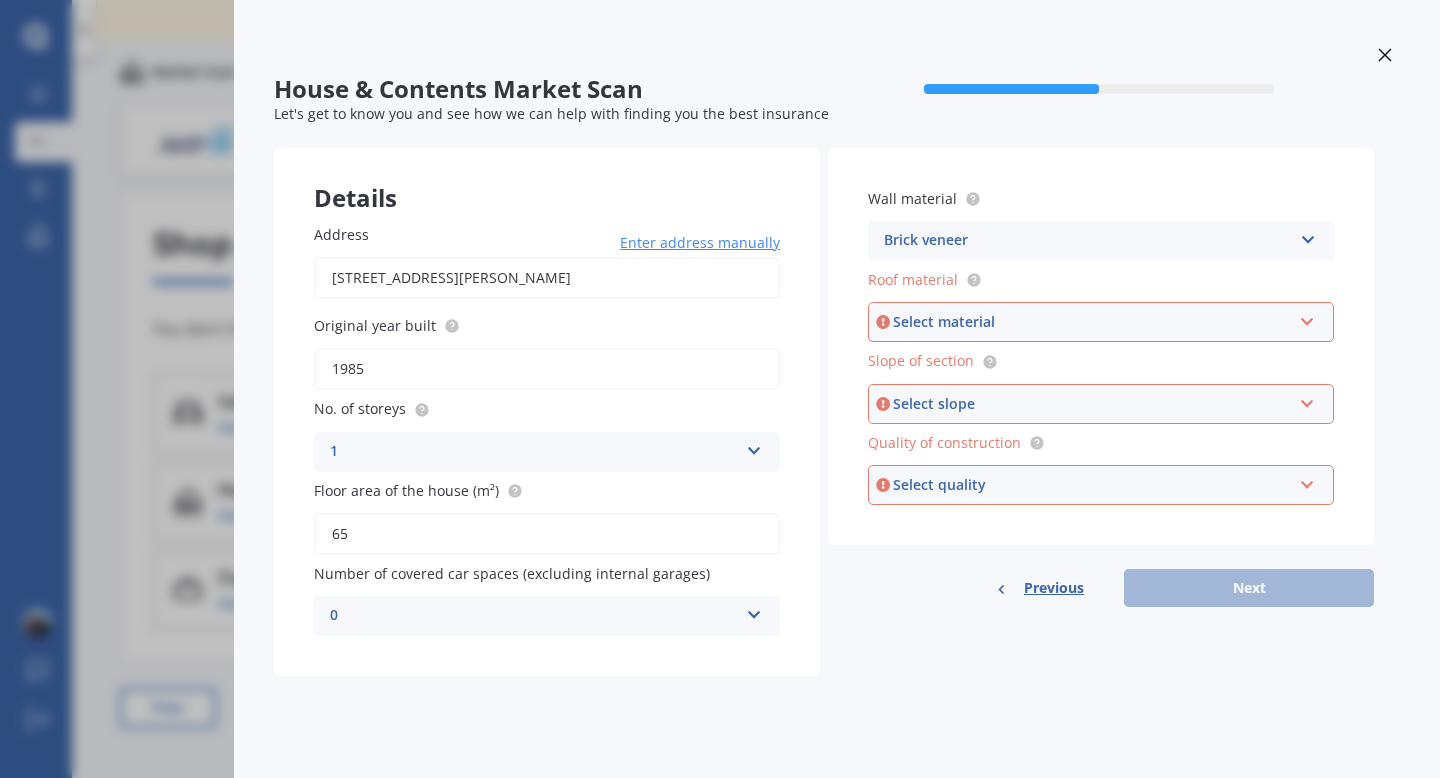 click at bounding box center (1307, 318) 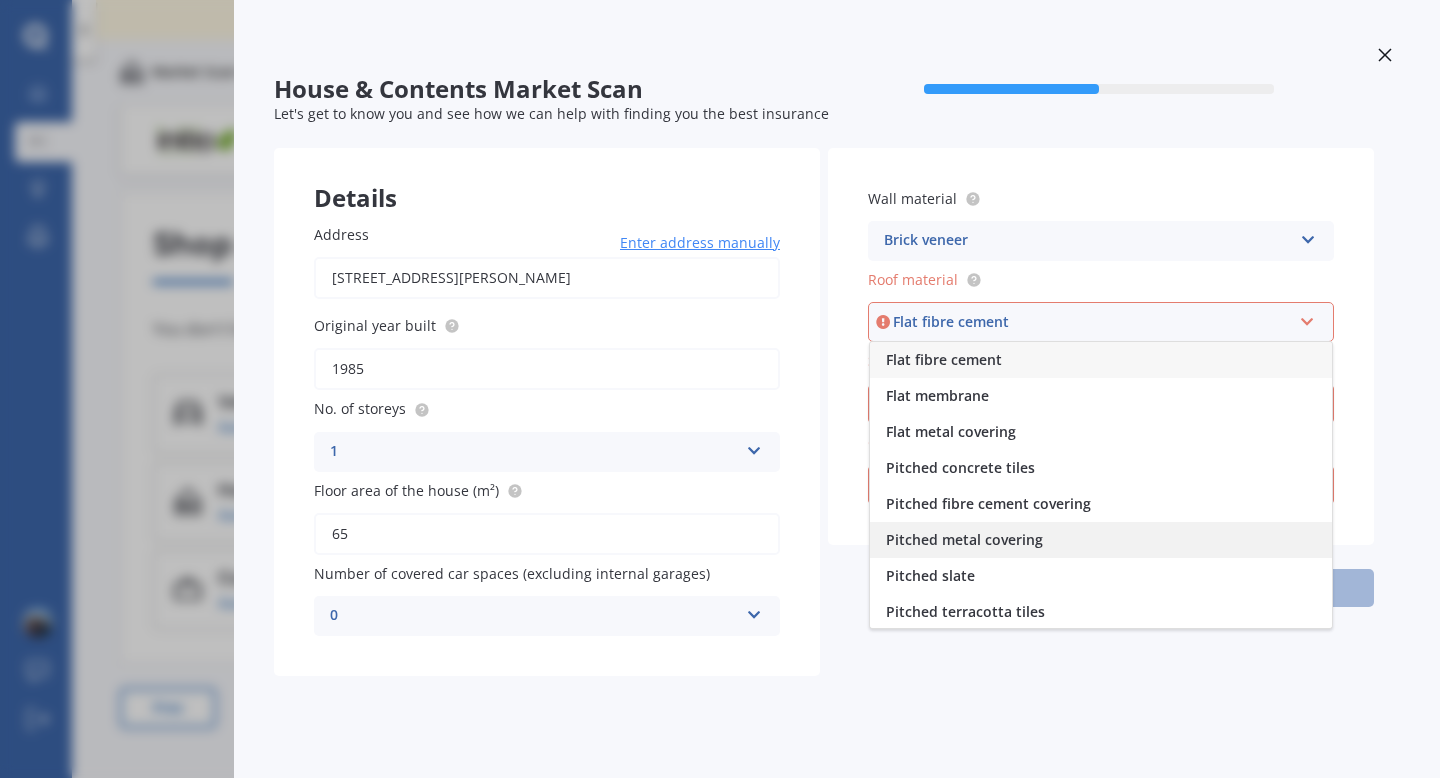 click on "Pitched metal covering" at bounding box center [1101, 540] 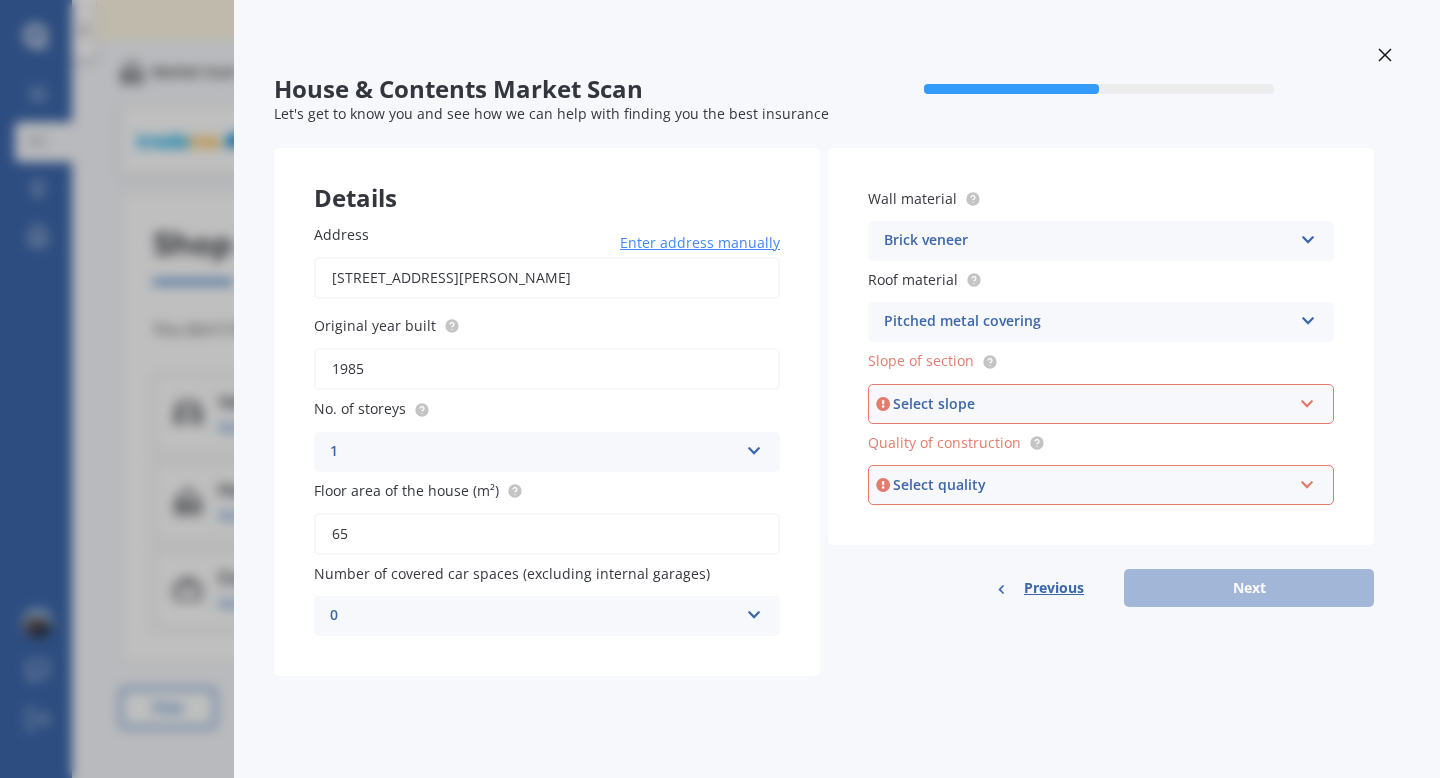 click at bounding box center [1307, 400] 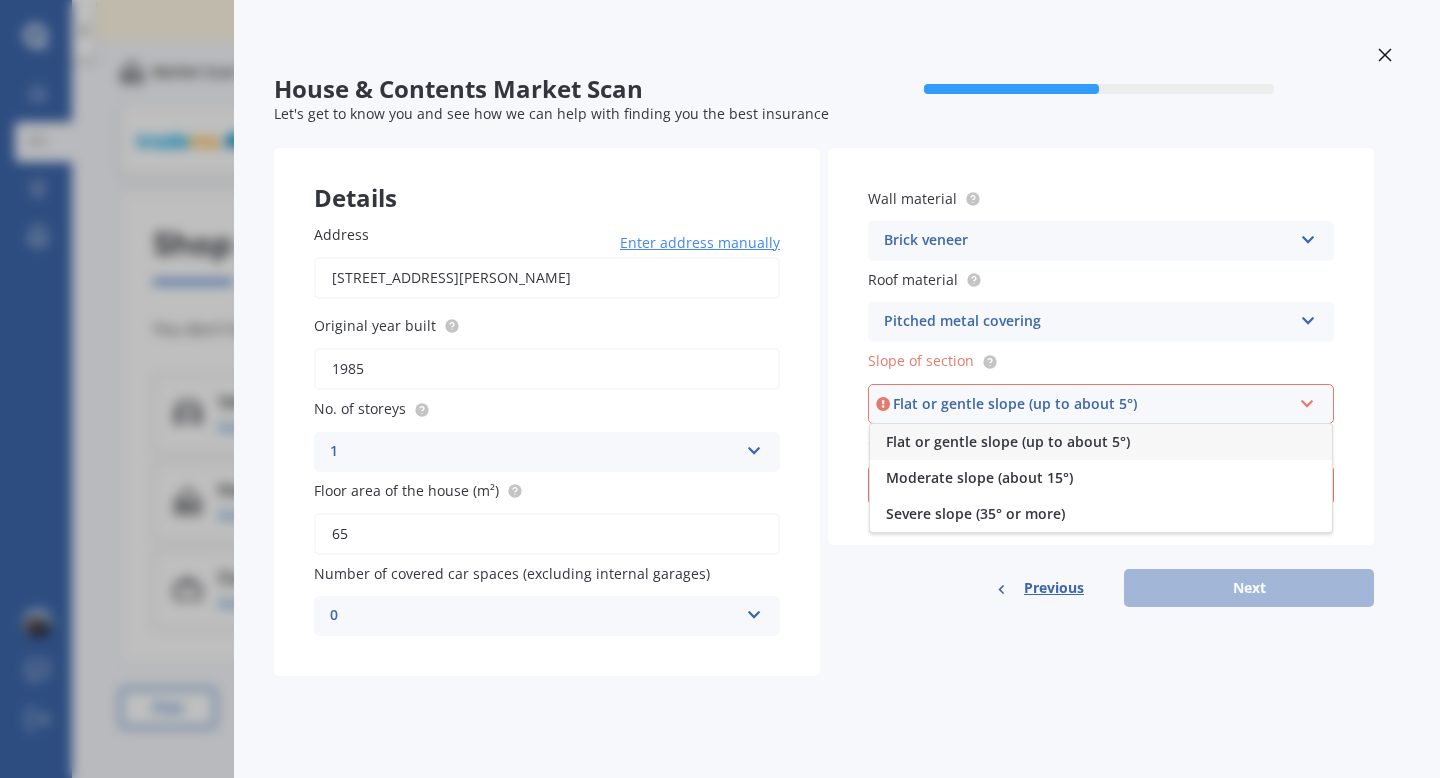 click on "Flat or gentle slope (up to about 5°)" at bounding box center (1101, 442) 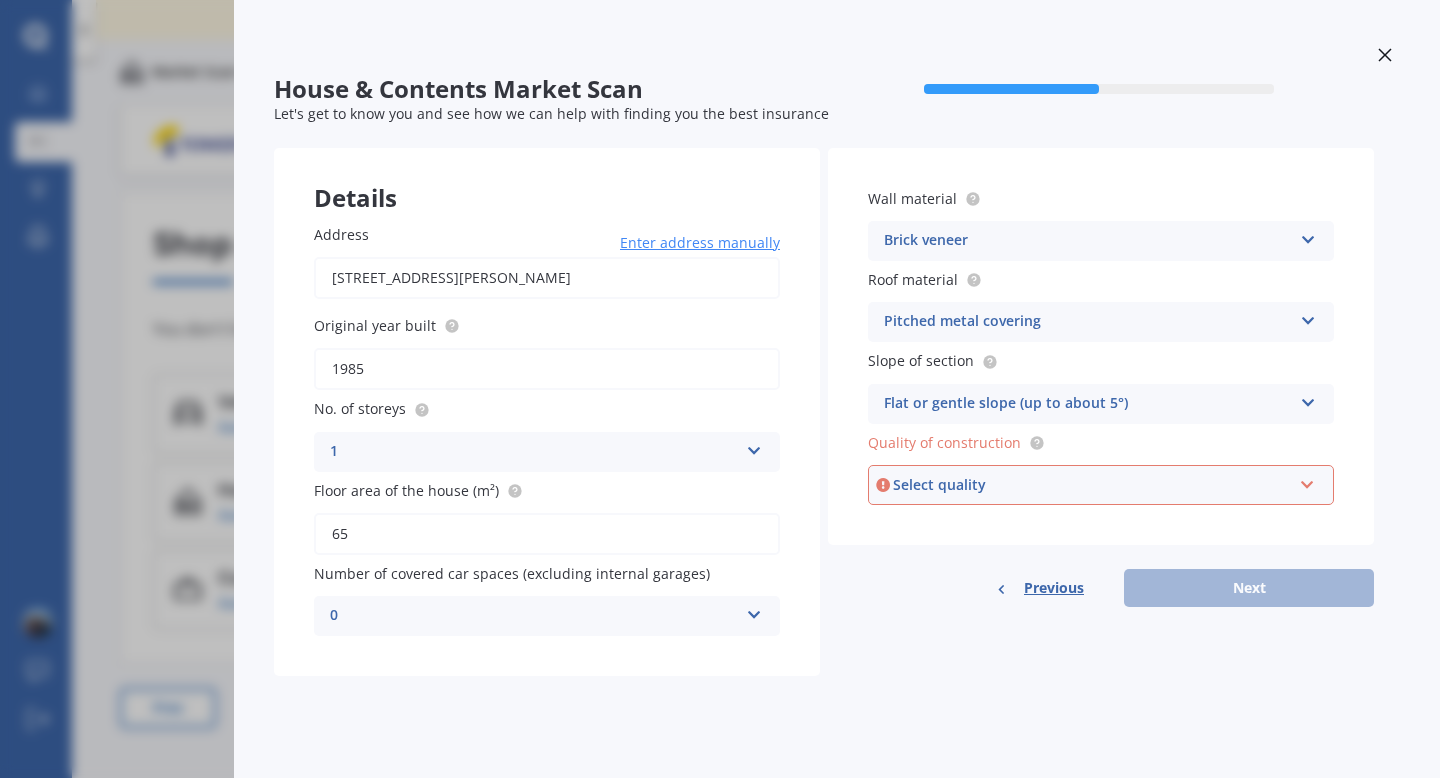 click at bounding box center [1307, 481] 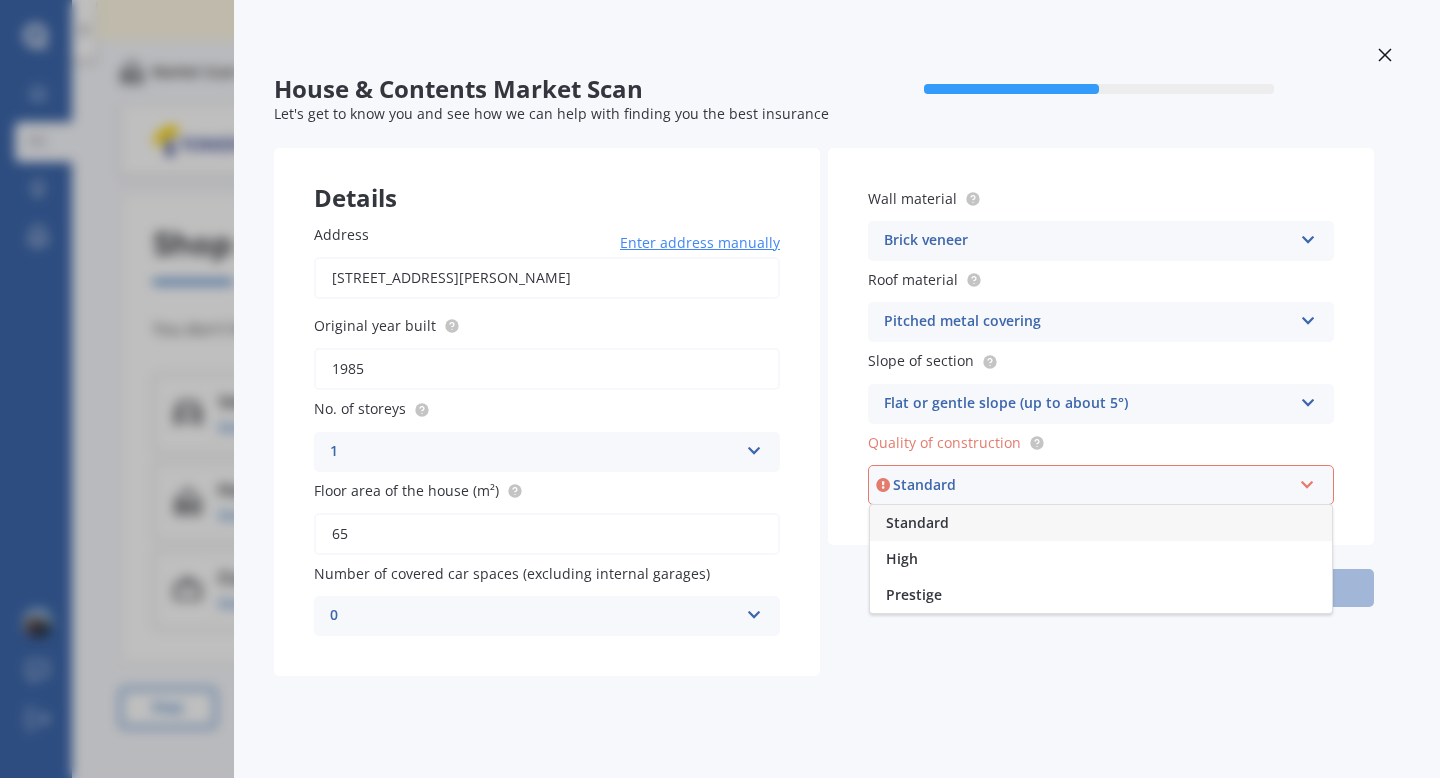 click on "Standard" at bounding box center [1101, 523] 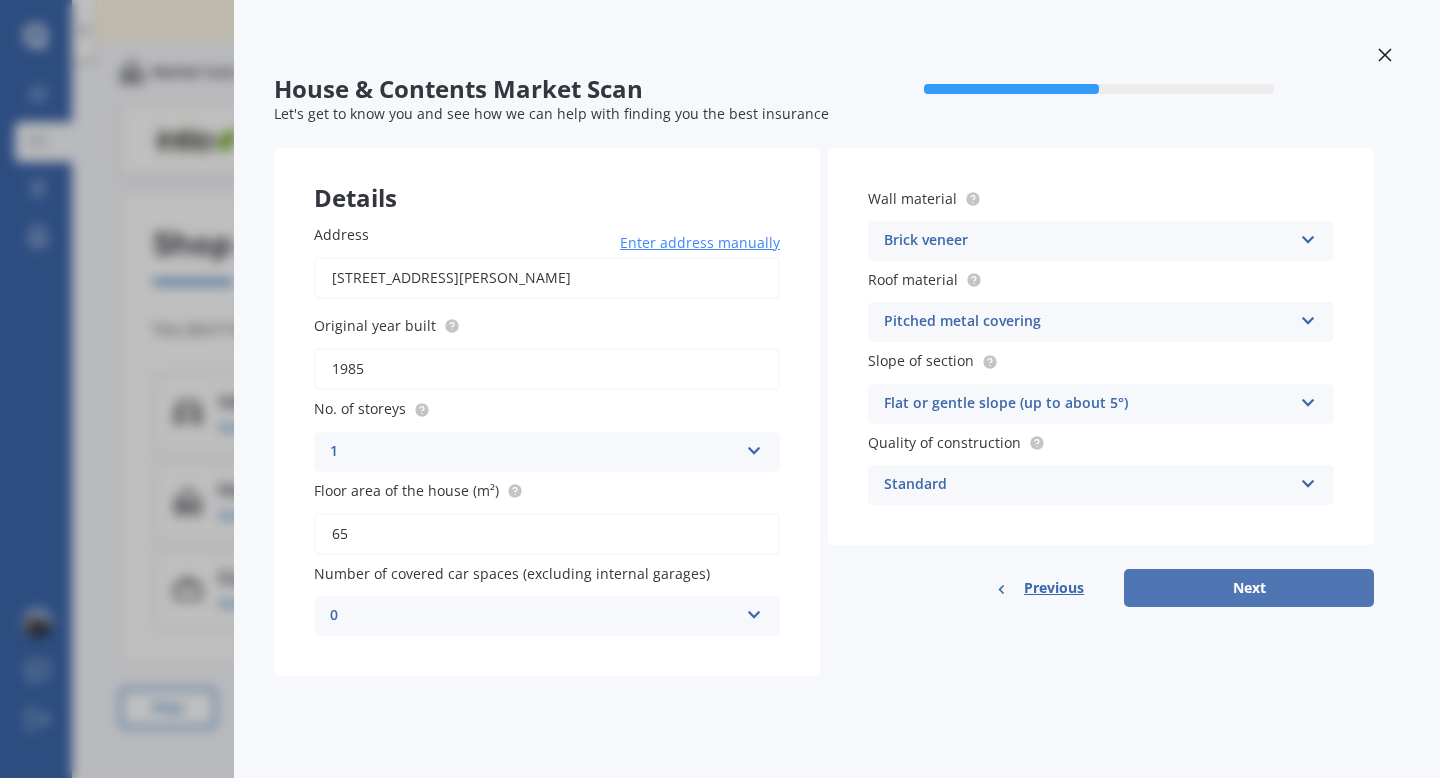 click on "Next" at bounding box center (1249, 588) 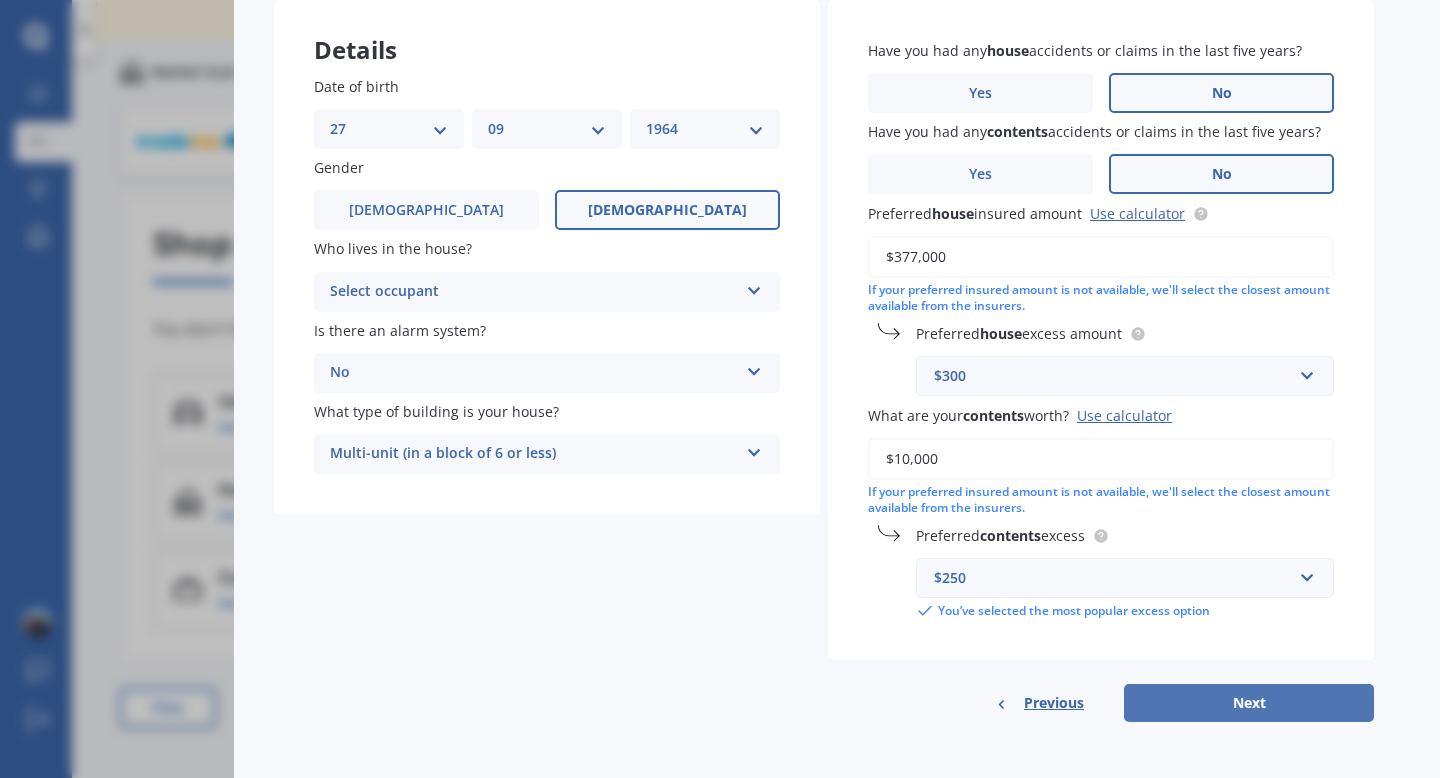 scroll, scrollTop: 151, scrollLeft: 0, axis: vertical 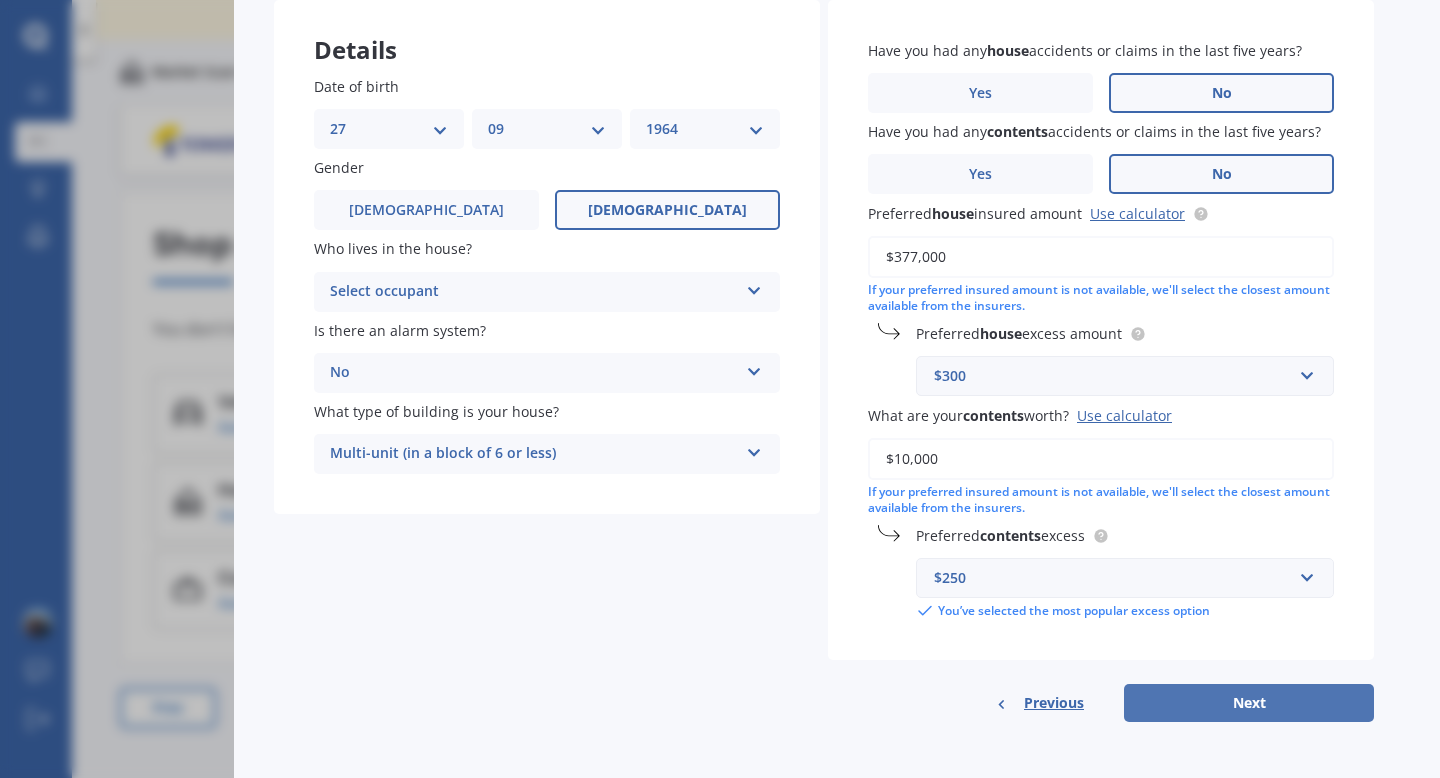 click on "Next" at bounding box center [1249, 703] 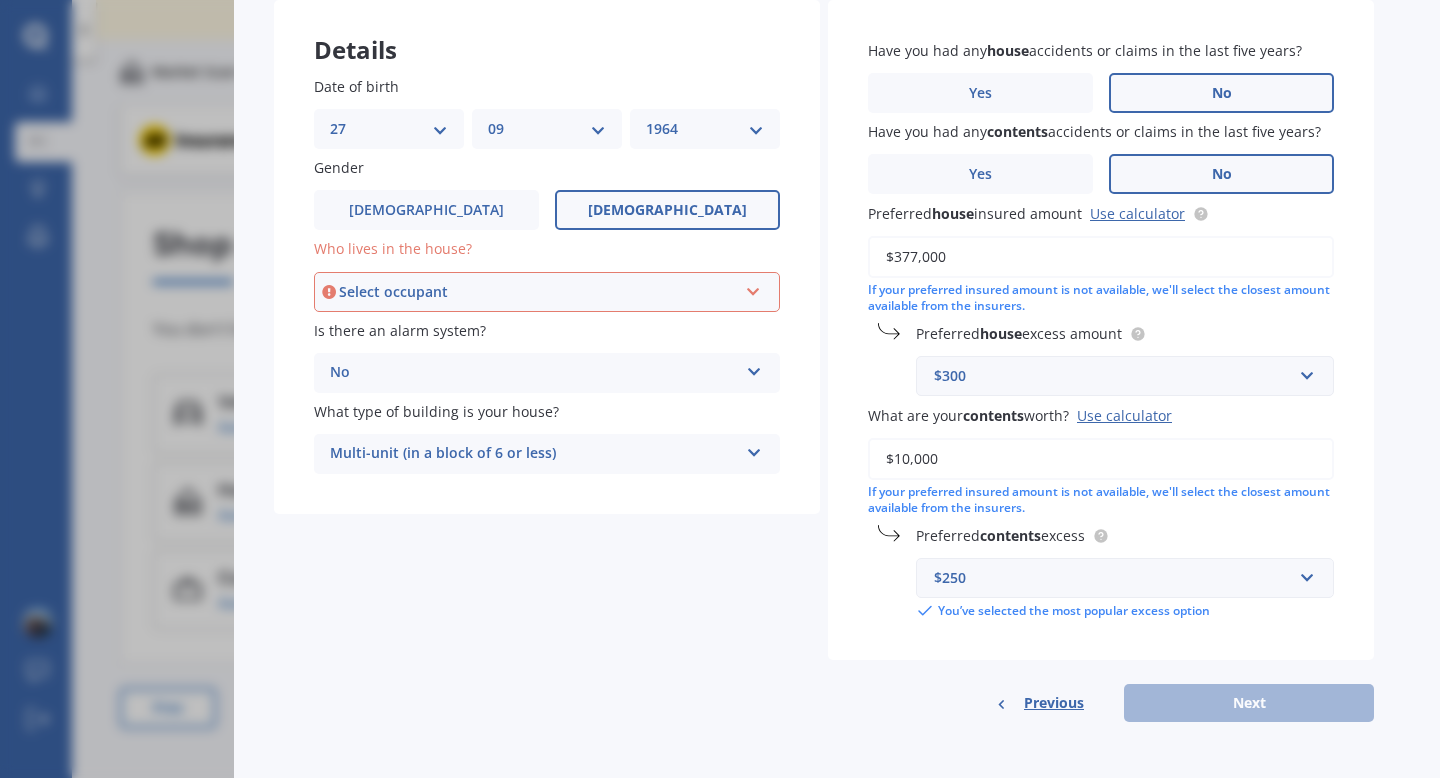 click at bounding box center (753, 288) 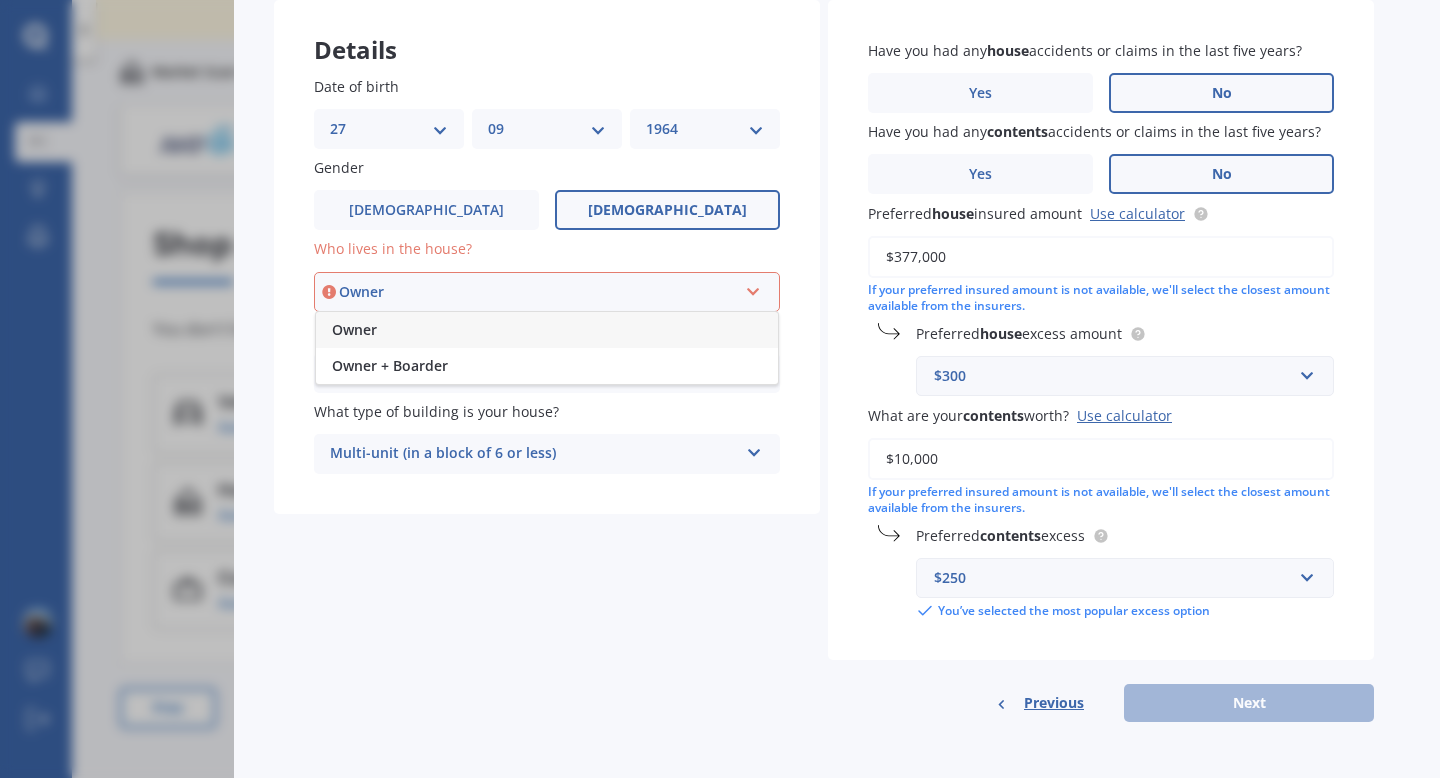 click on "Owner" at bounding box center (547, 330) 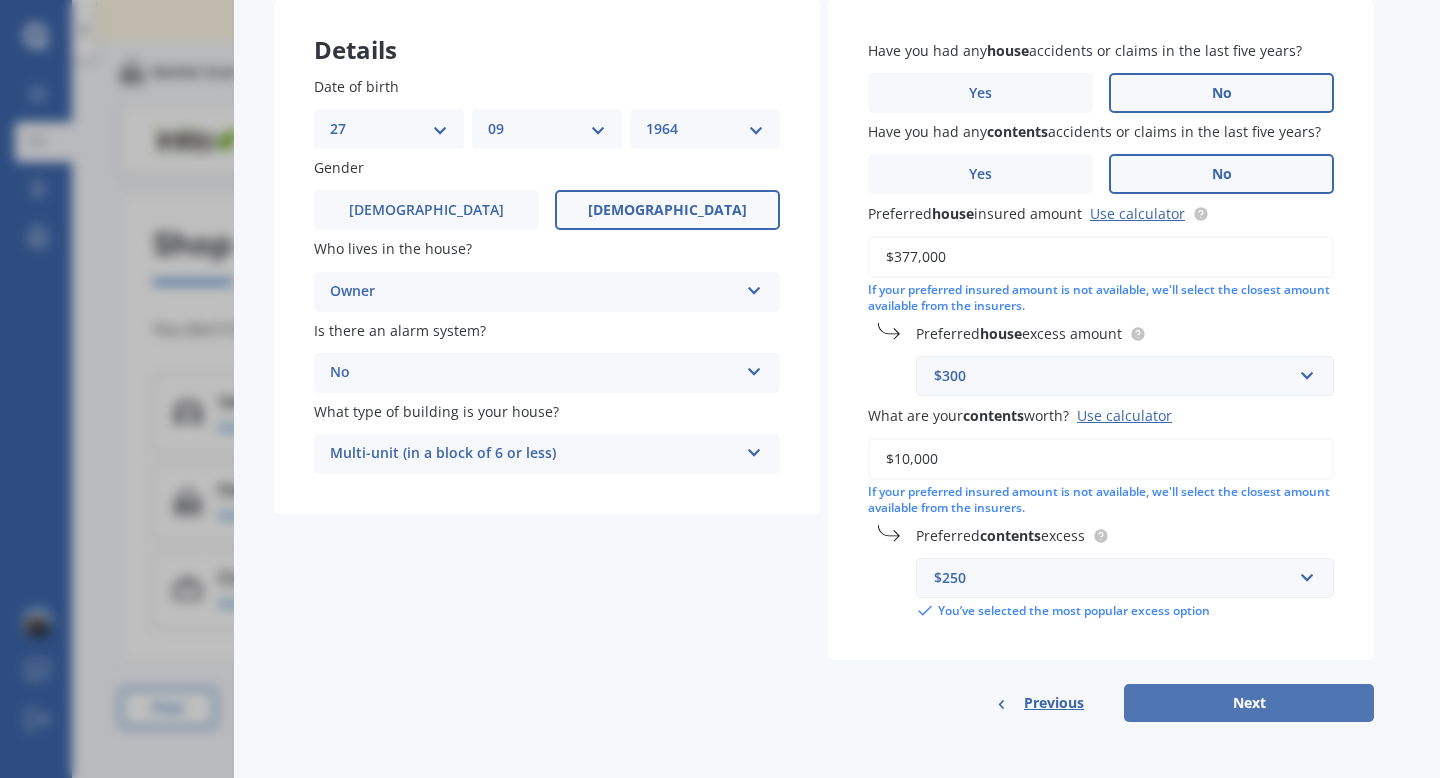 click on "Next" at bounding box center [1249, 703] 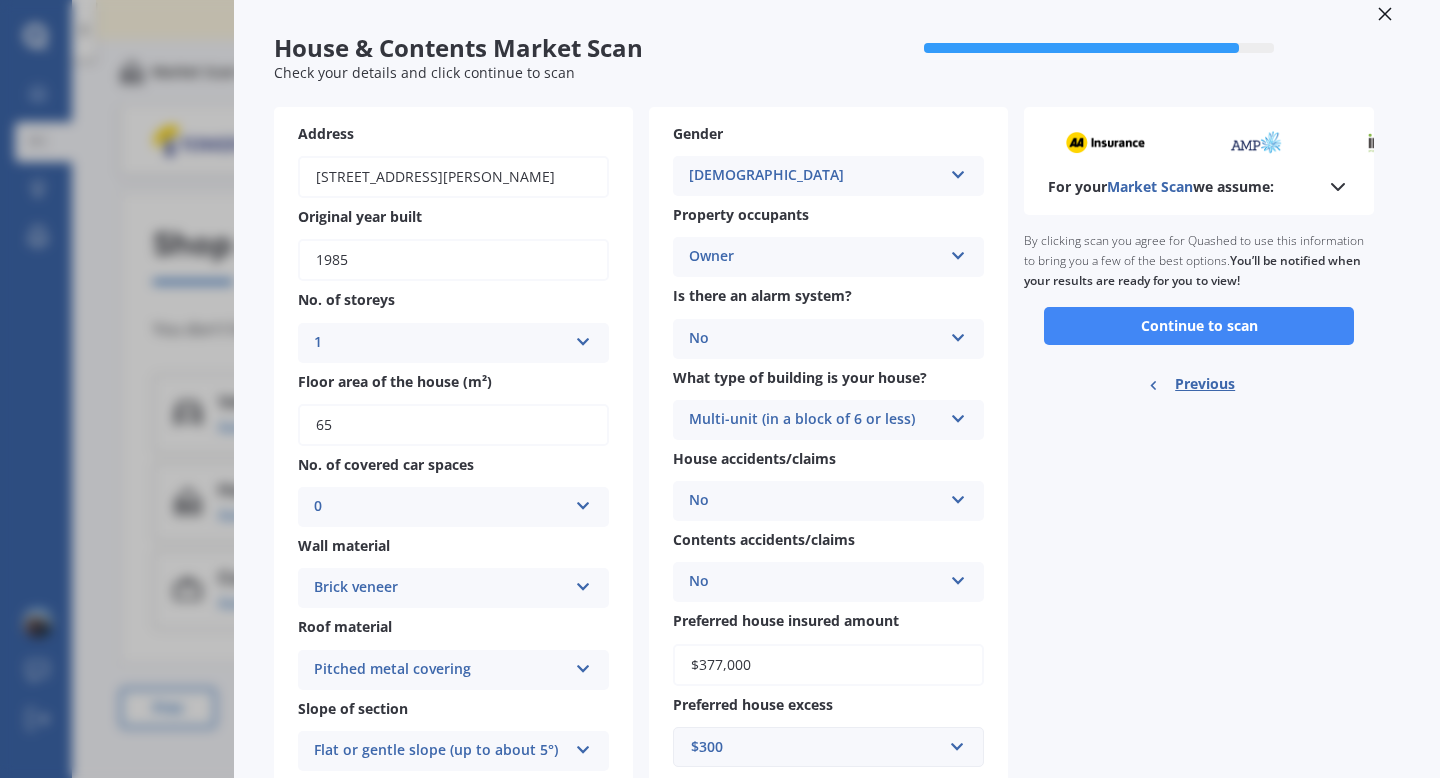 scroll, scrollTop: 0, scrollLeft: 0, axis: both 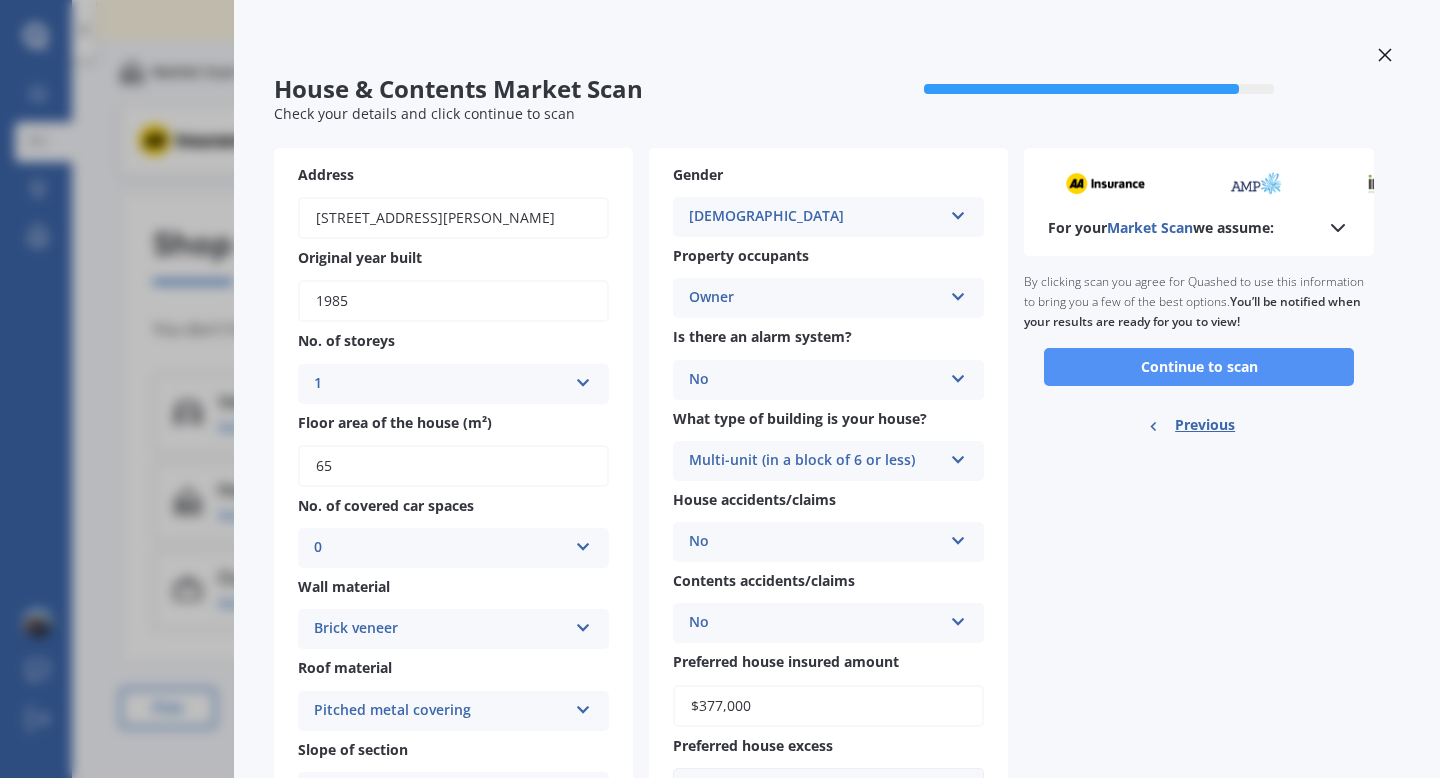 click on "Continue to scan" at bounding box center [1199, 367] 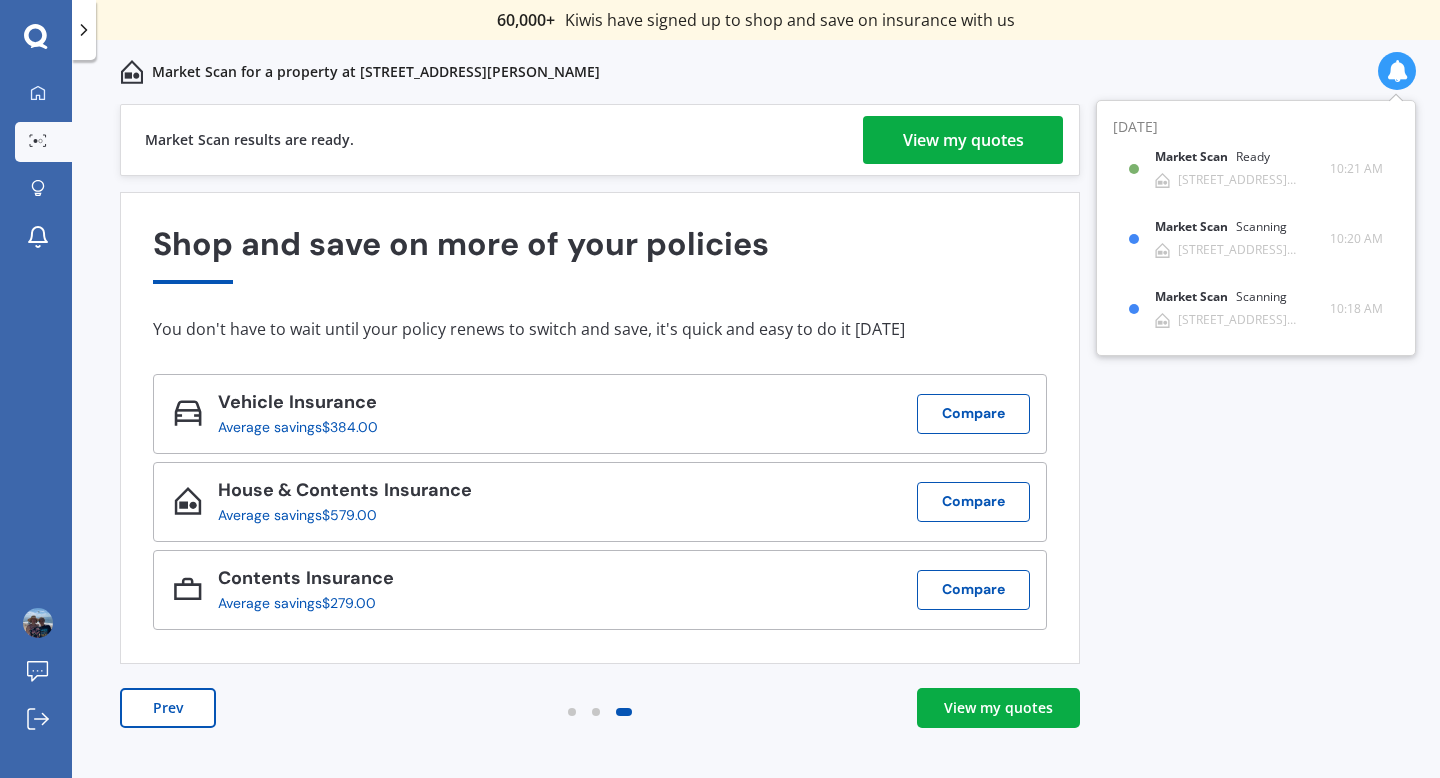 click on "View my quotes" at bounding box center (998, 708) 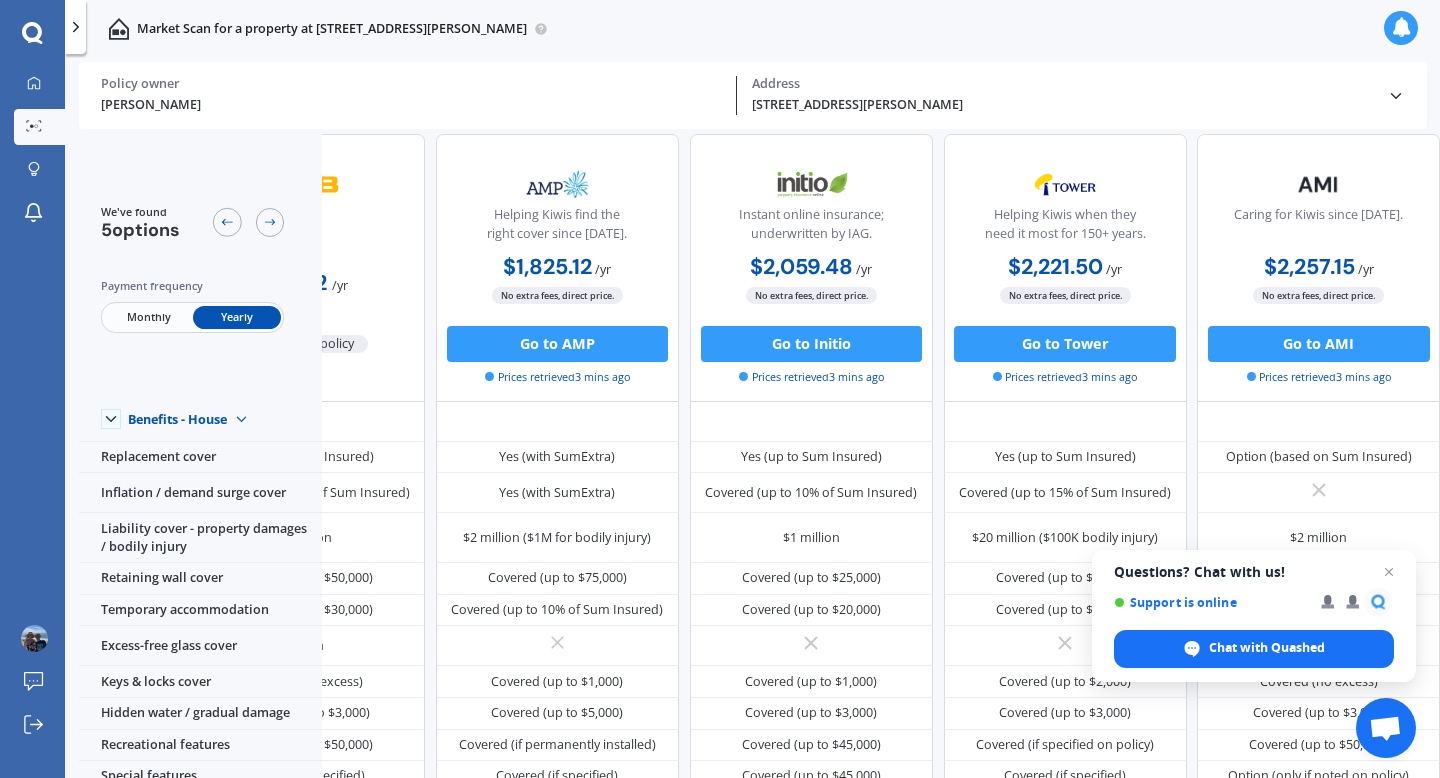 scroll, scrollTop: 0, scrollLeft: 165, axis: horizontal 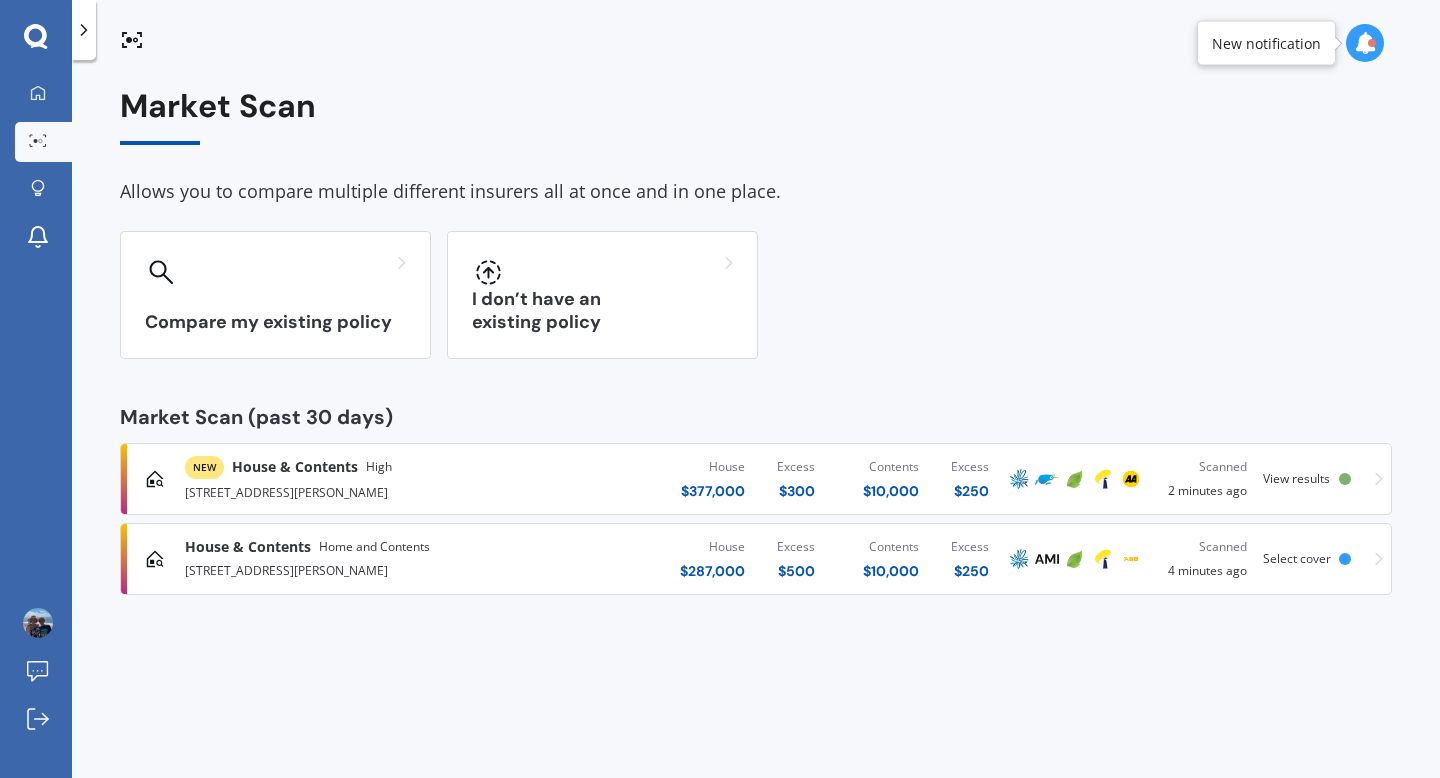 click on "House & Contents" at bounding box center [295, 467] 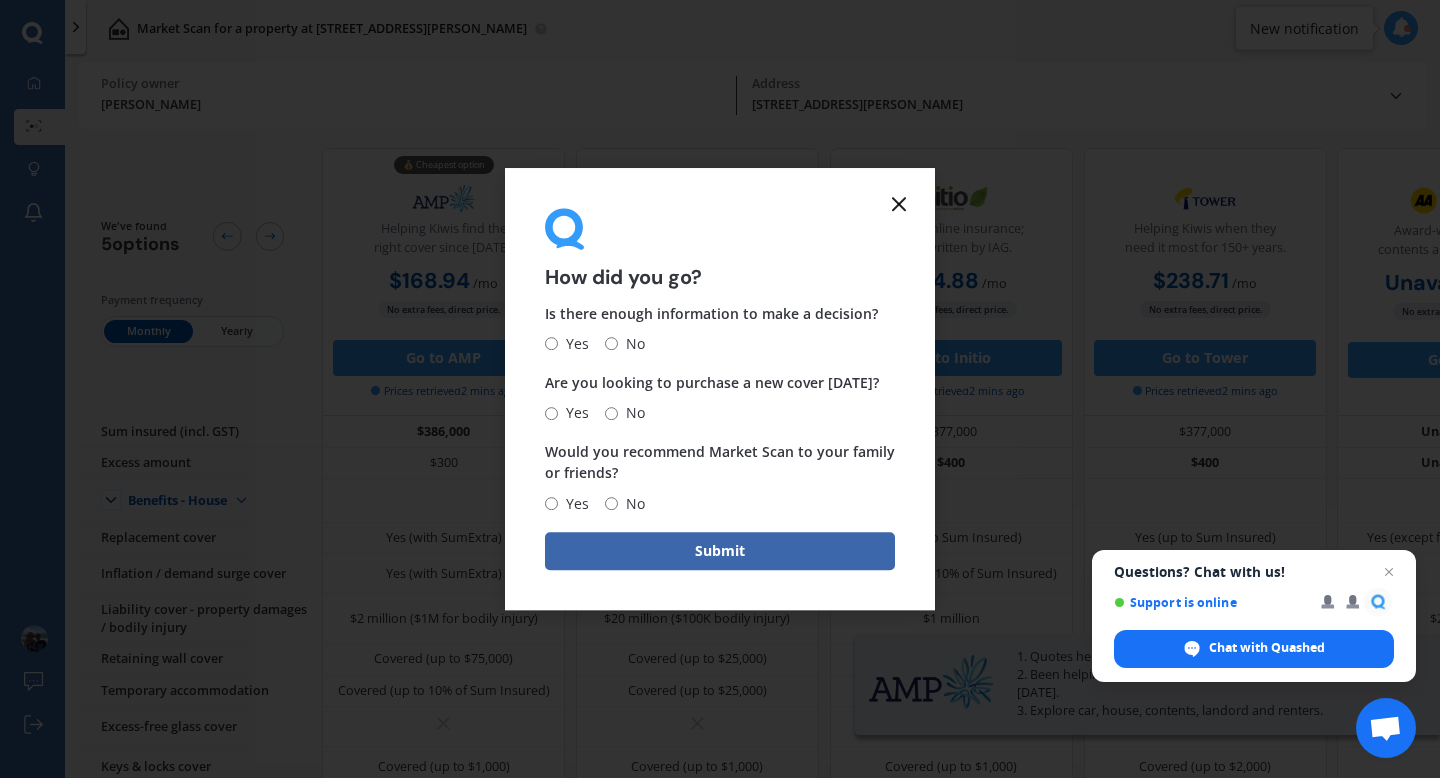 click 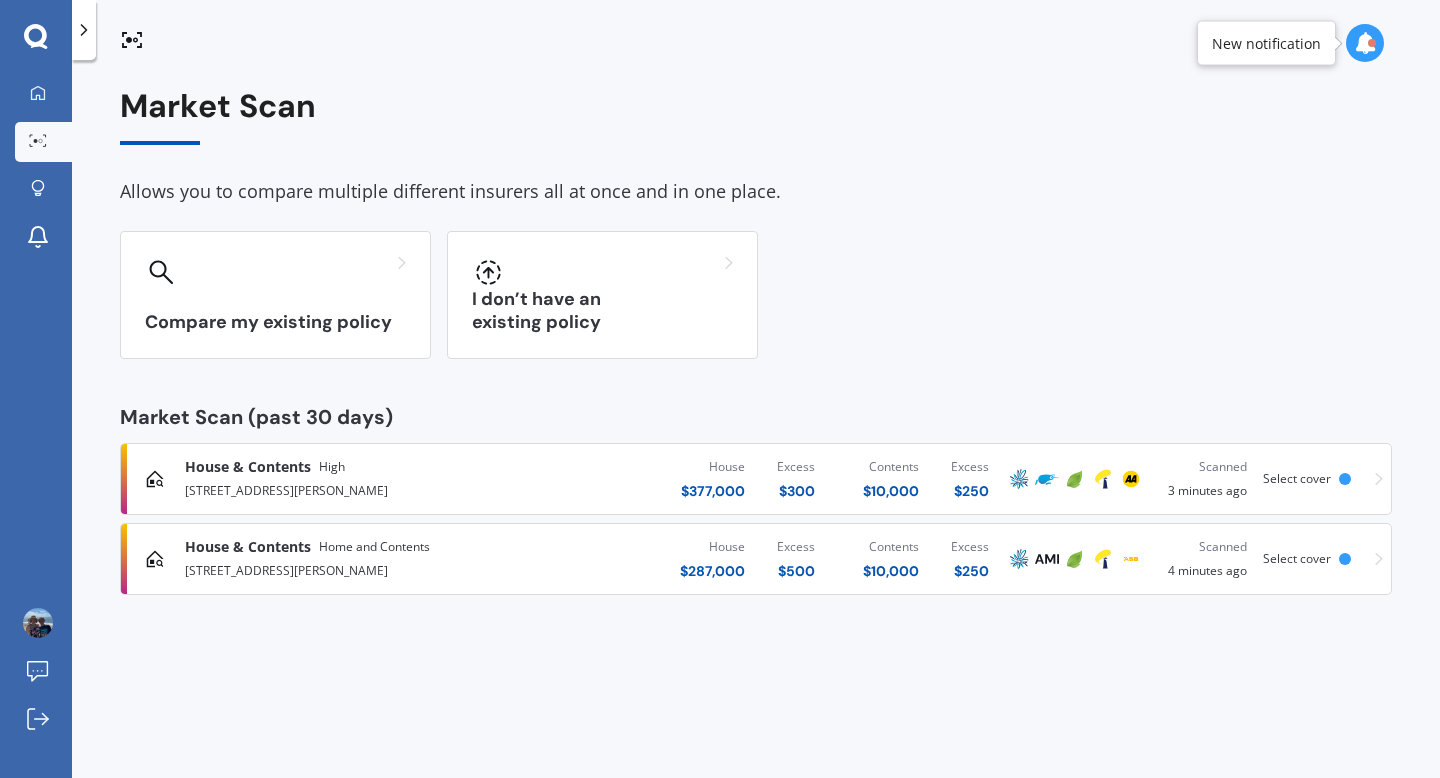 click 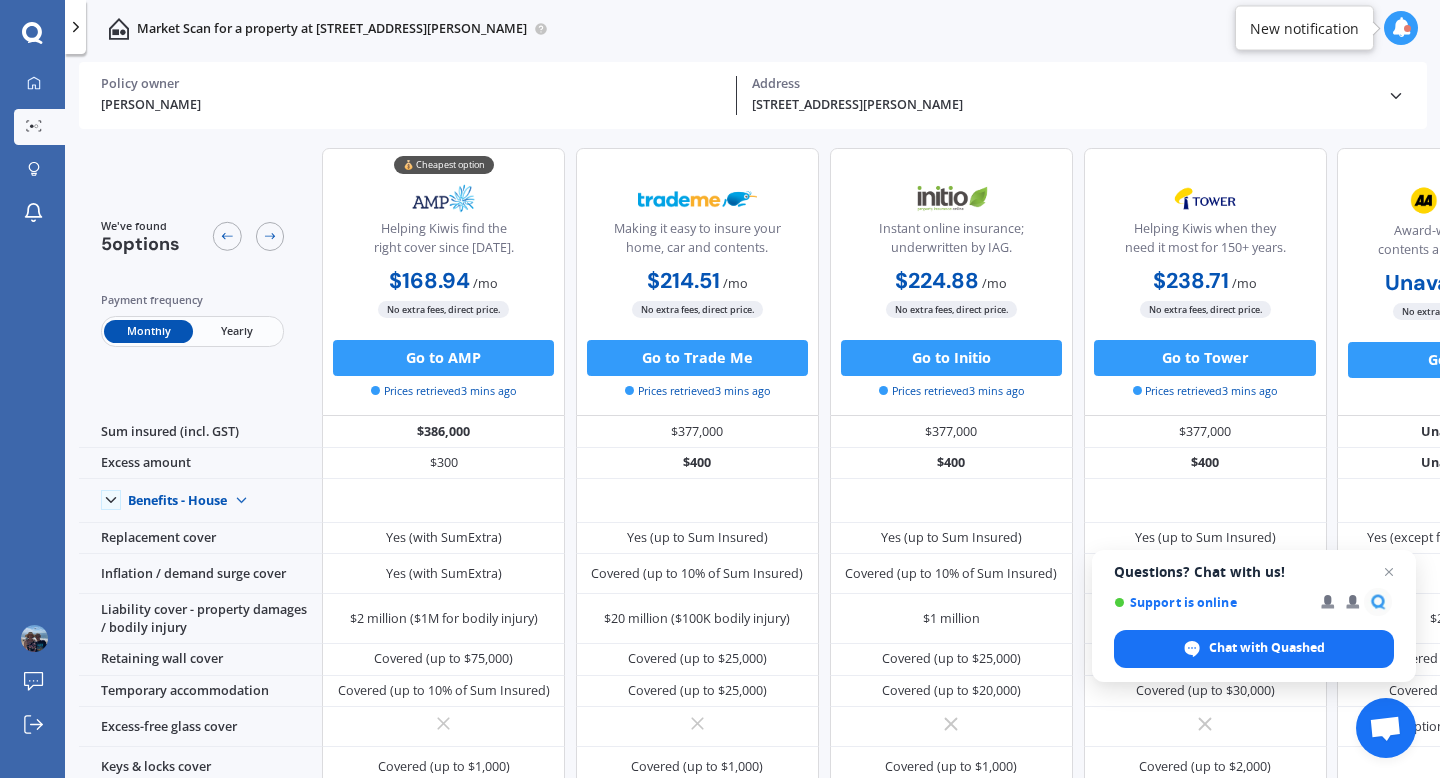 click on "Yearly" at bounding box center (237, 331) 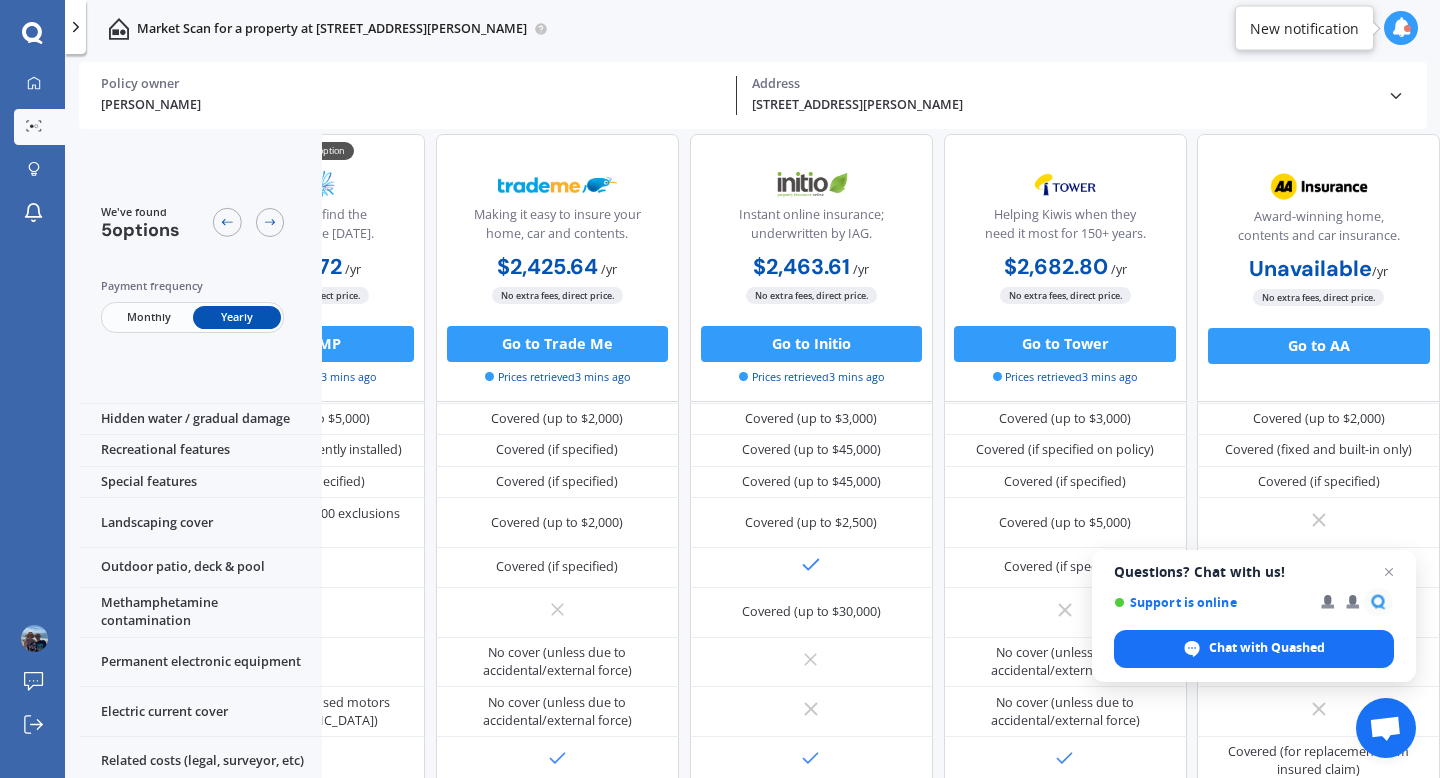 scroll, scrollTop: 433, scrollLeft: 165, axis: both 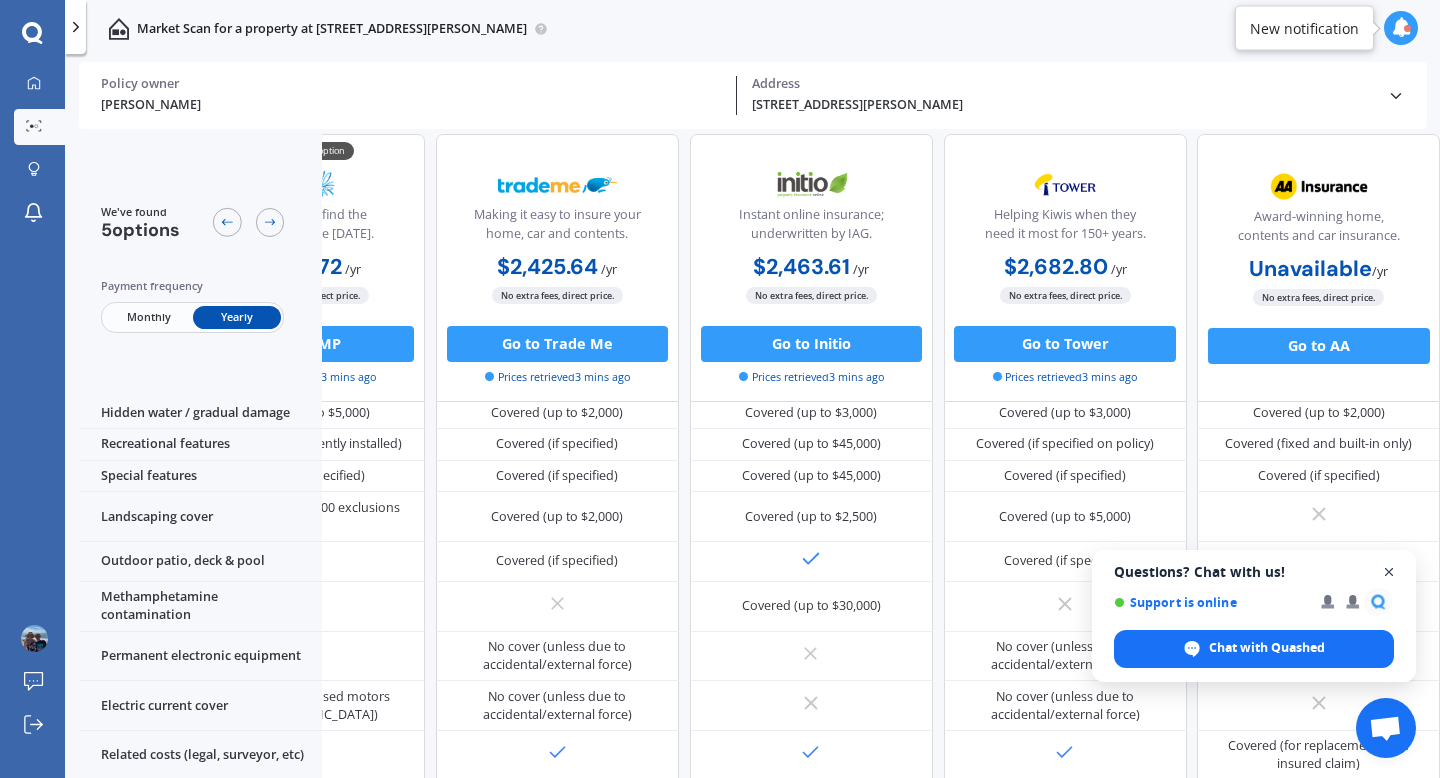 click at bounding box center (1389, 572) 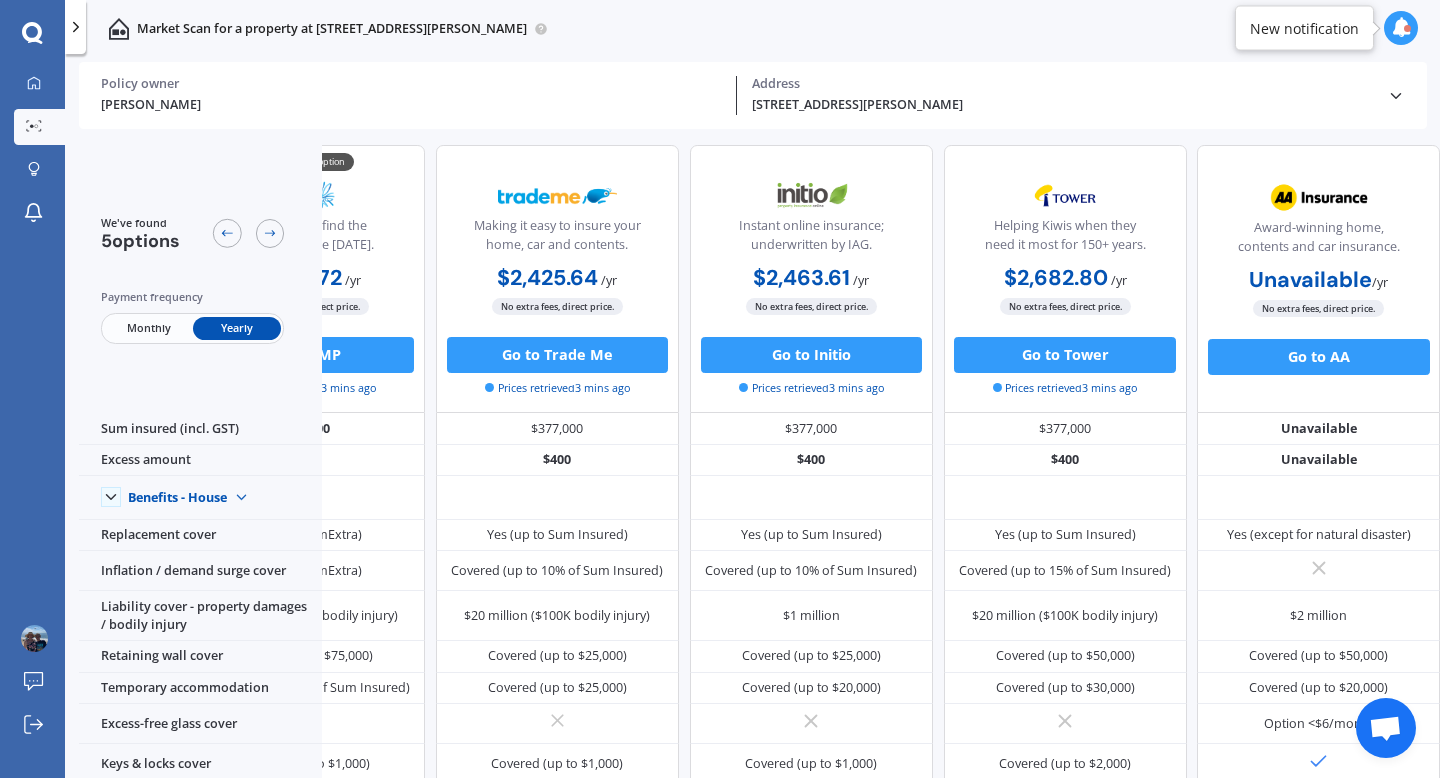 scroll, scrollTop: 3, scrollLeft: 0, axis: vertical 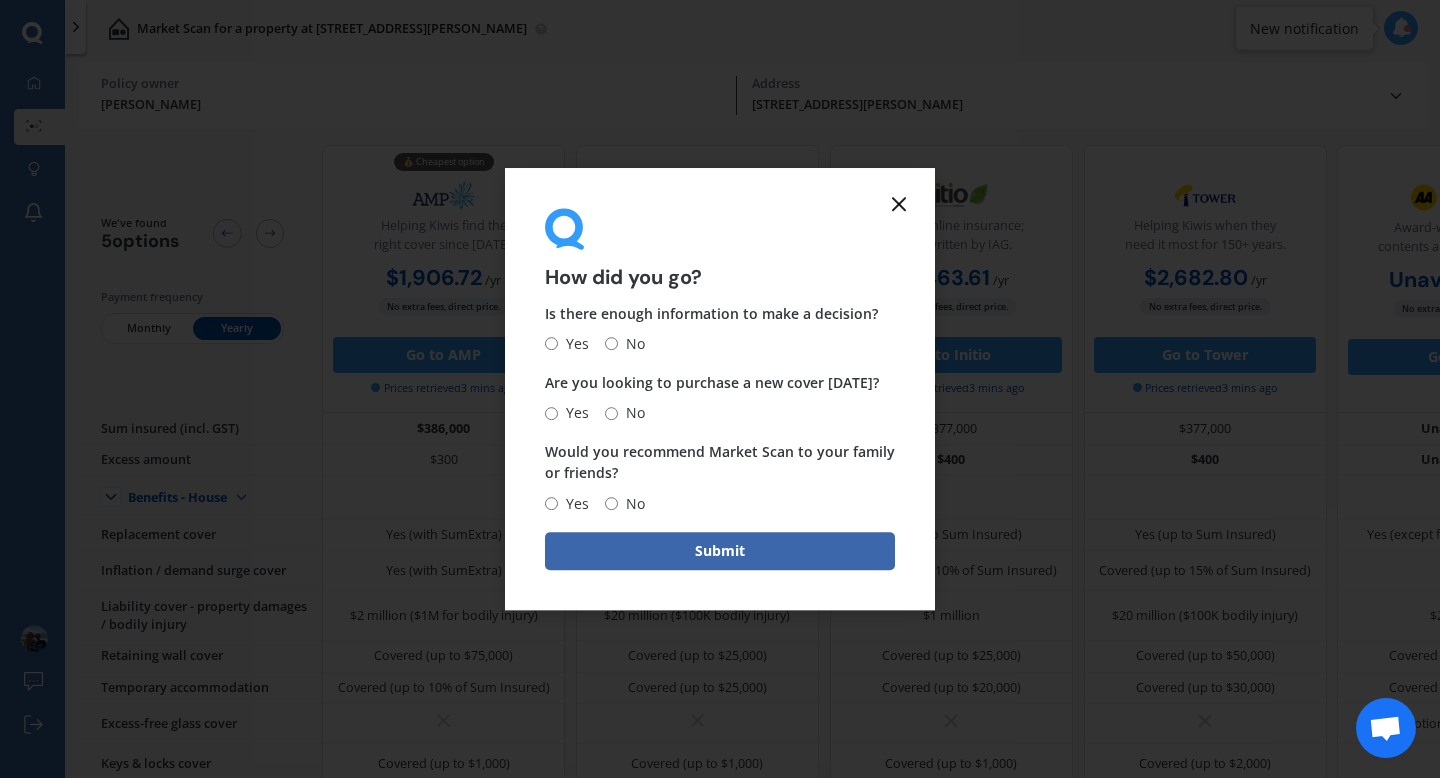 click 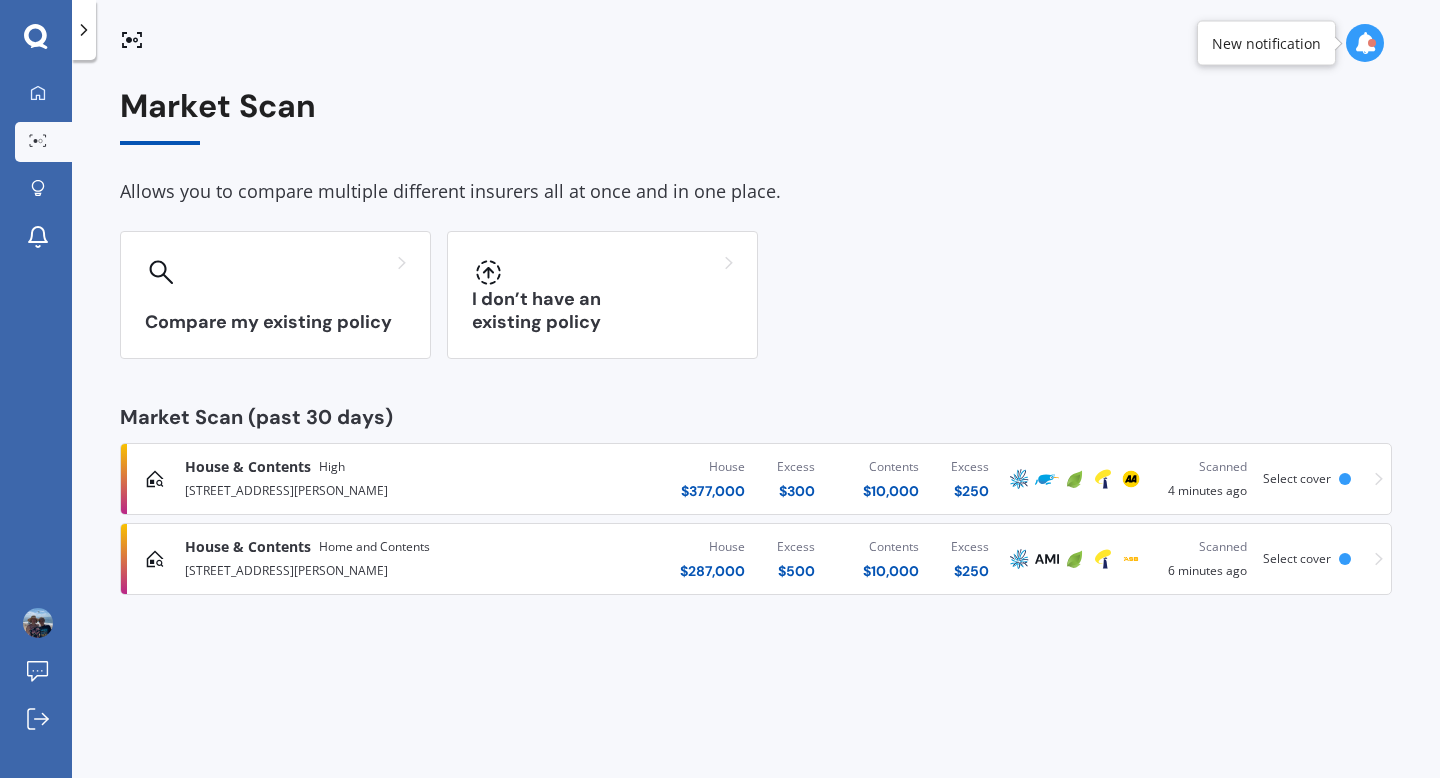 click on "Home and Contents" at bounding box center (374, 547) 